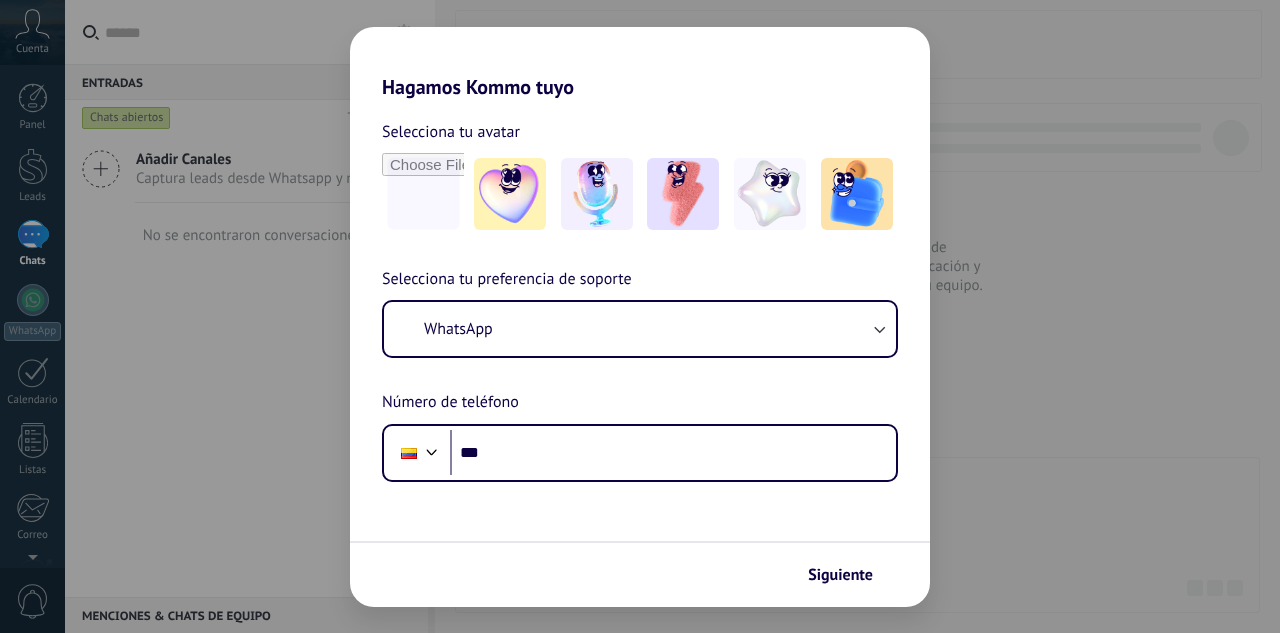 scroll, scrollTop: 0, scrollLeft: 0, axis: both 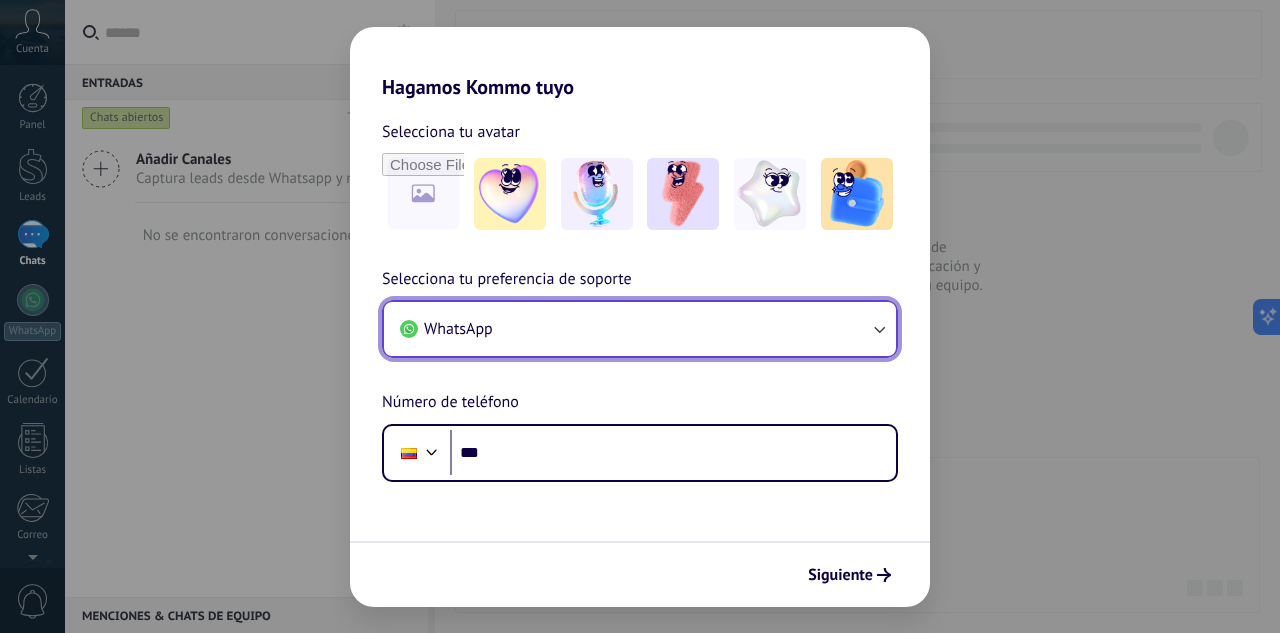 click on "WhatsApp" at bounding box center [640, 329] 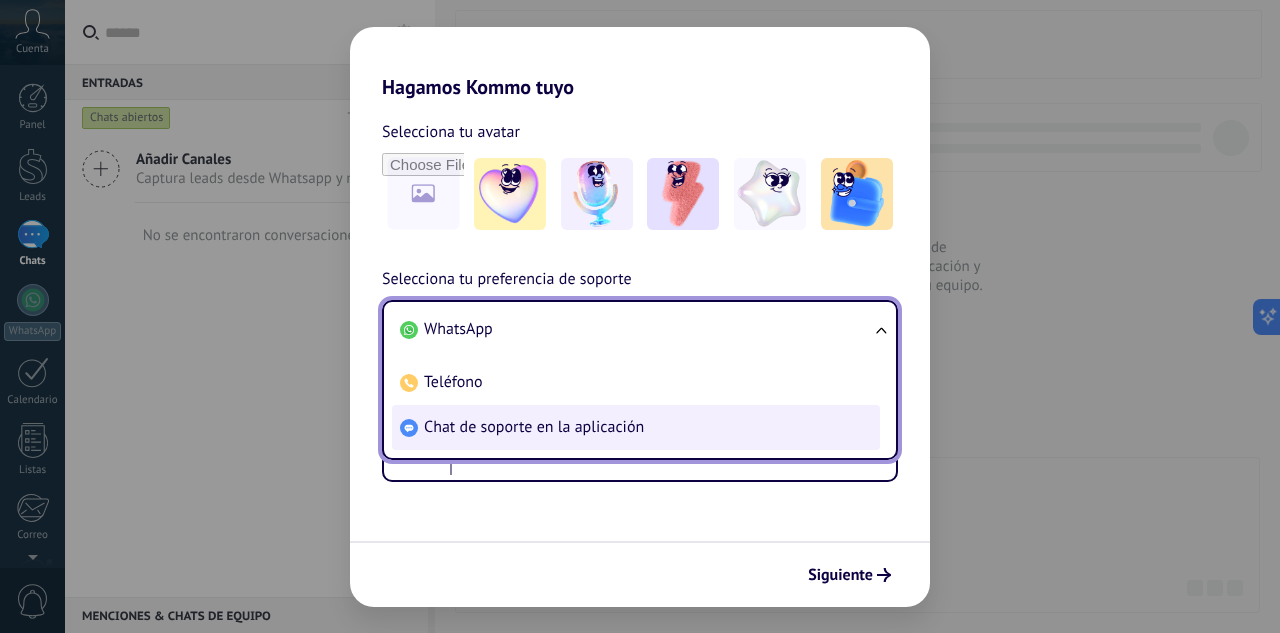 click on "Chat de soporte en la aplicación" at bounding box center [534, 427] 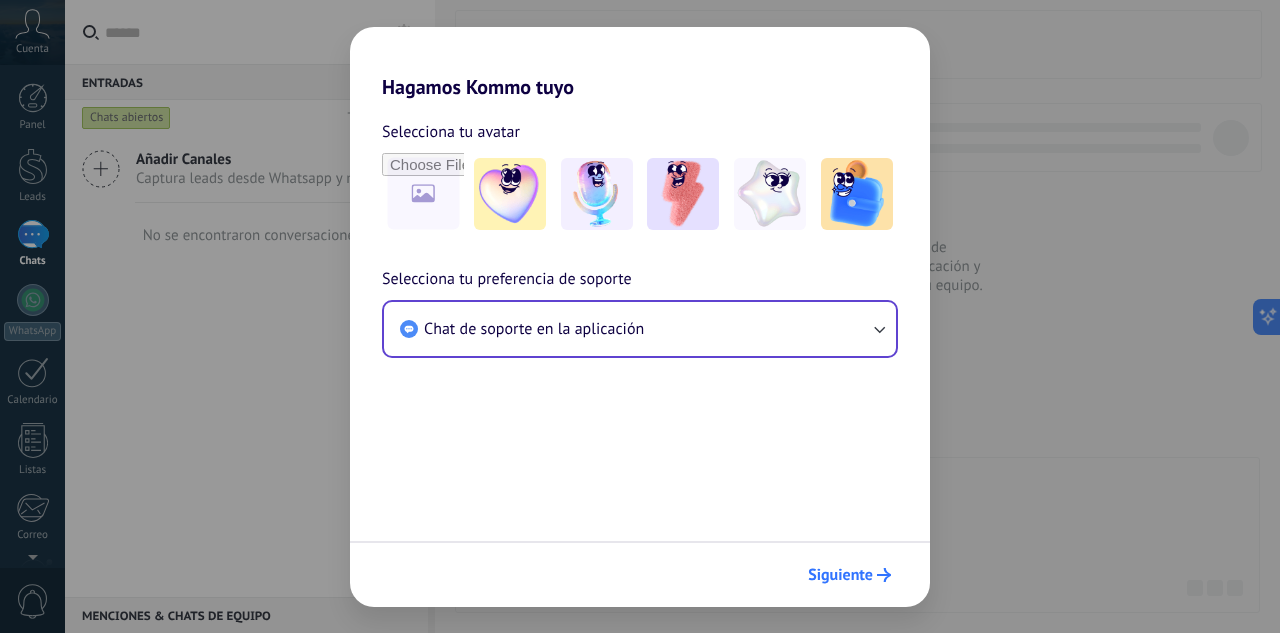 click on "Siguiente" at bounding box center (849, 575) 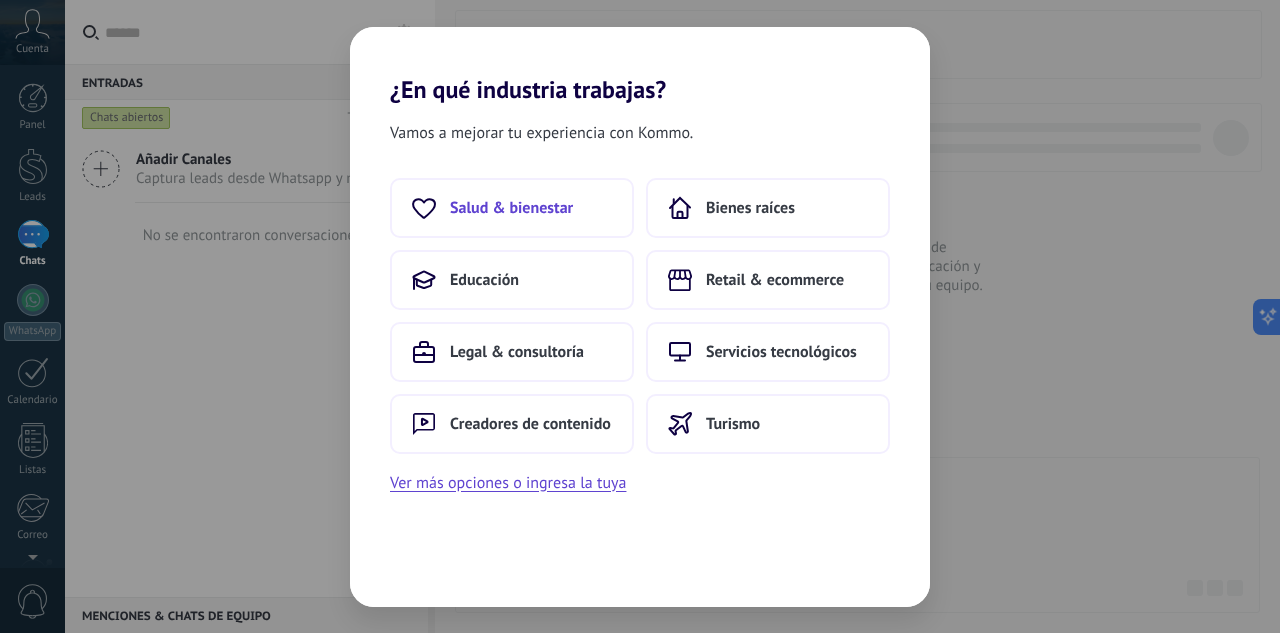 click on "Salud & bienestar" at bounding box center (511, 208) 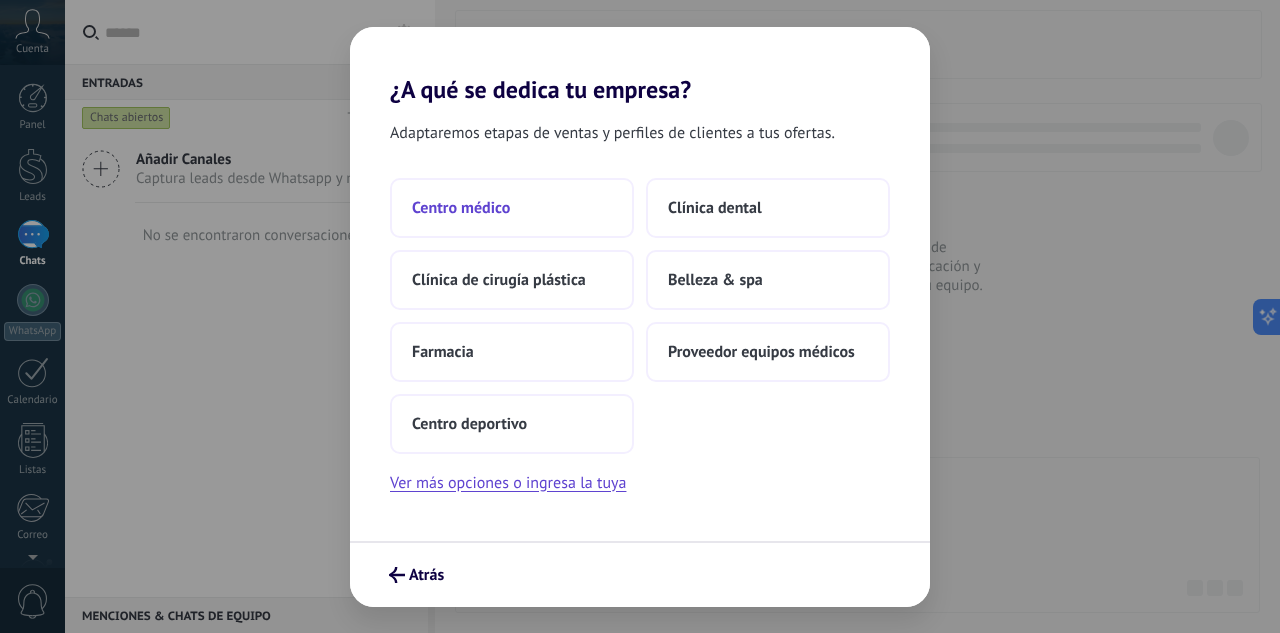 click on "Centro médico" at bounding box center (512, 208) 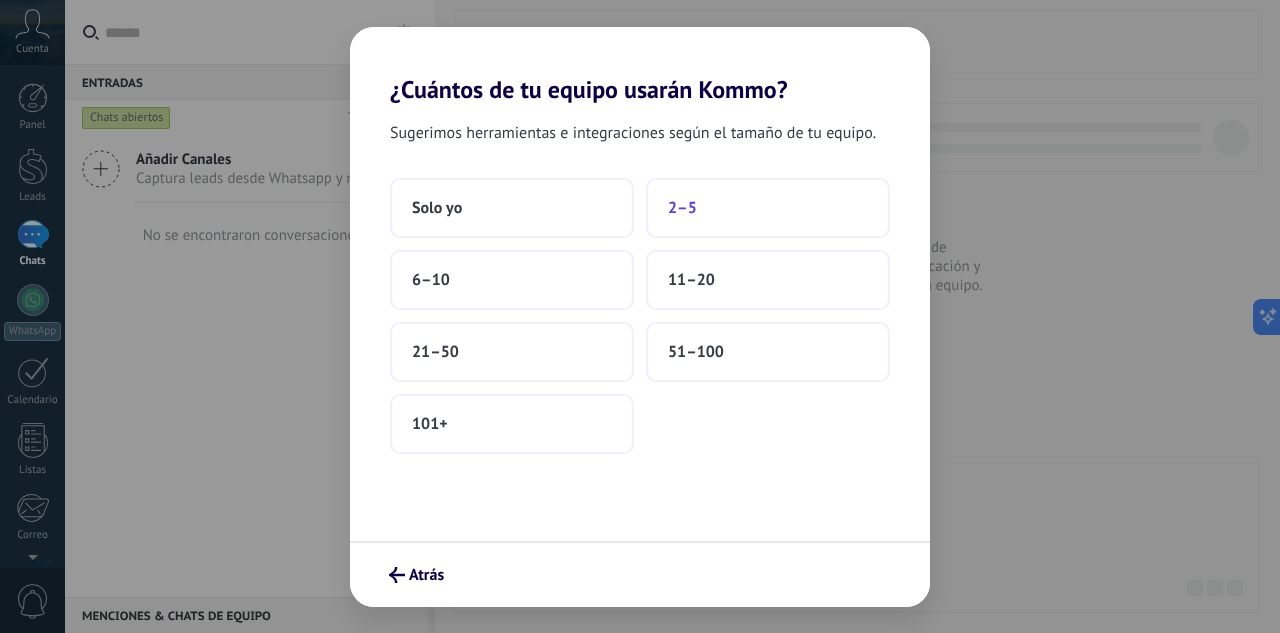 click on "2–5" at bounding box center (768, 208) 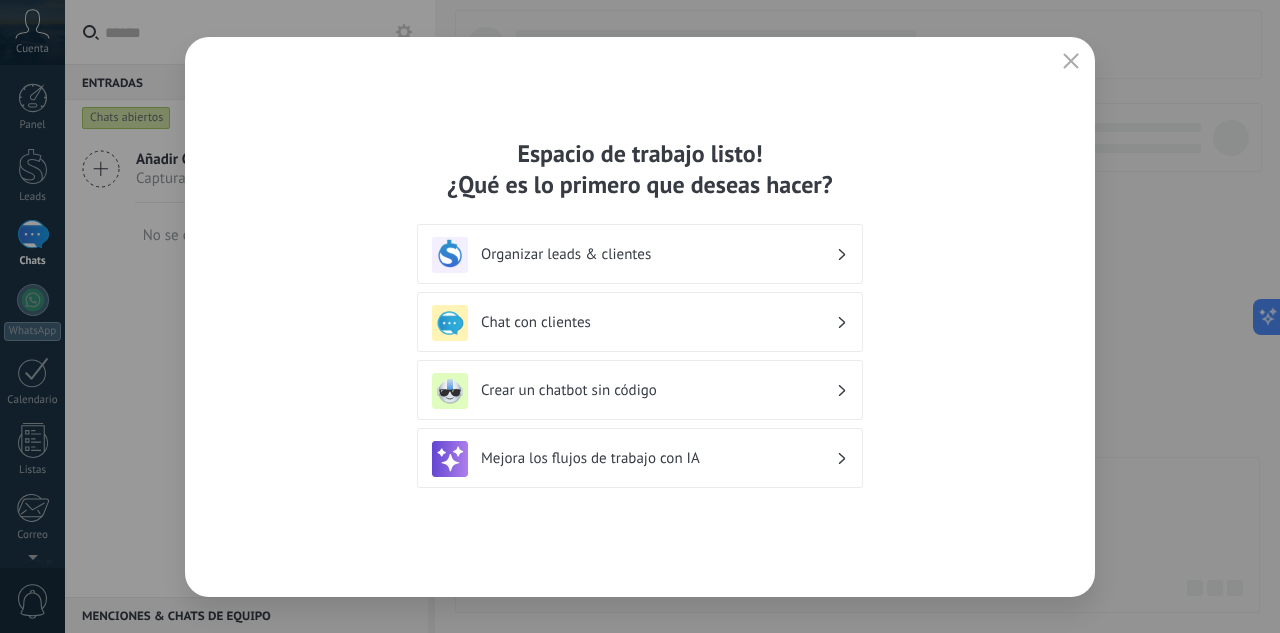 click at bounding box center [1071, 62] 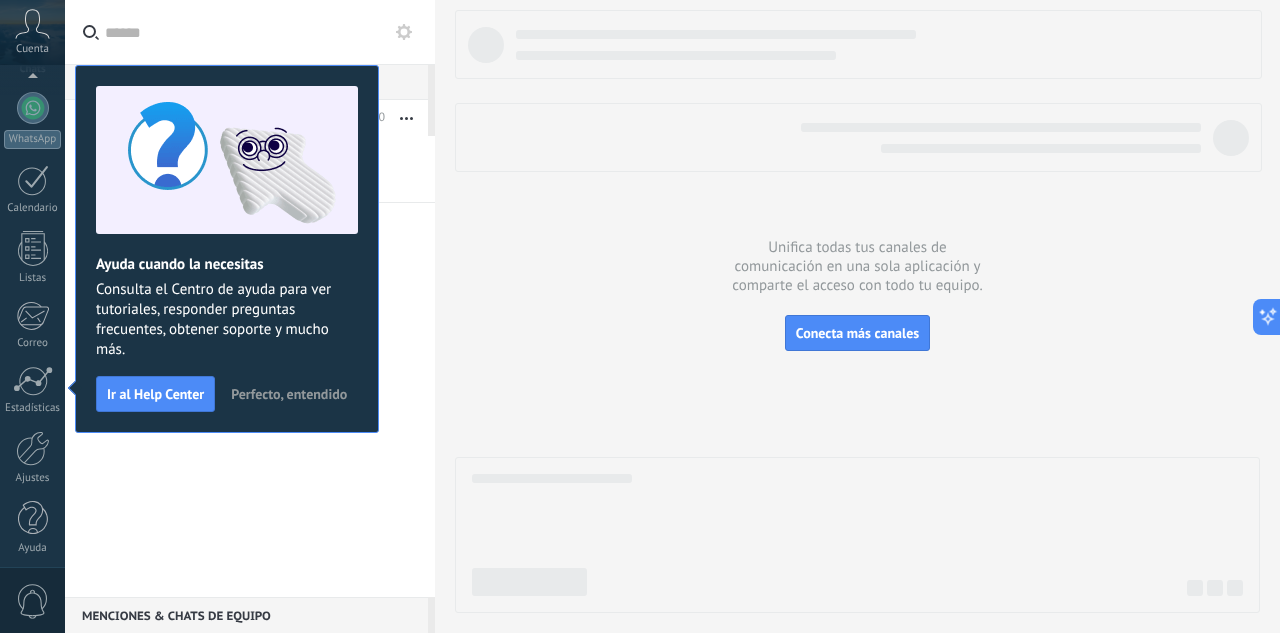 scroll, scrollTop: 199, scrollLeft: 0, axis: vertical 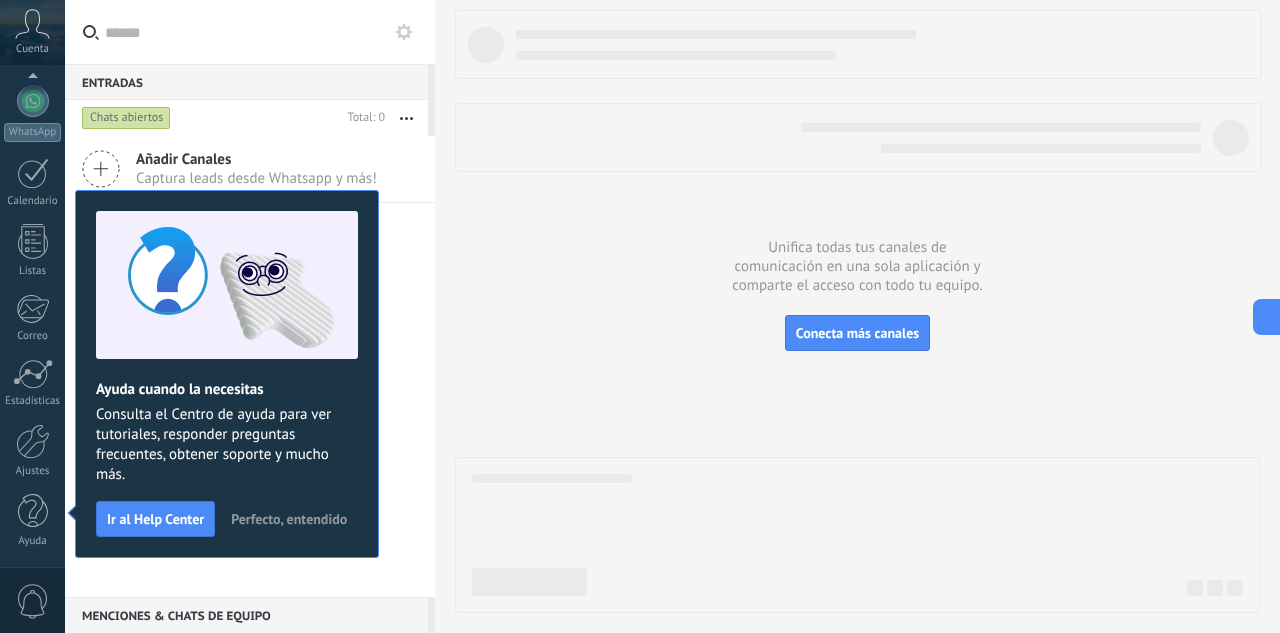 click on "Perfecto, entendido" at bounding box center (289, 519) 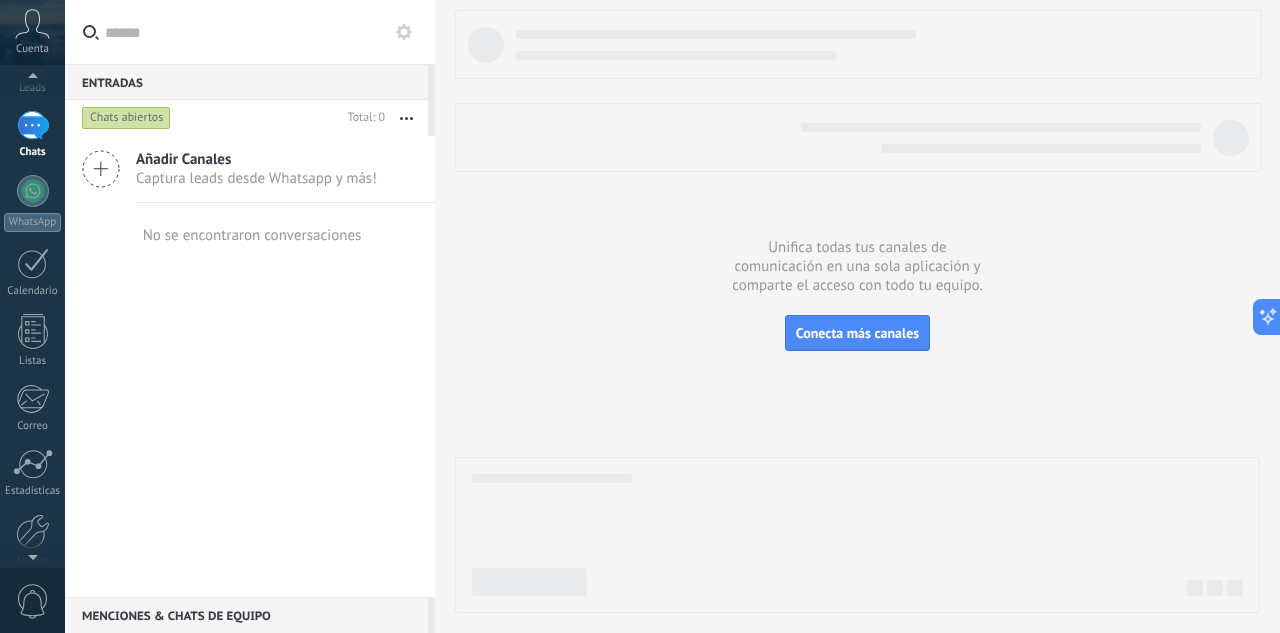 scroll, scrollTop: 0, scrollLeft: 0, axis: both 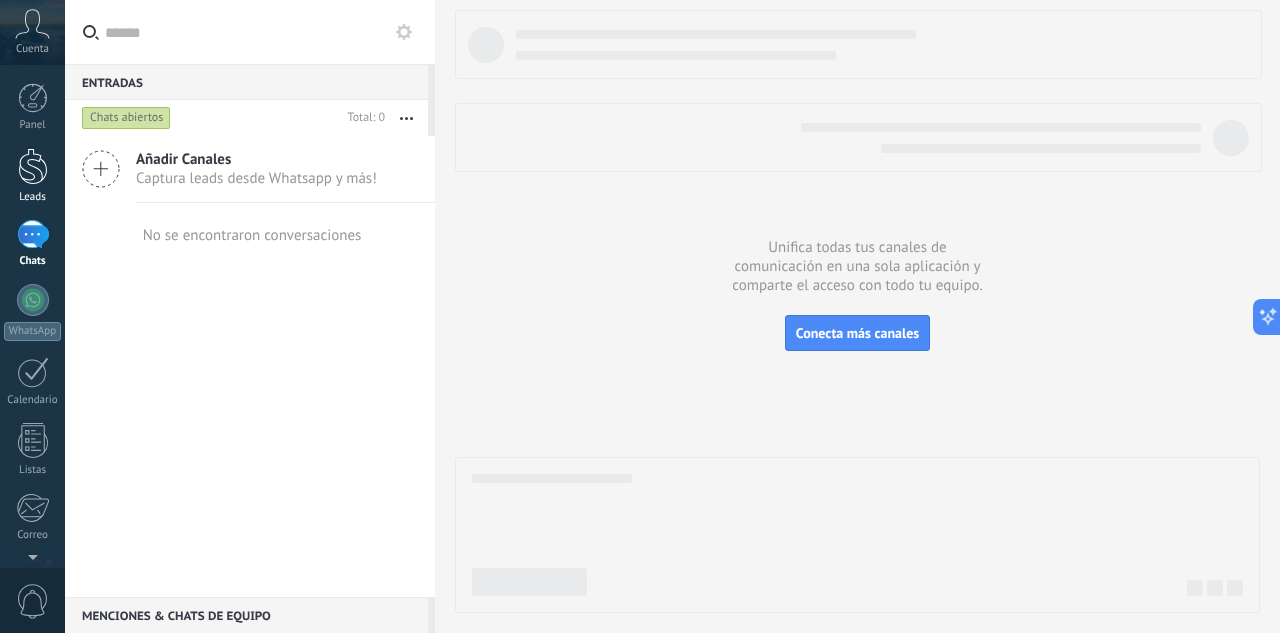 click at bounding box center [33, 166] 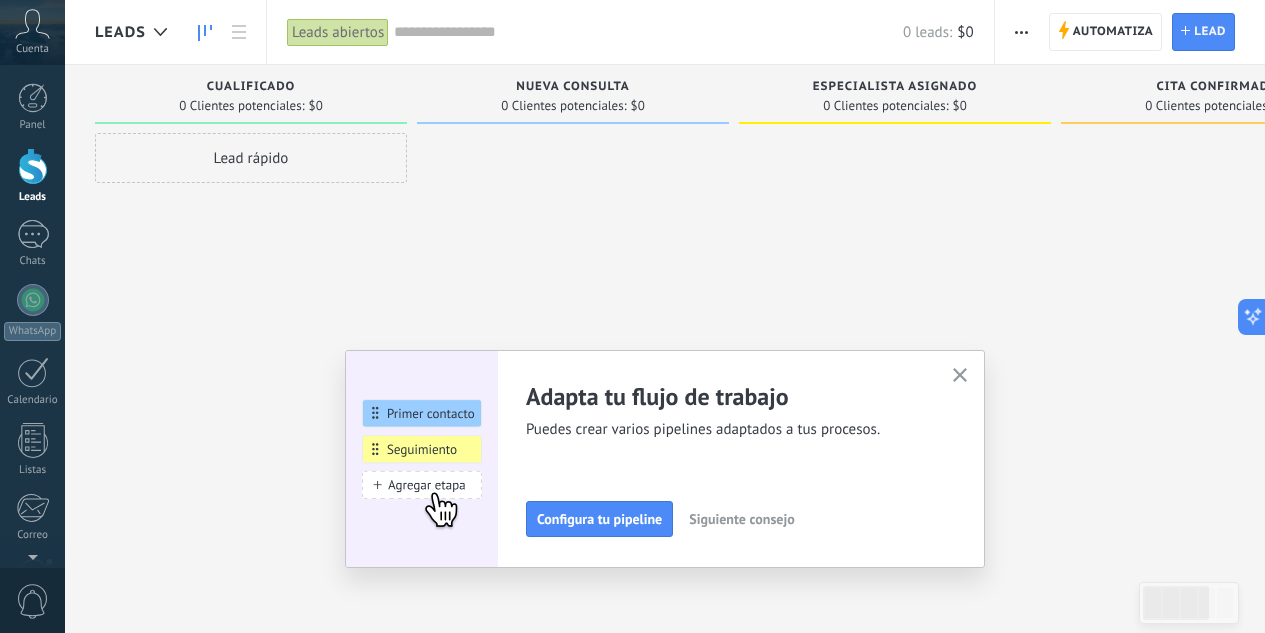 click 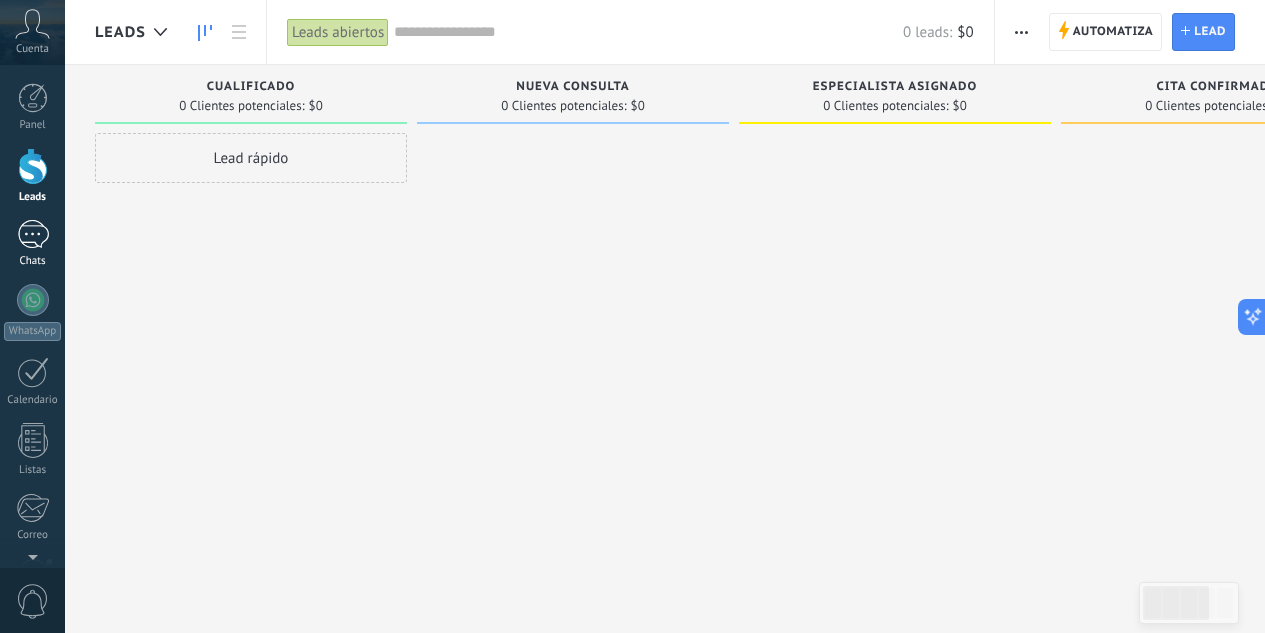 click at bounding box center (33, 234) 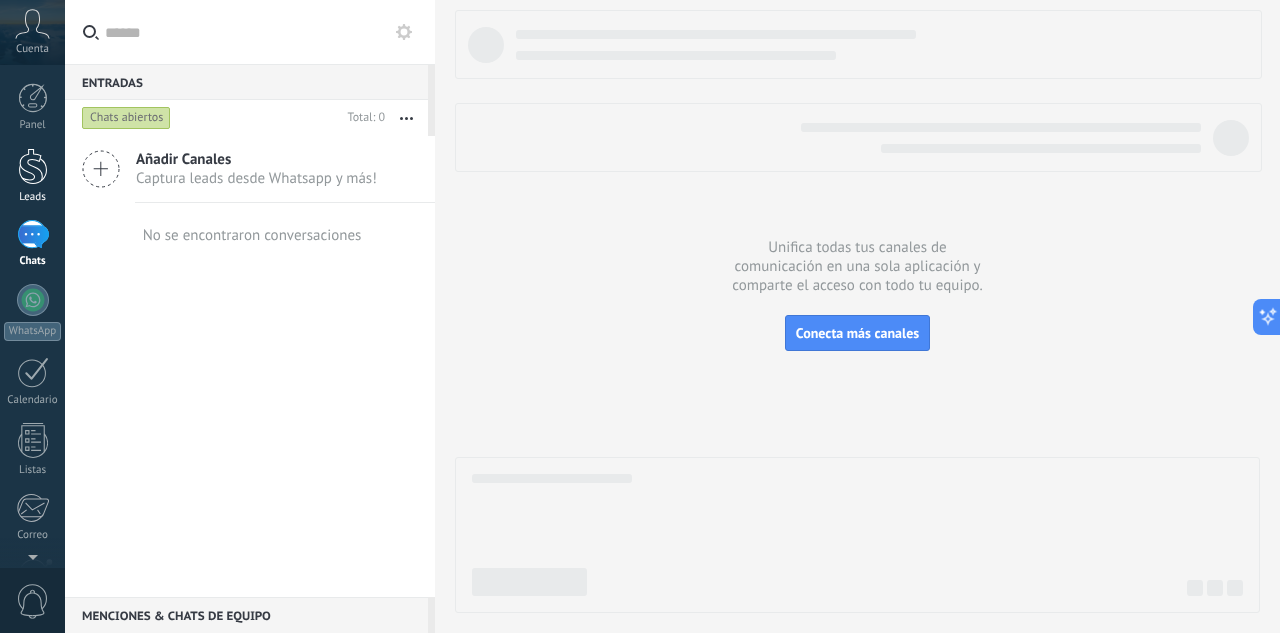 click at bounding box center (33, 166) 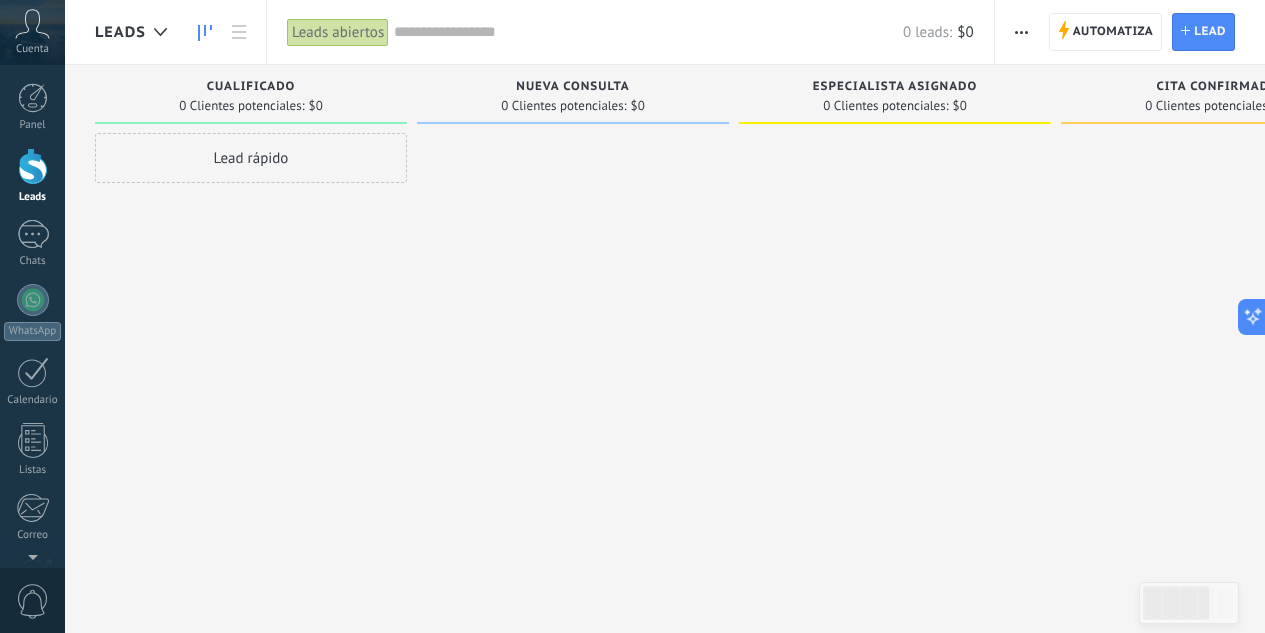 click at bounding box center [1021, 32] 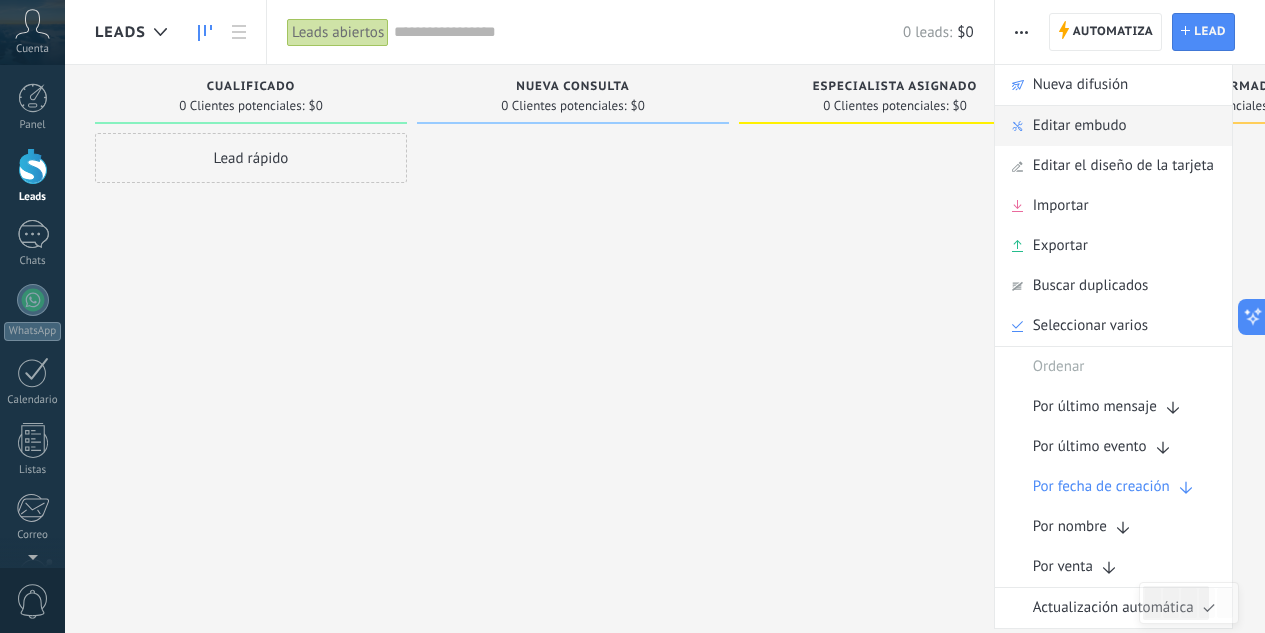 click on "Editar embudo" at bounding box center [1080, 126] 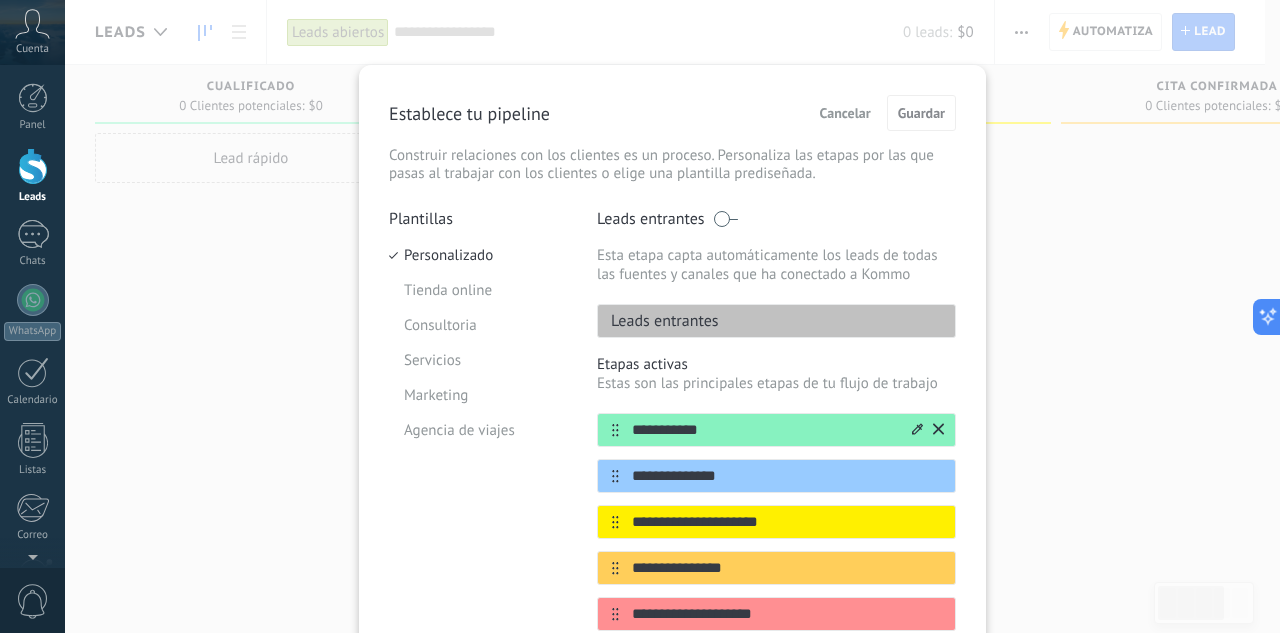 scroll, scrollTop: 86, scrollLeft: 0, axis: vertical 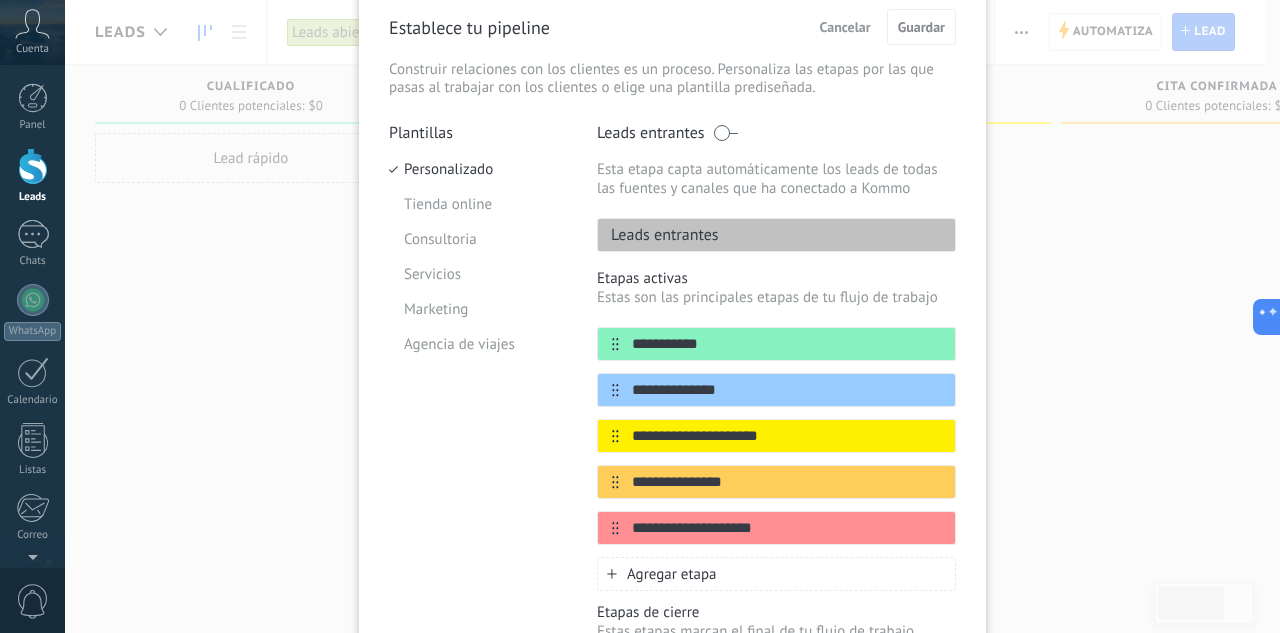 click 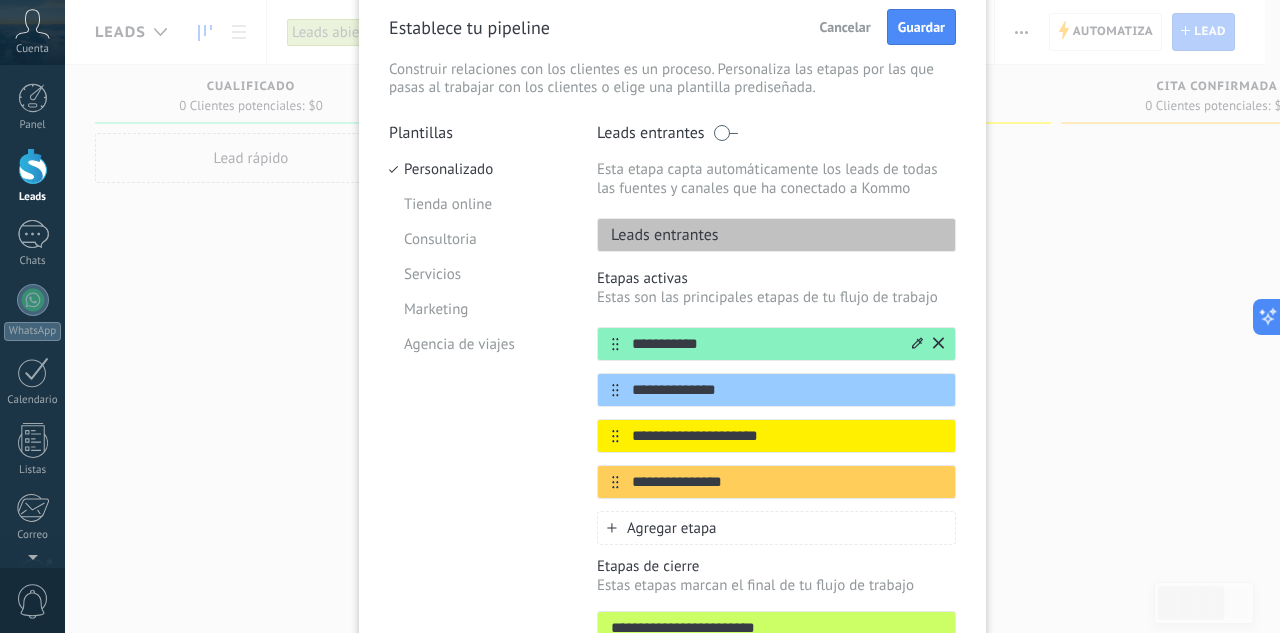 click on "**********" at bounding box center (764, 344) 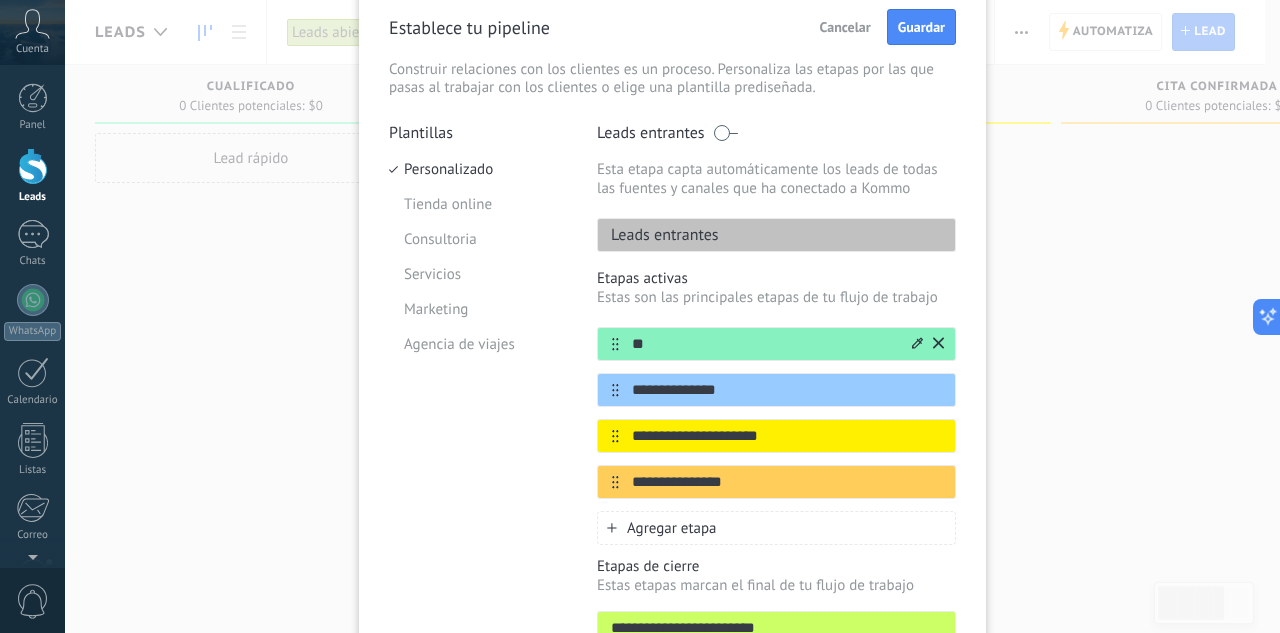 type on "*" 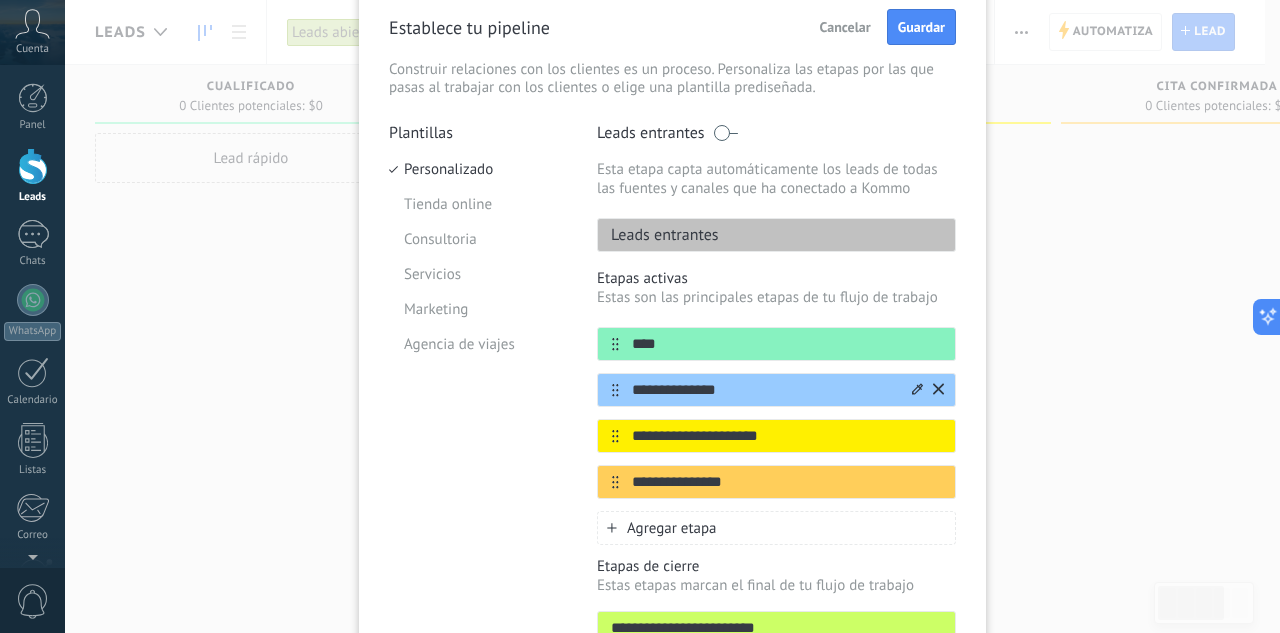 type on "****" 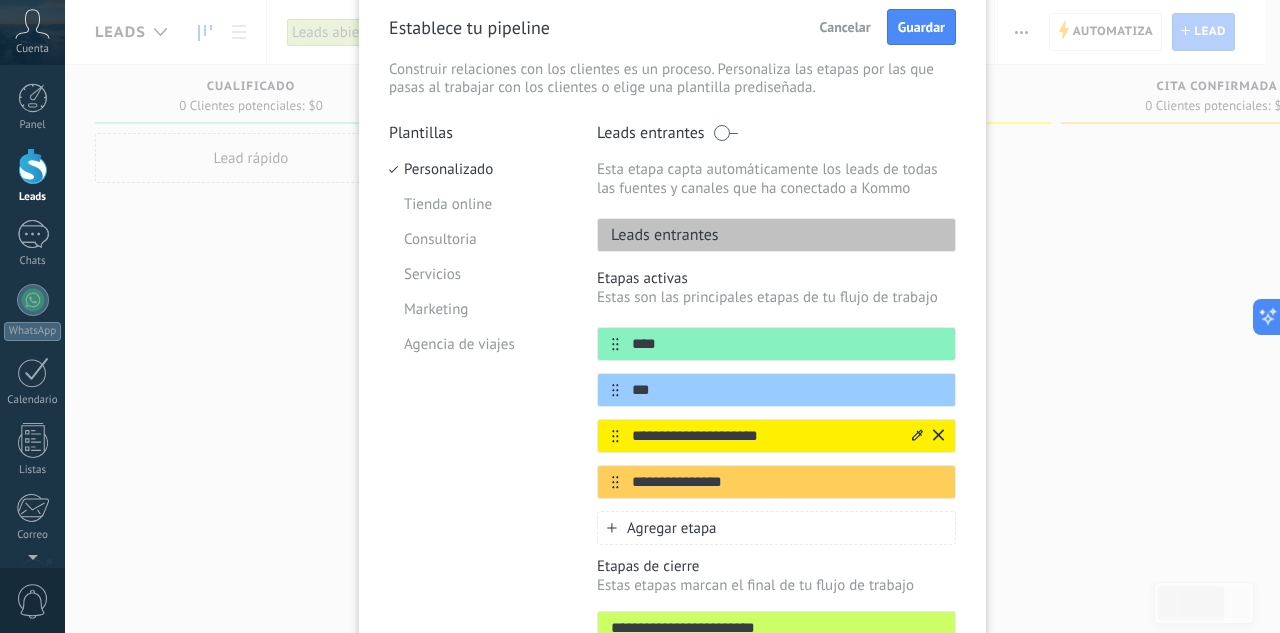 type on "***" 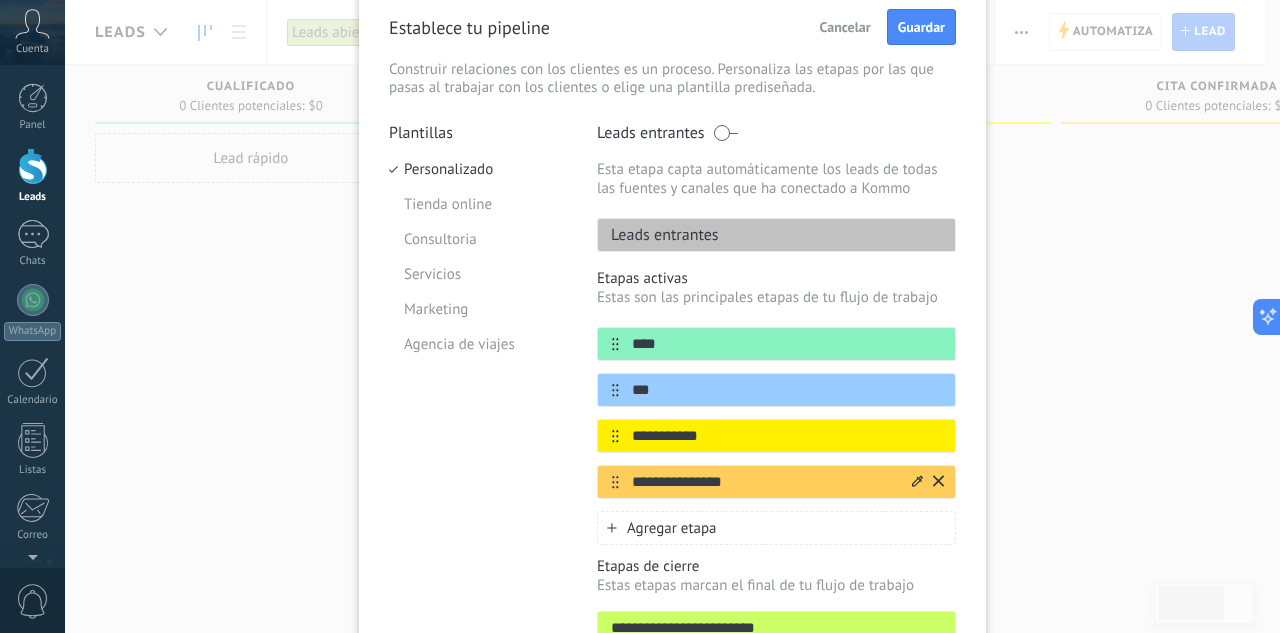 type on "**********" 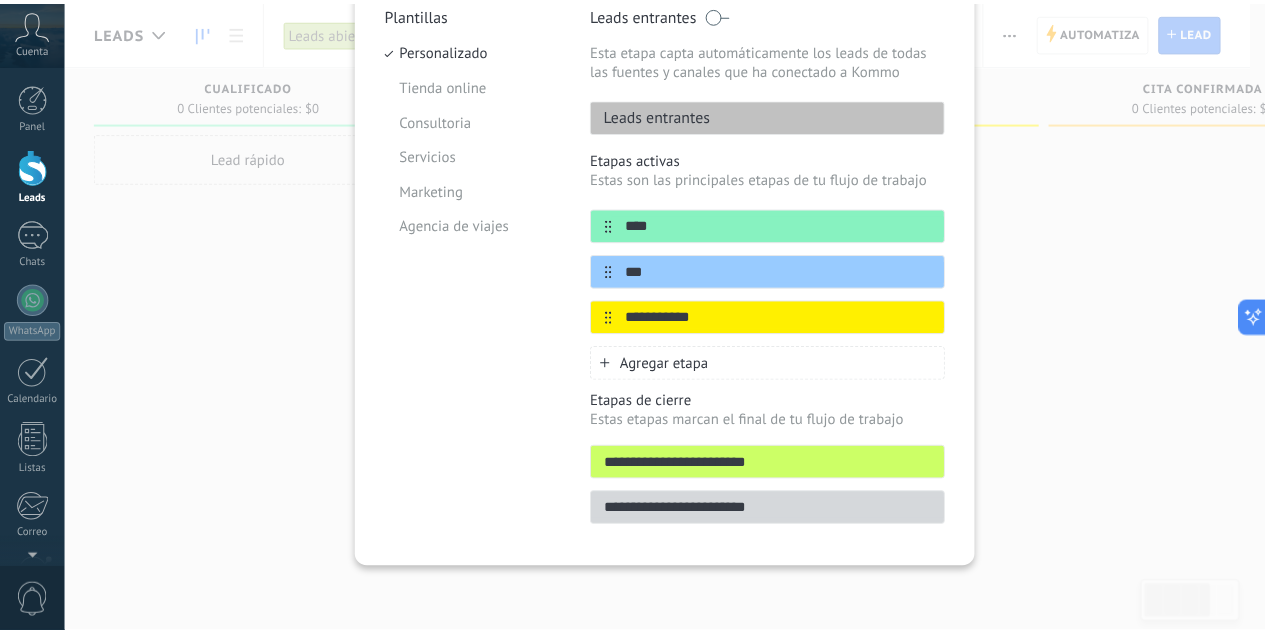scroll, scrollTop: 0, scrollLeft: 0, axis: both 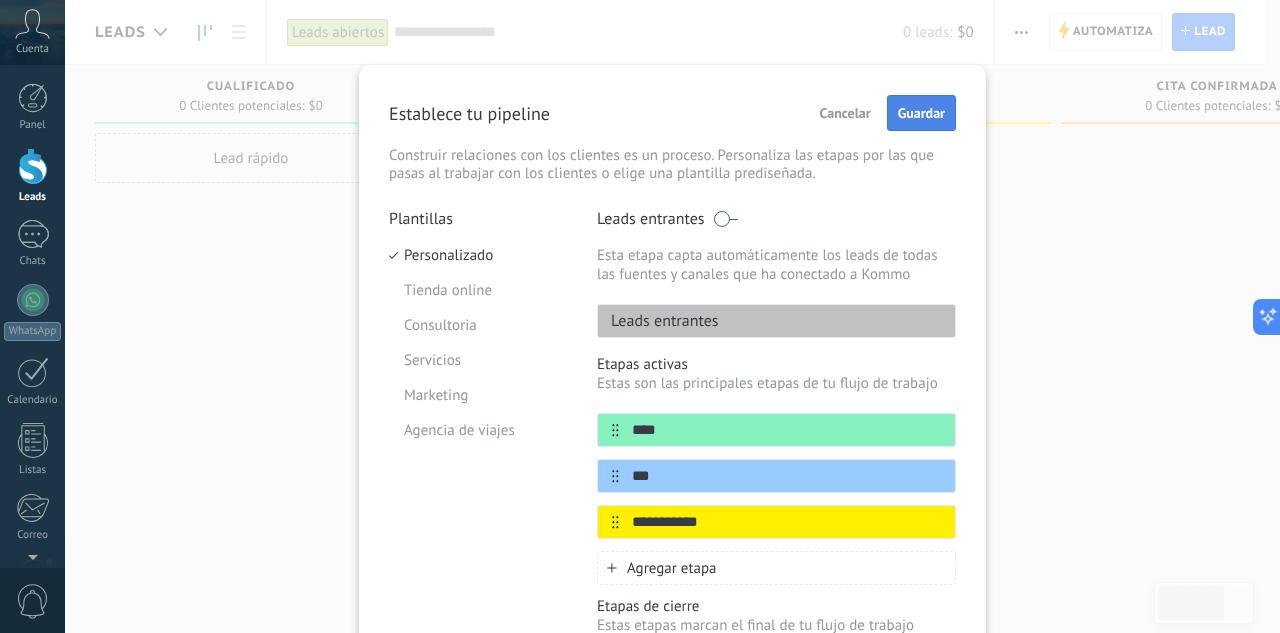 click on "Guardar" at bounding box center [921, 113] 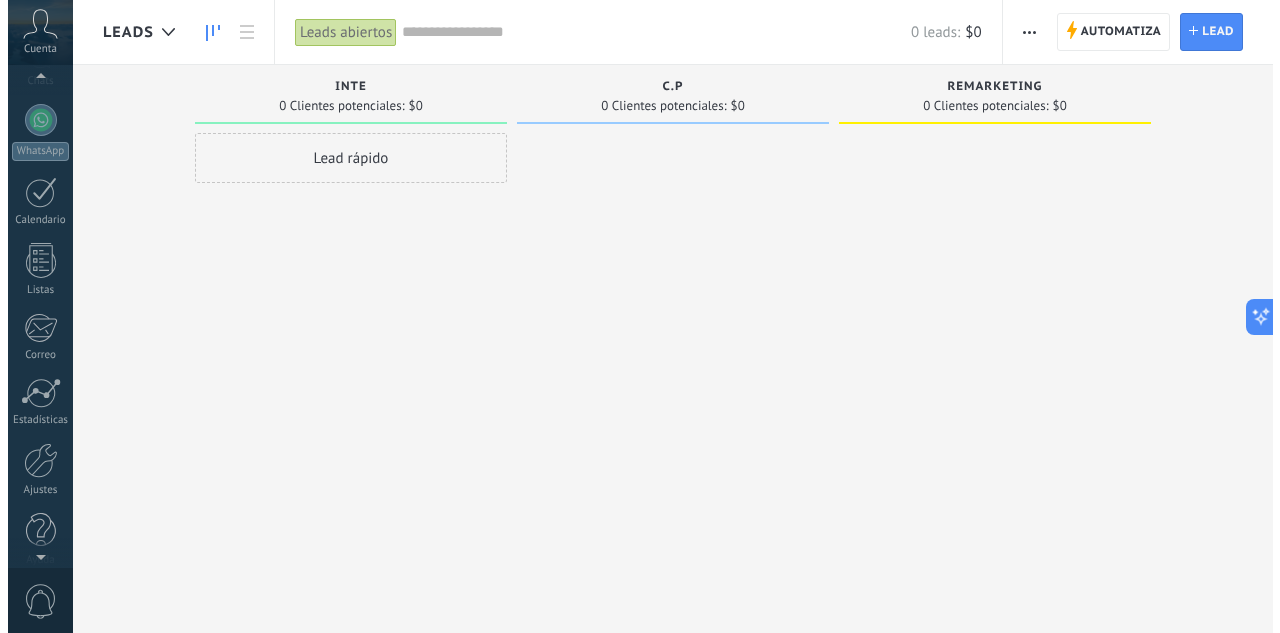 scroll, scrollTop: 199, scrollLeft: 0, axis: vertical 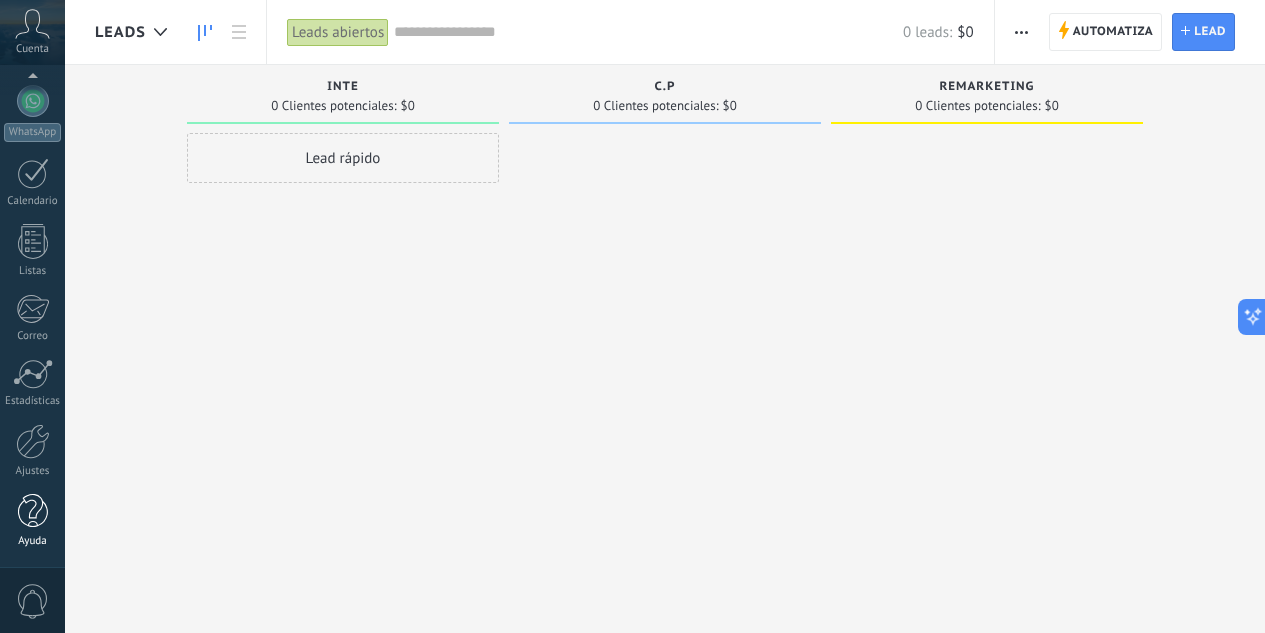 click at bounding box center (33, 511) 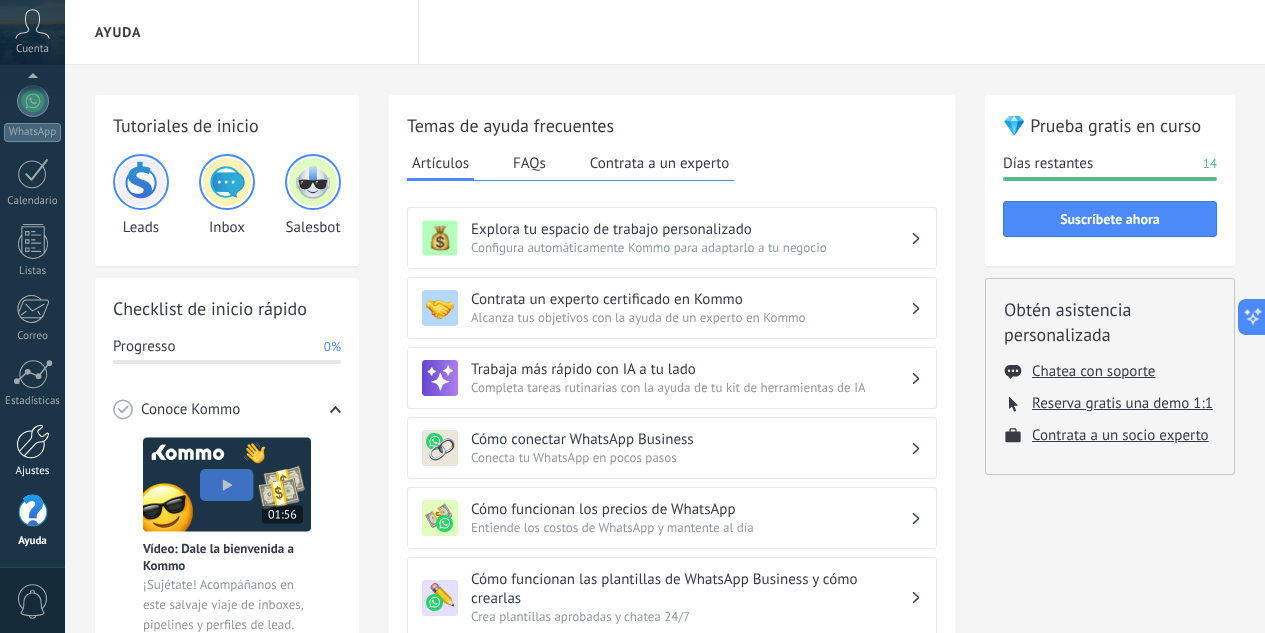 click at bounding box center (33, 441) 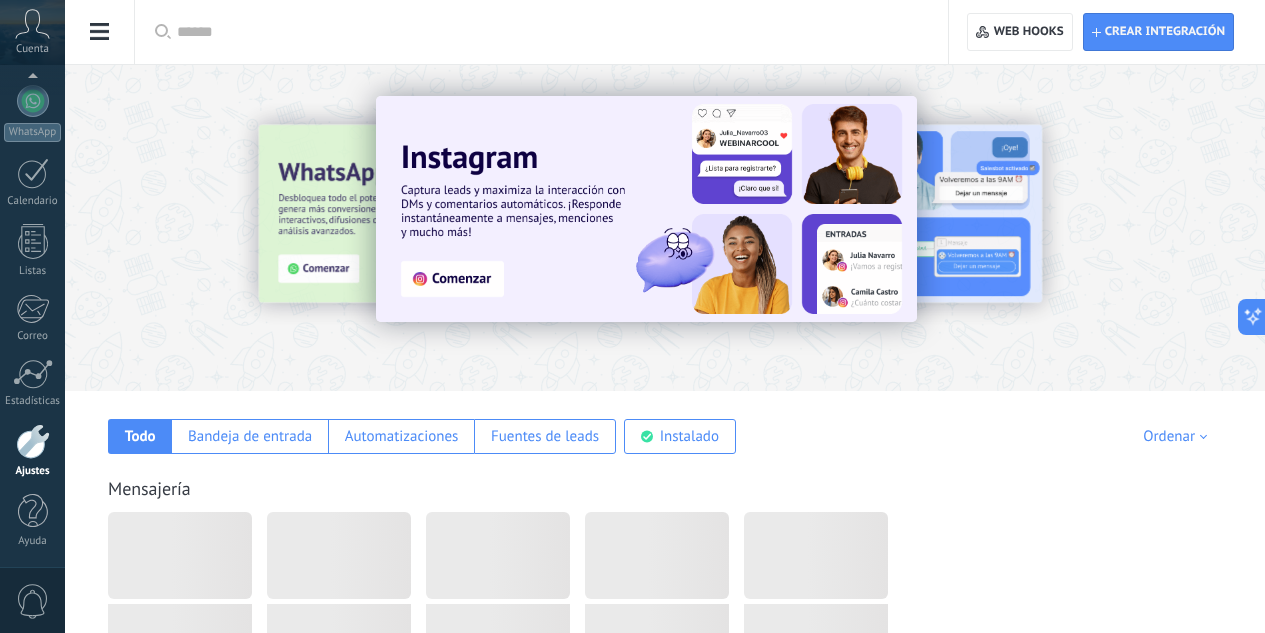click at bounding box center [548, 32] 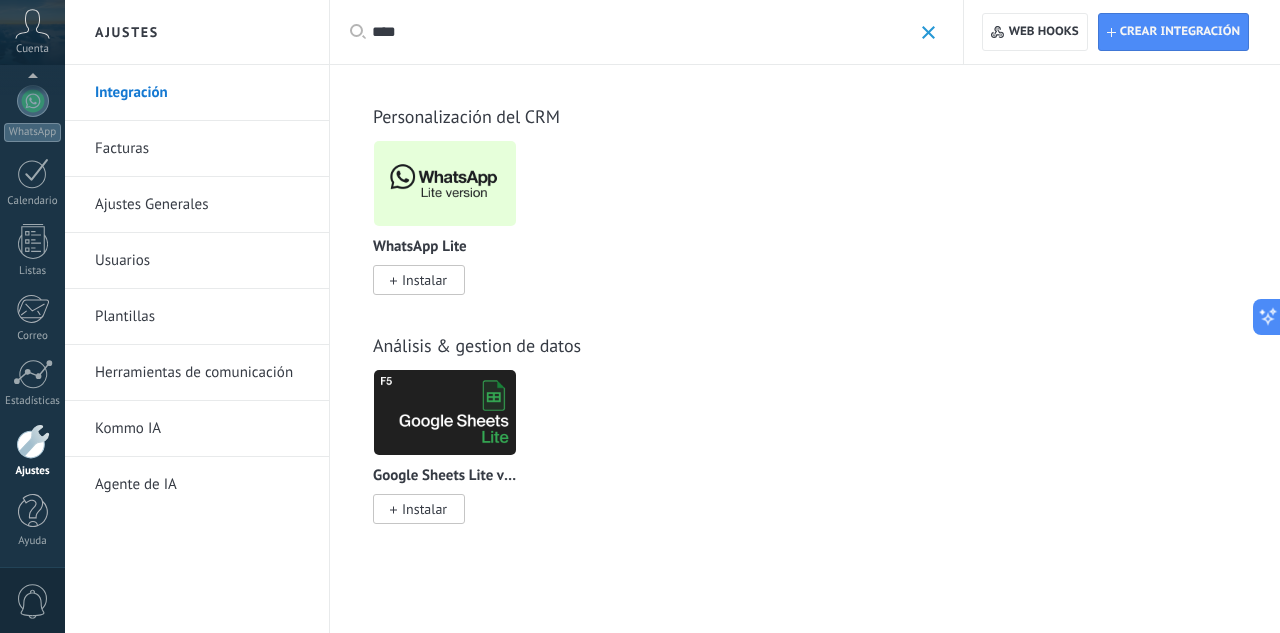 type on "****" 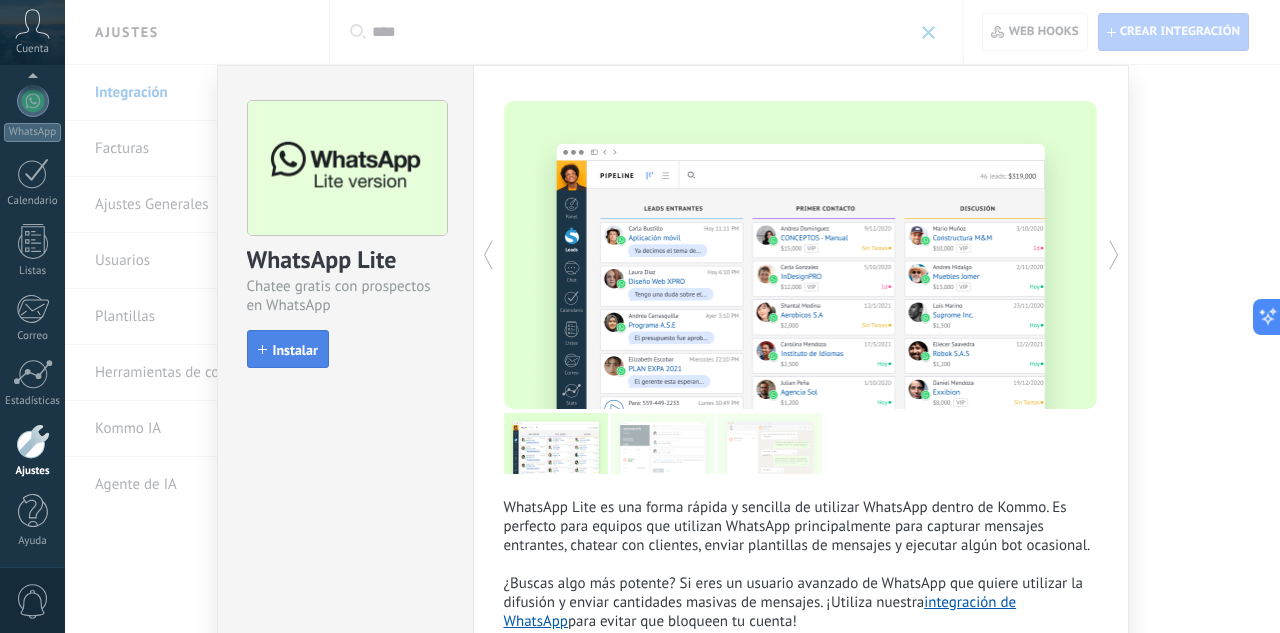 click on "Instalar" at bounding box center (295, 350) 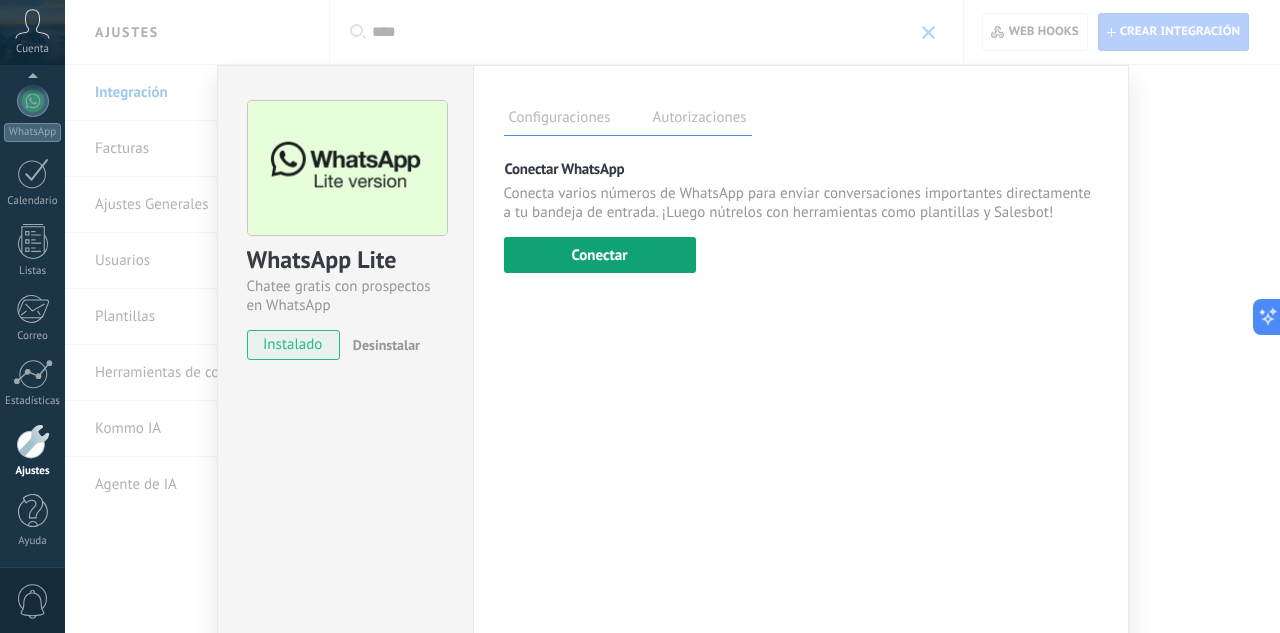 click on "Conectar" at bounding box center [600, 255] 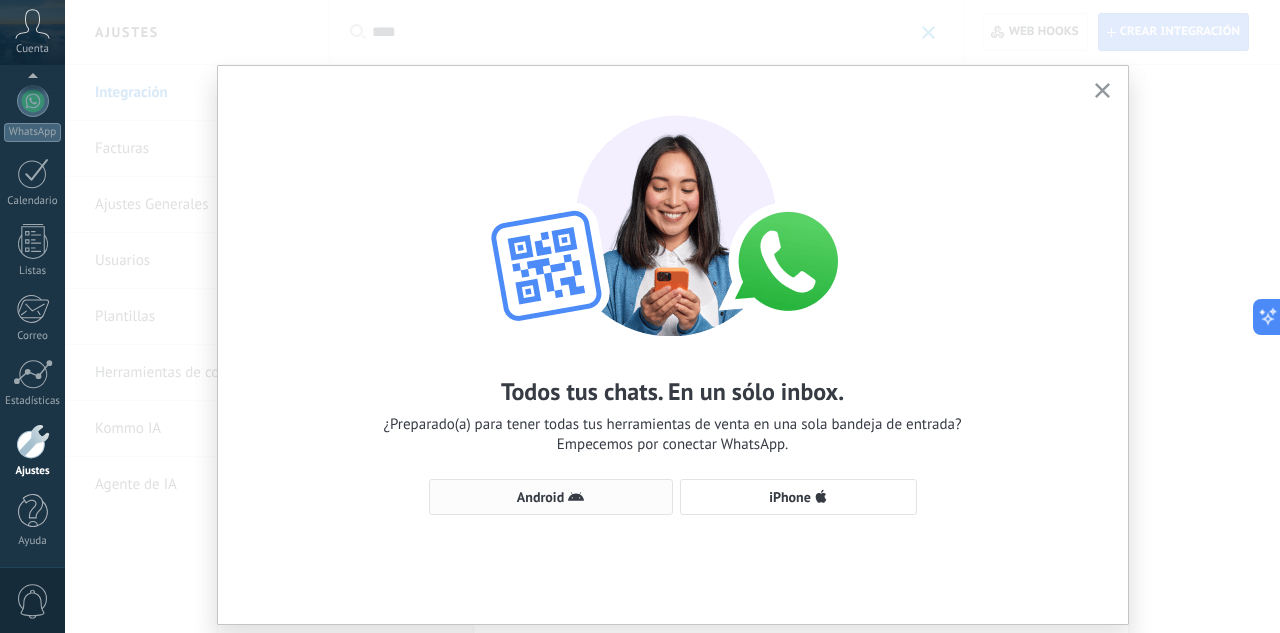 click on "Android" at bounding box center [551, 497] 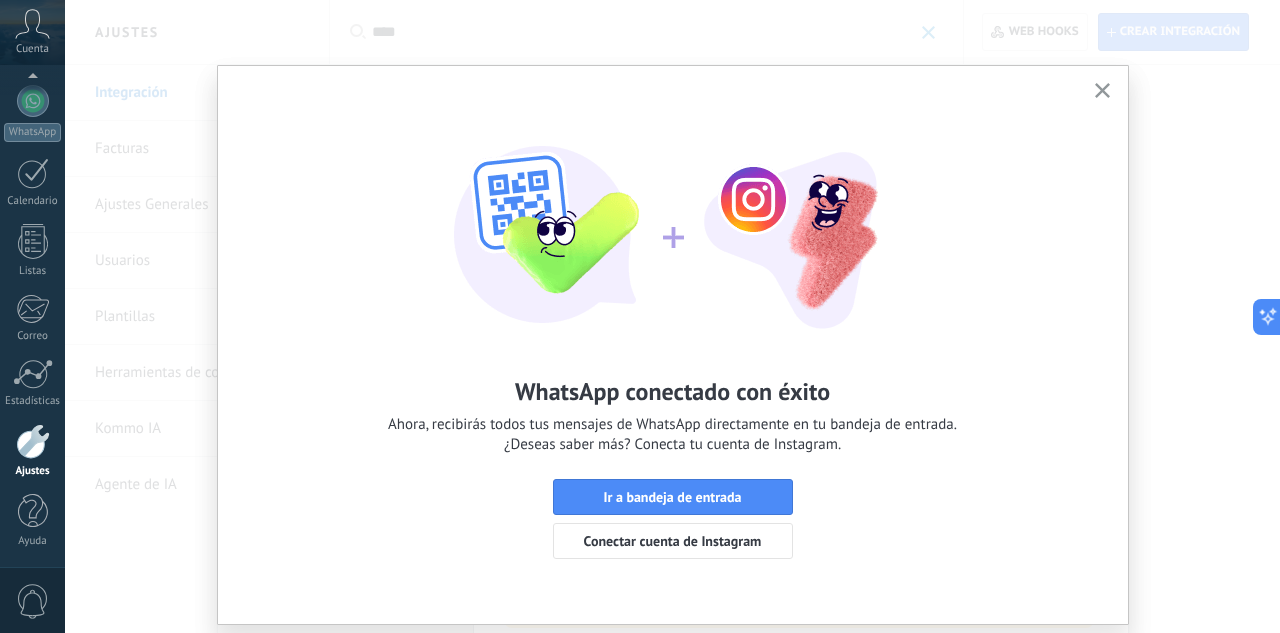 scroll, scrollTop: 57, scrollLeft: 0, axis: vertical 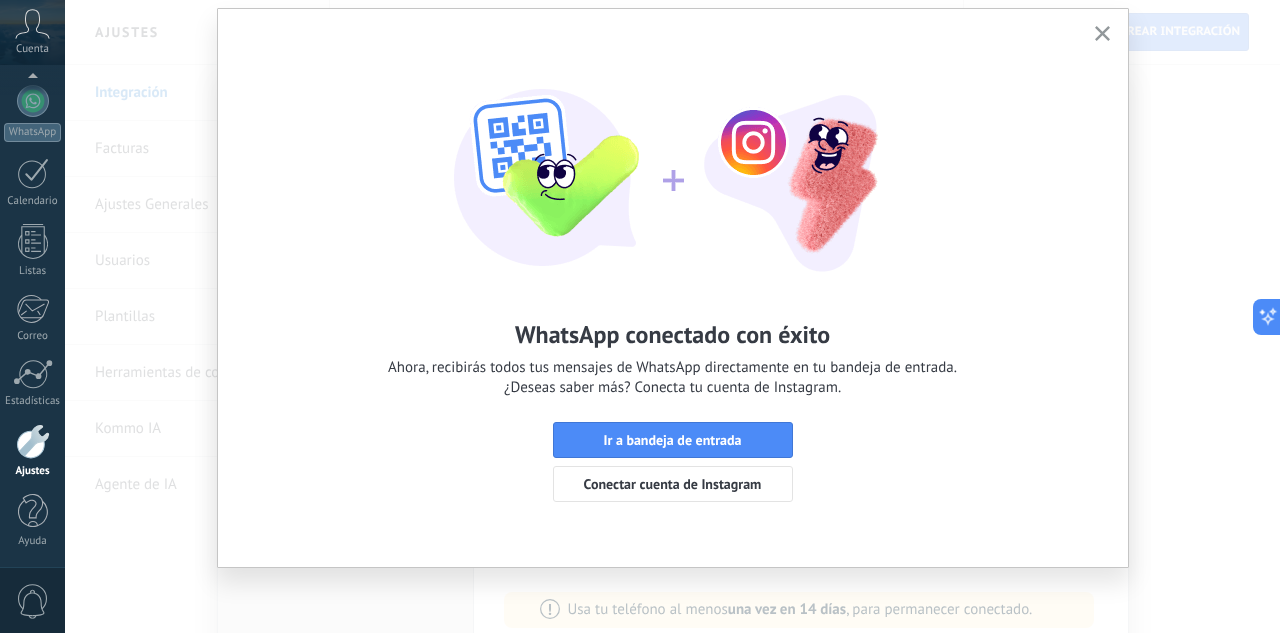 click 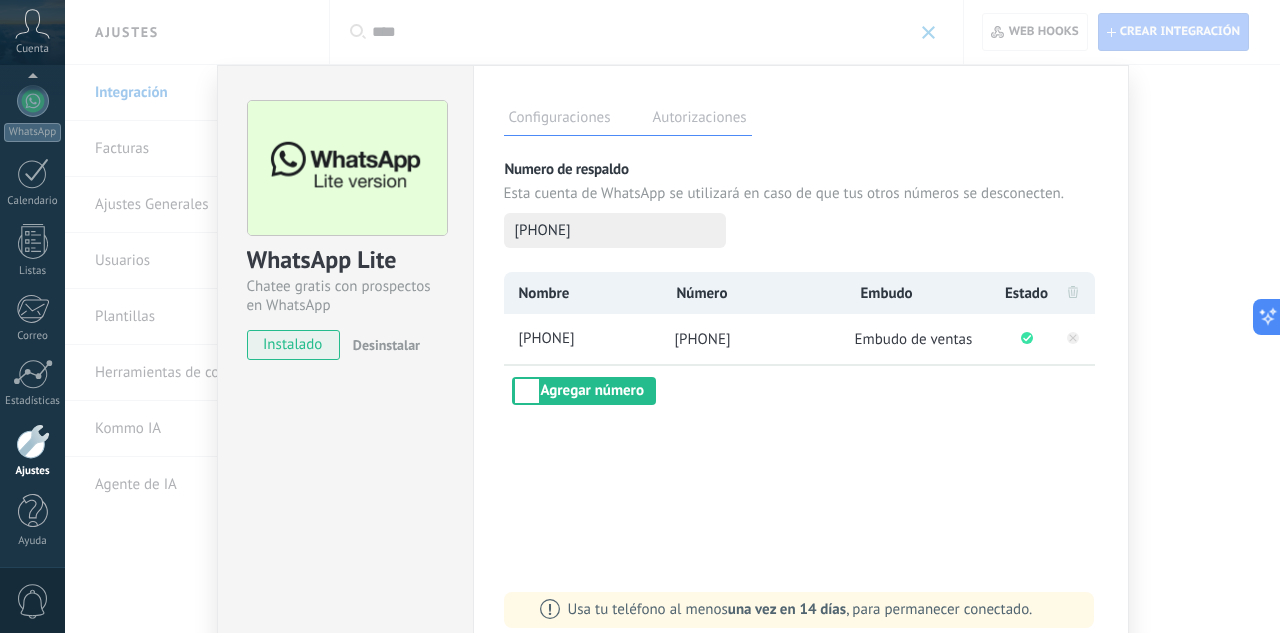 scroll, scrollTop: 0, scrollLeft: 0, axis: both 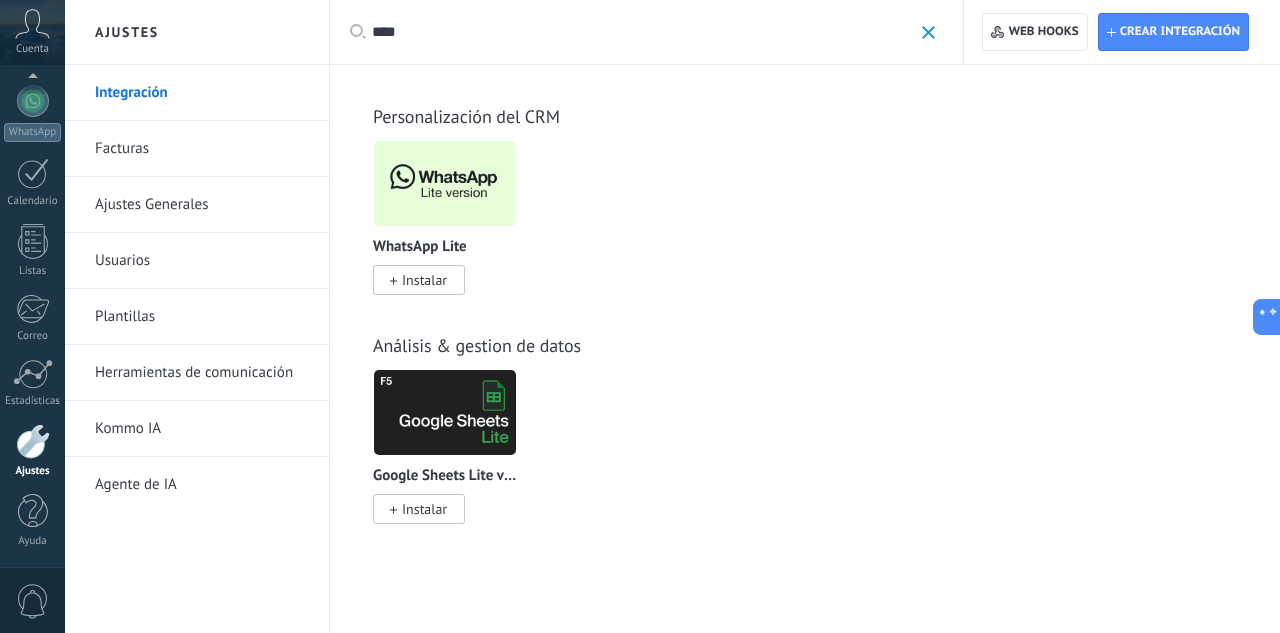 click at bounding box center (445, 183) 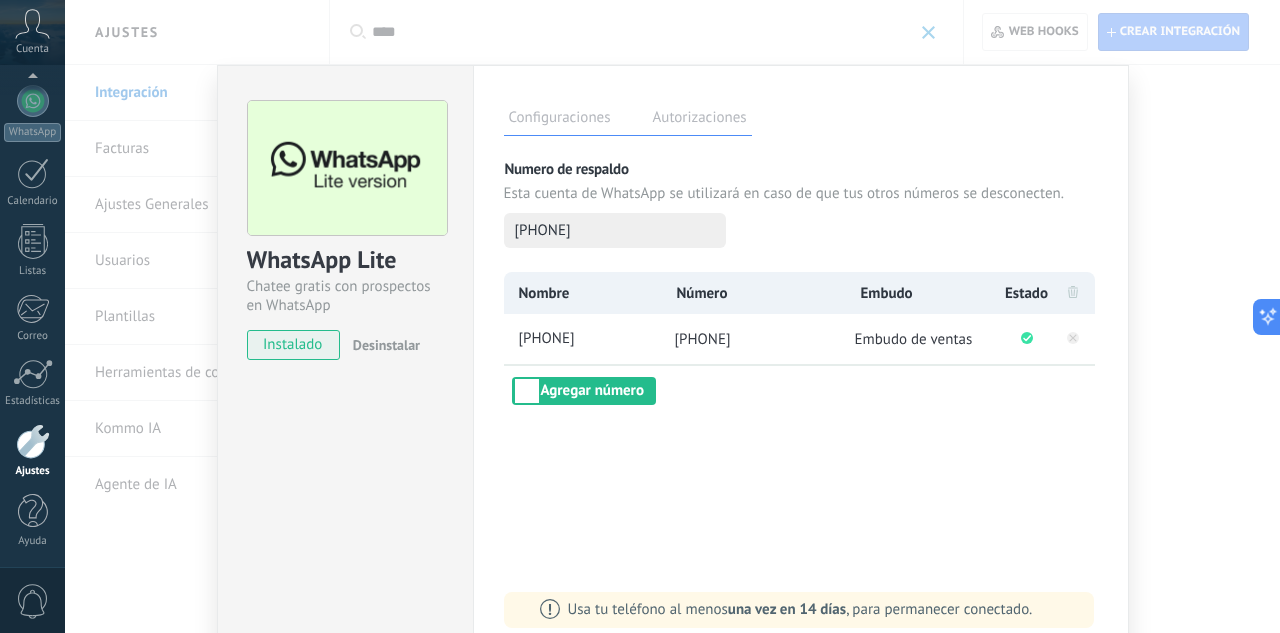 click on "WhatsApp Lite Chatee gratis con prospectos en WhatsApp instalado Desinstalar Configuraciones Autorizaciones Esta pestaña registra a los usuarios que han concedido acceso a las integración a esta cuenta. Si deseas remover la posibilidad que un usuario pueda enviar solicitudes a la cuenta en nombre de esta integración, puedes revocar el acceso. Si el acceso a todos los usuarios es revocado, la integración dejará de funcionar. Esta aplicacion está instalada, pero nadie le ha dado acceso aun. Más de 2 mil millones de personas utilizan activamente WhatsApp para conectarse con amigos, familiares y empresas. Esta integración agrega el chat más popular a tu arsenal de comunicación: captura automáticamente leads desde los mensajes entrantes, comparte el acceso al chat con todo tu equipo y potencia todo con las herramientas integradas de Kommo, como el botón de compromiso y Salesbot. más _:  Guardar Numero de respaldo Esta cuenta de WhatsApp se utilizará en caso de que tus otros números se desconecten." at bounding box center [672, 316] 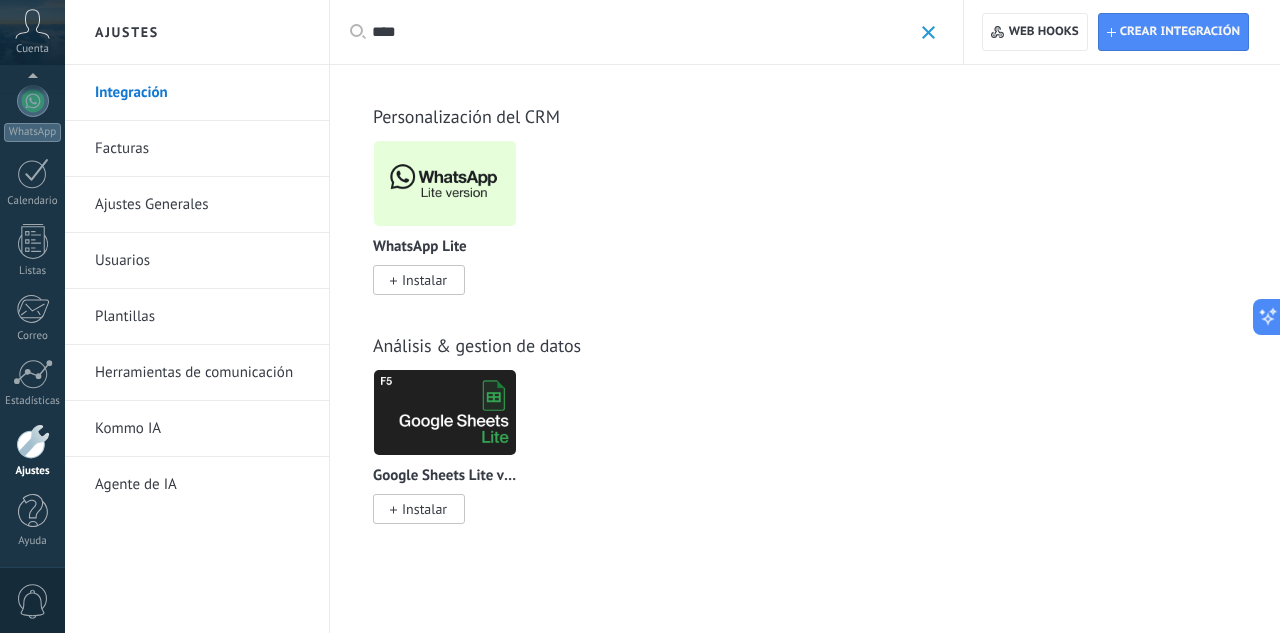 click on "Herramientas de comunicación" at bounding box center (202, 373) 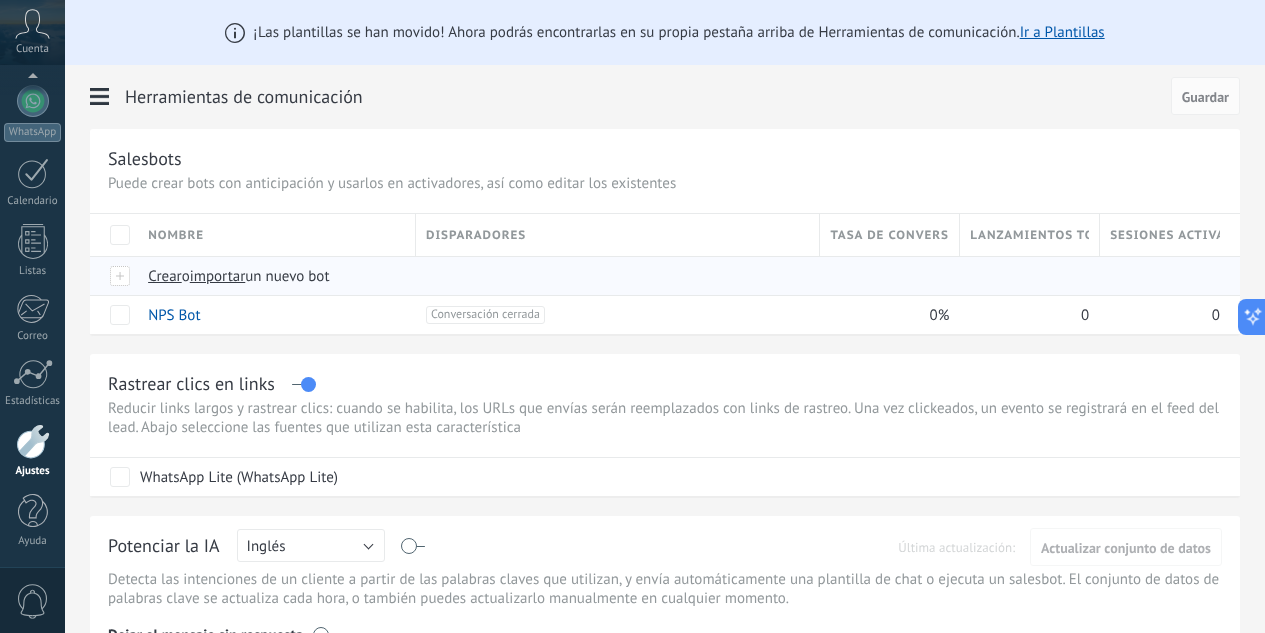 click on "importar" at bounding box center (218, 276) 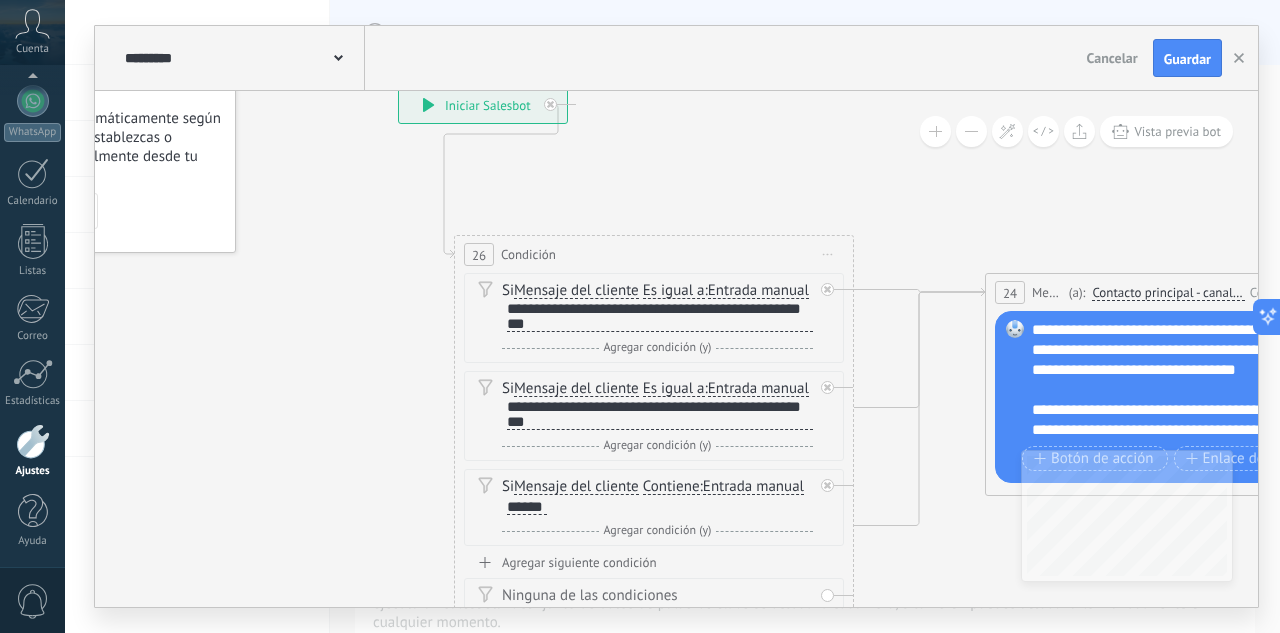 drag, startPoint x: 836, startPoint y: 359, endPoint x: 644, endPoint y: 184, distance: 259.78644 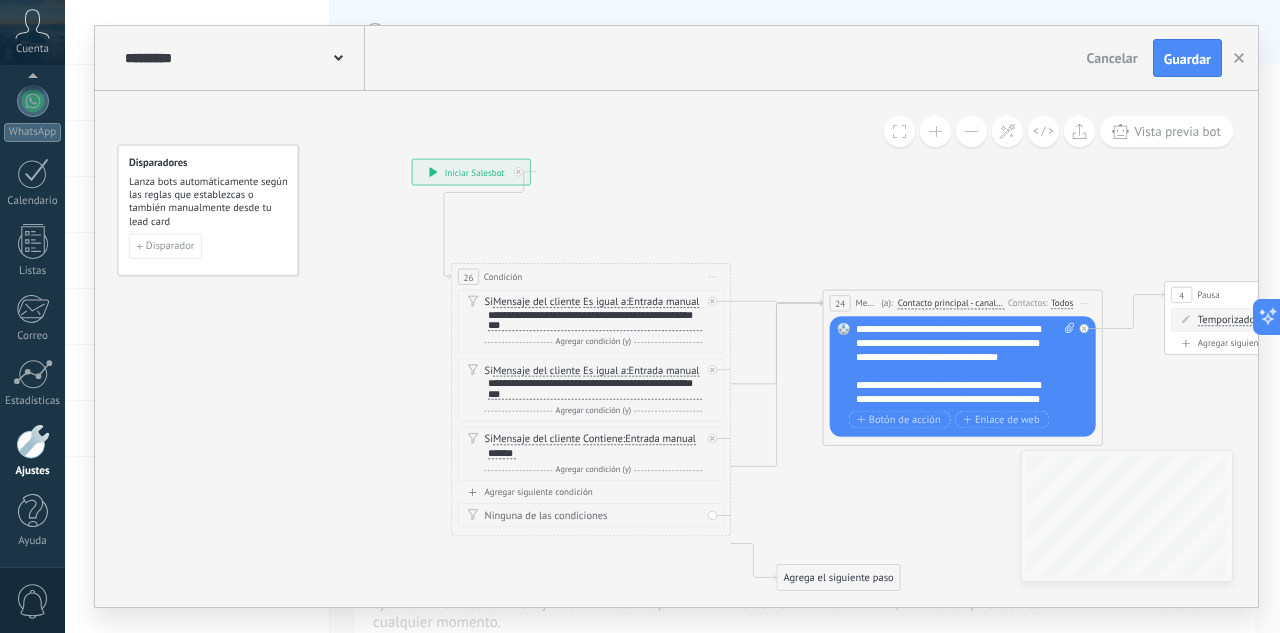 drag, startPoint x: 723, startPoint y: 180, endPoint x: 663, endPoint y: 221, distance: 72.67049 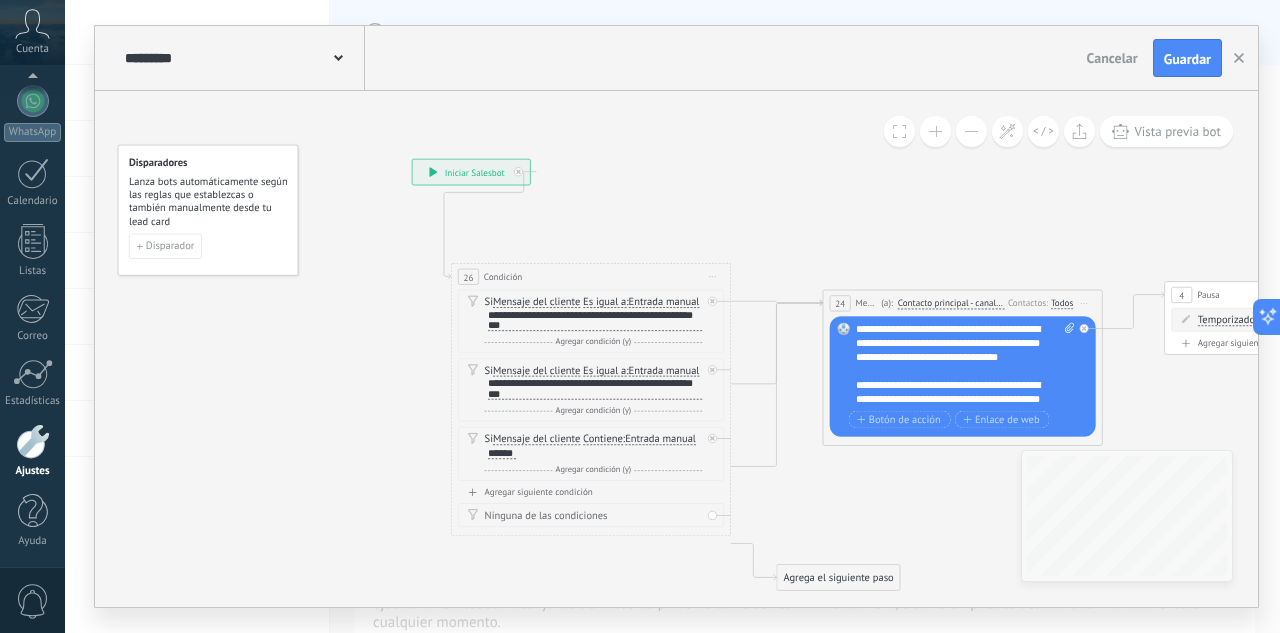 click 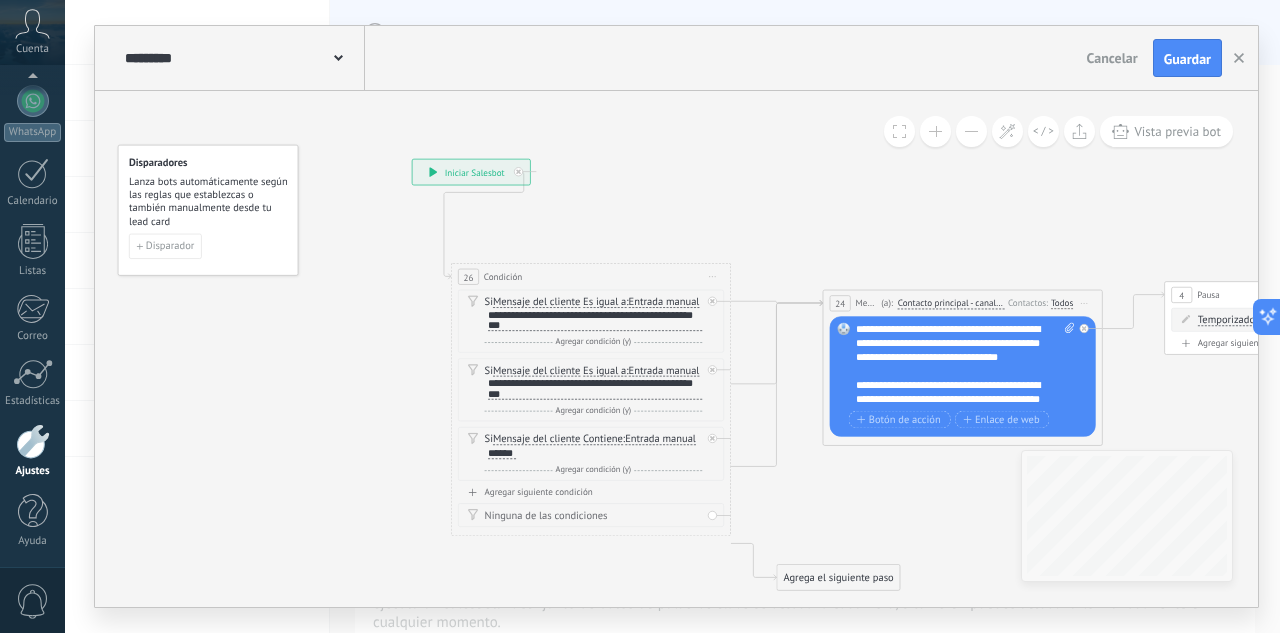 click on "Iniciar vista previa aquí
Cambiar nombre
Duplicar
Borrar" at bounding box center (713, 277) 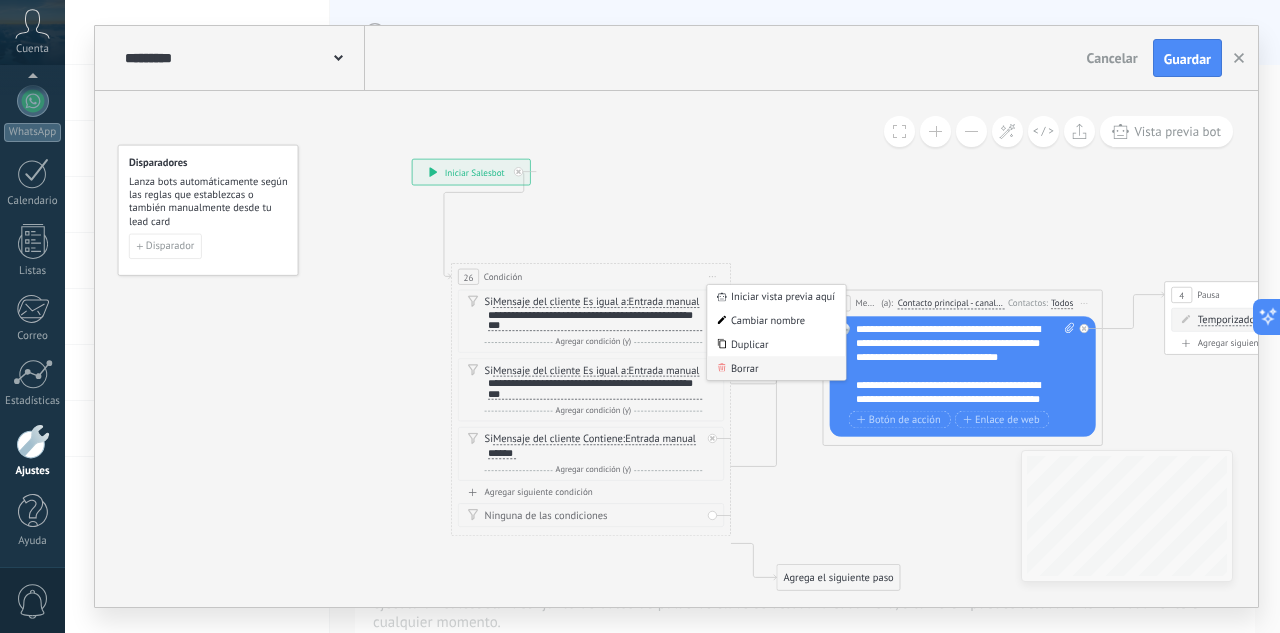 click on "Borrar" at bounding box center [776, 368] 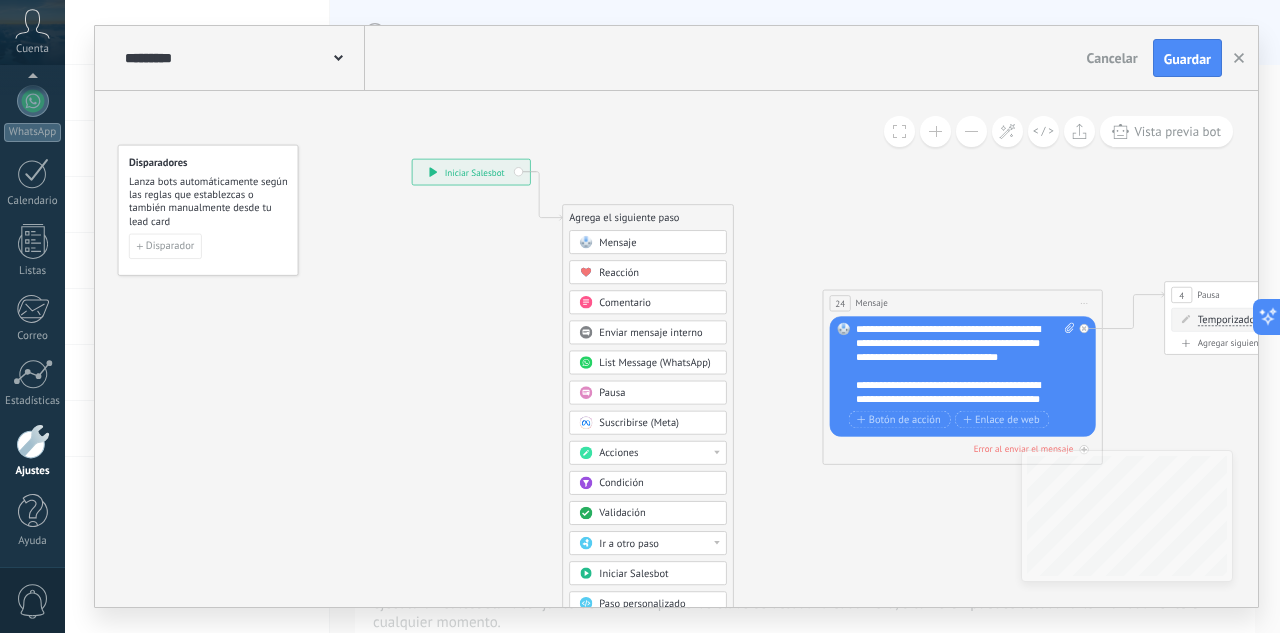 click 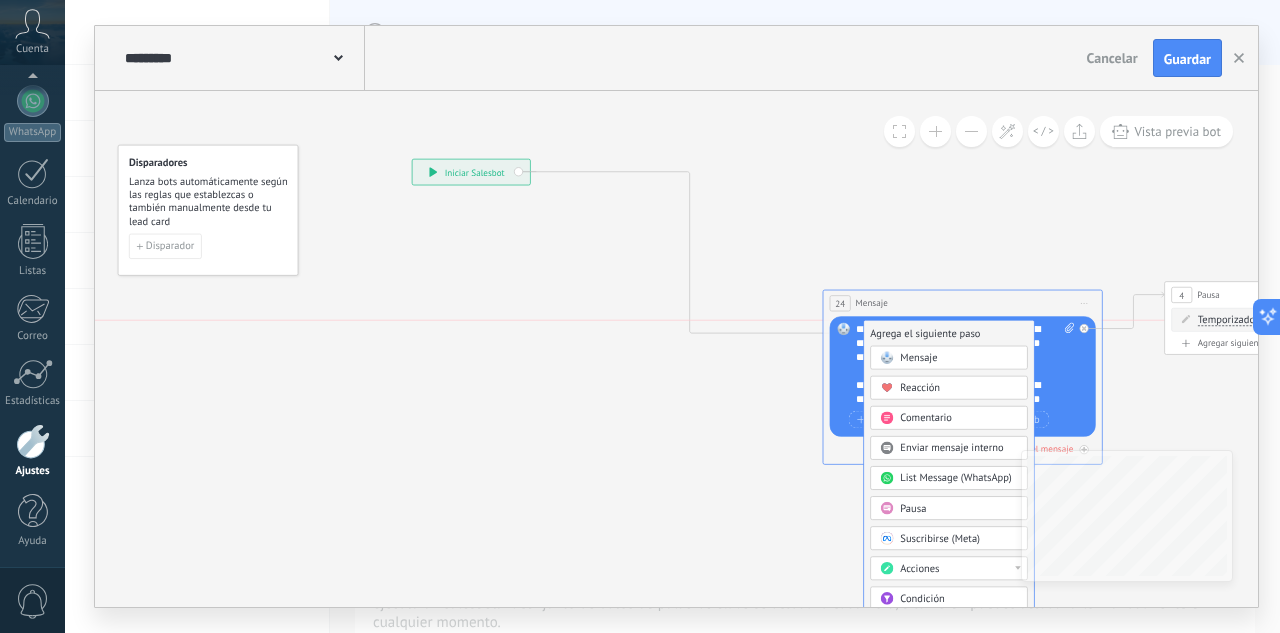 drag, startPoint x: 662, startPoint y: 210, endPoint x: 967, endPoint y: 341, distance: 331.94278 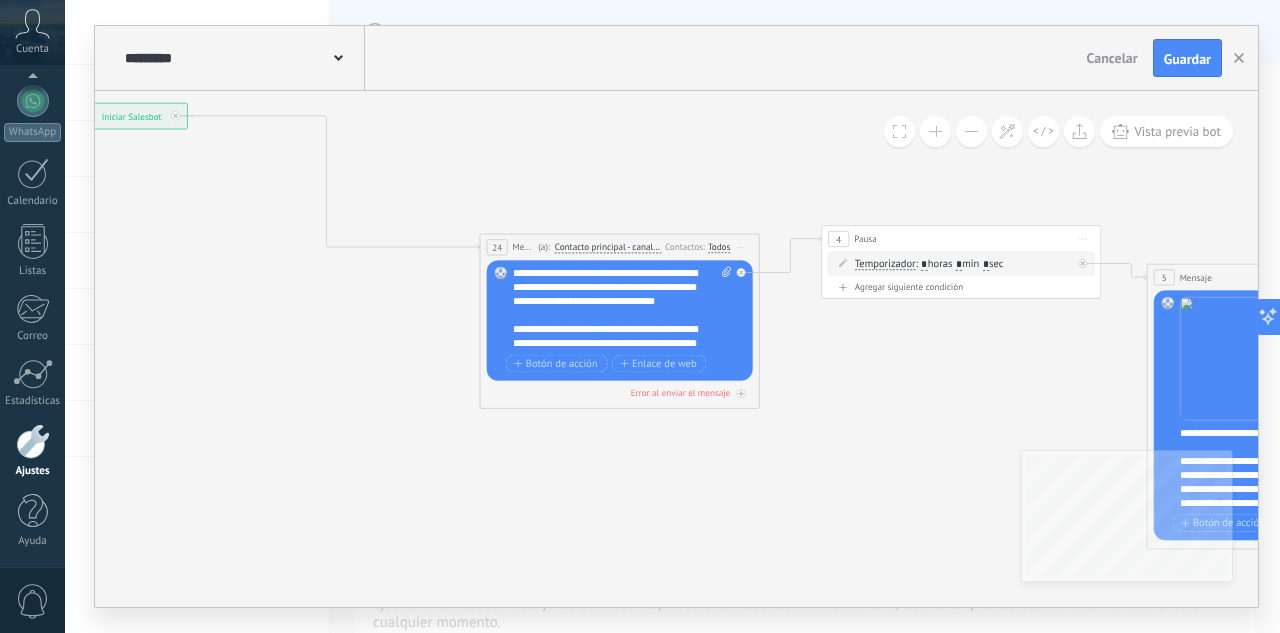 drag, startPoint x: 737, startPoint y: 393, endPoint x: 394, endPoint y: 337, distance: 347.54135 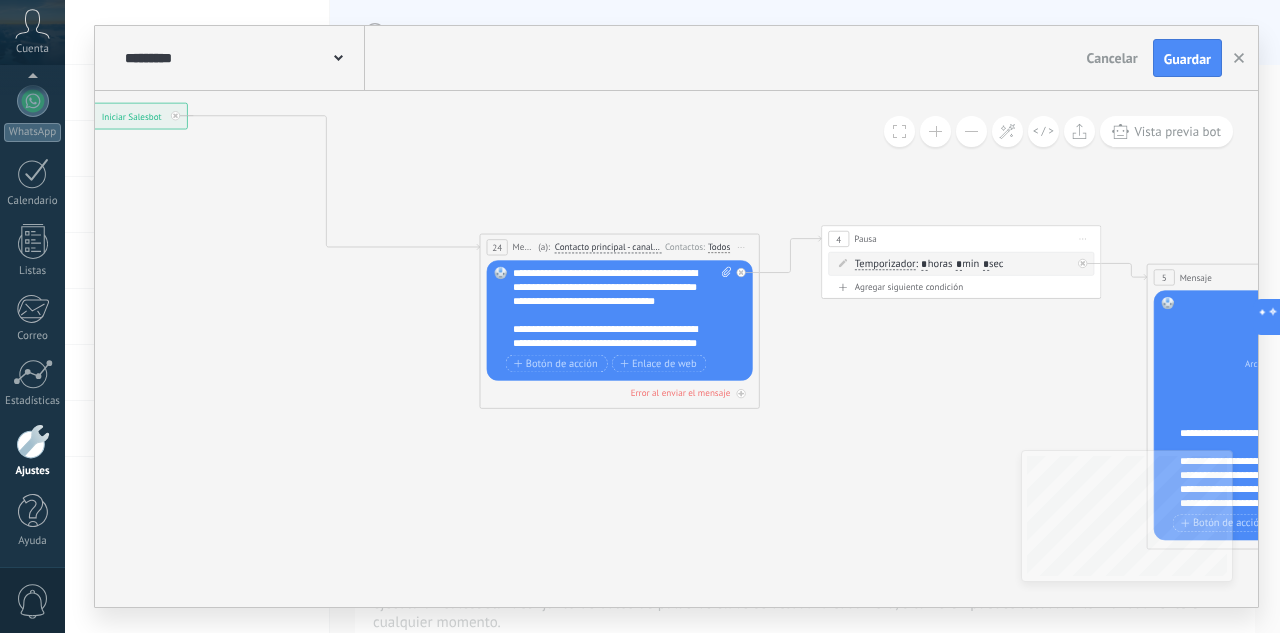 click on "Todos" at bounding box center [719, 247] 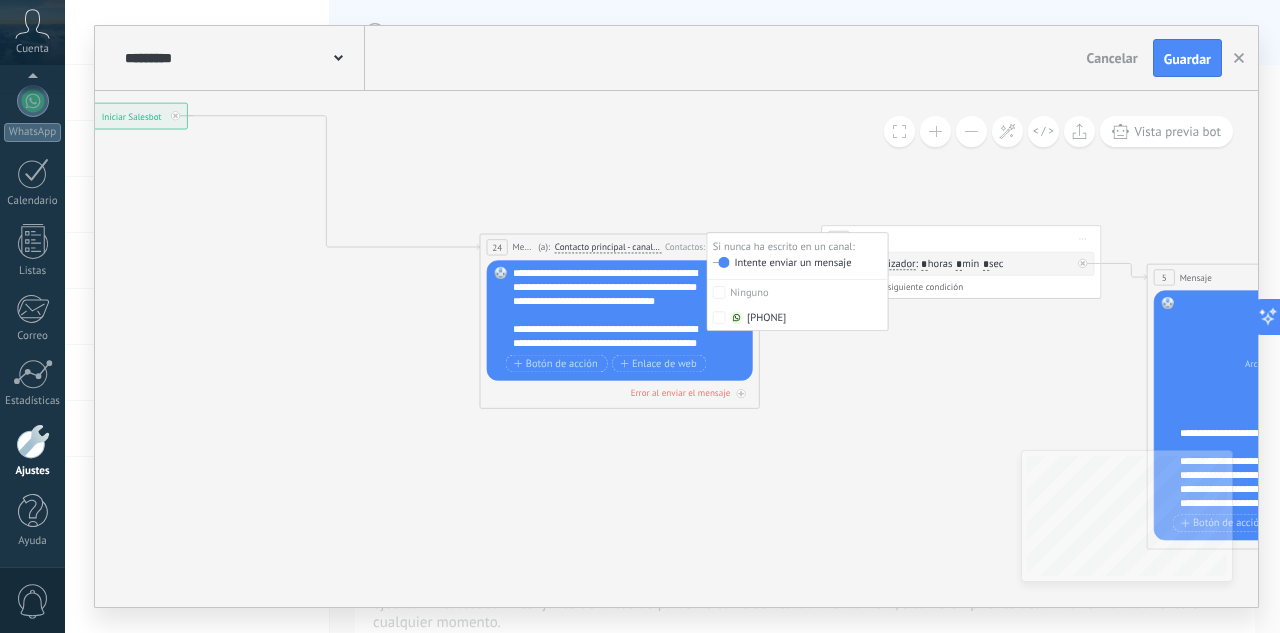 click 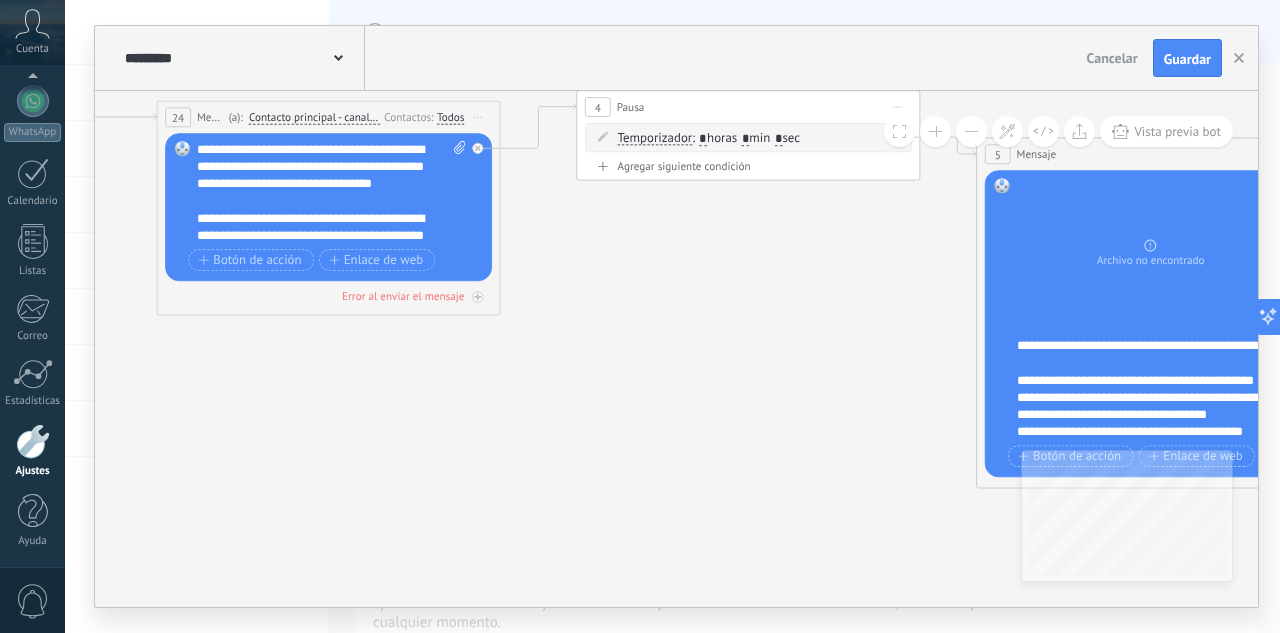 drag, startPoint x: 749, startPoint y: 491, endPoint x: 402, endPoint y: 368, distance: 368.15485 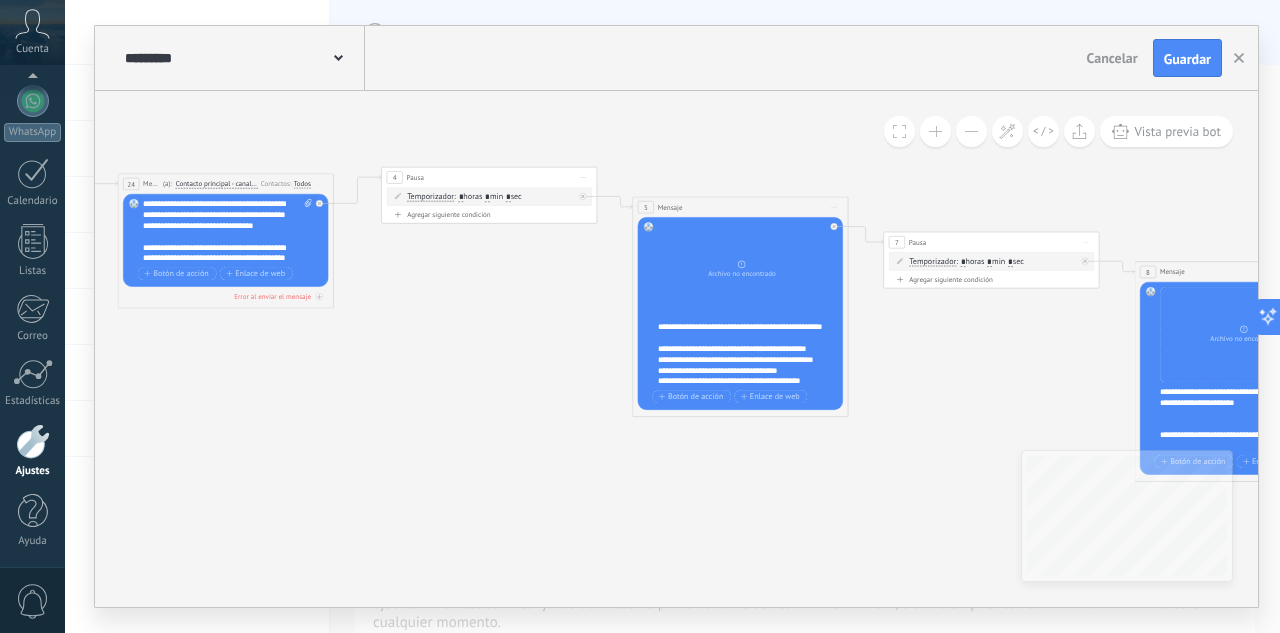 drag, startPoint x: 754, startPoint y: 329, endPoint x: 516, endPoint y: 328, distance: 238.0021 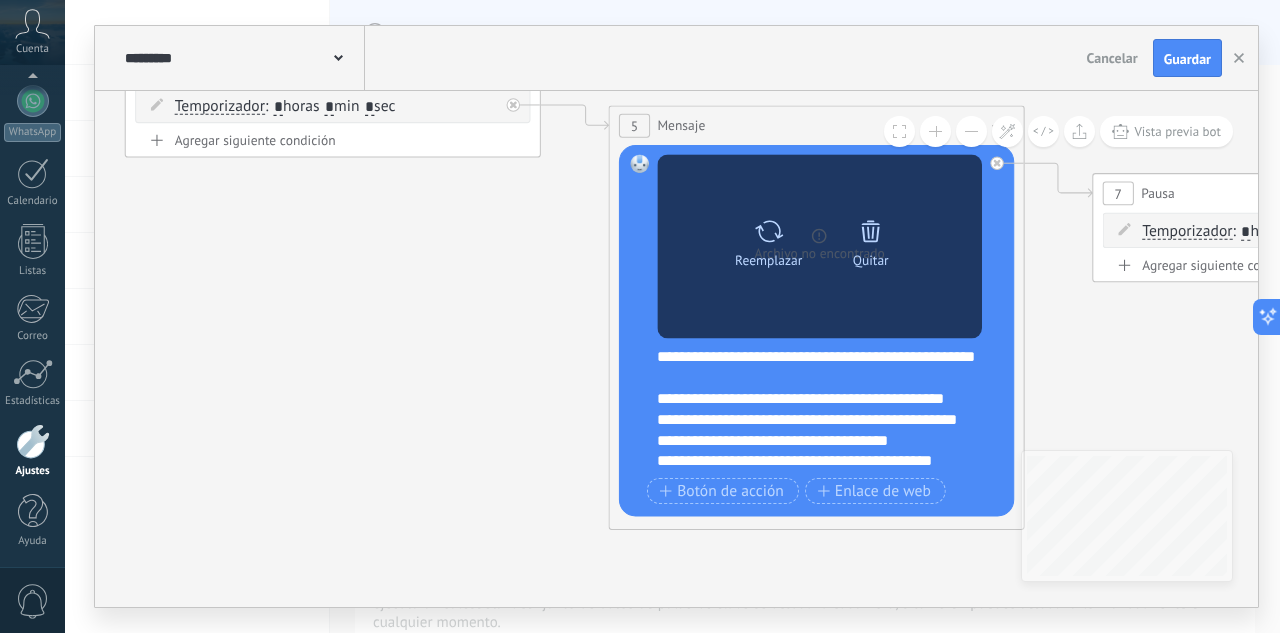 click 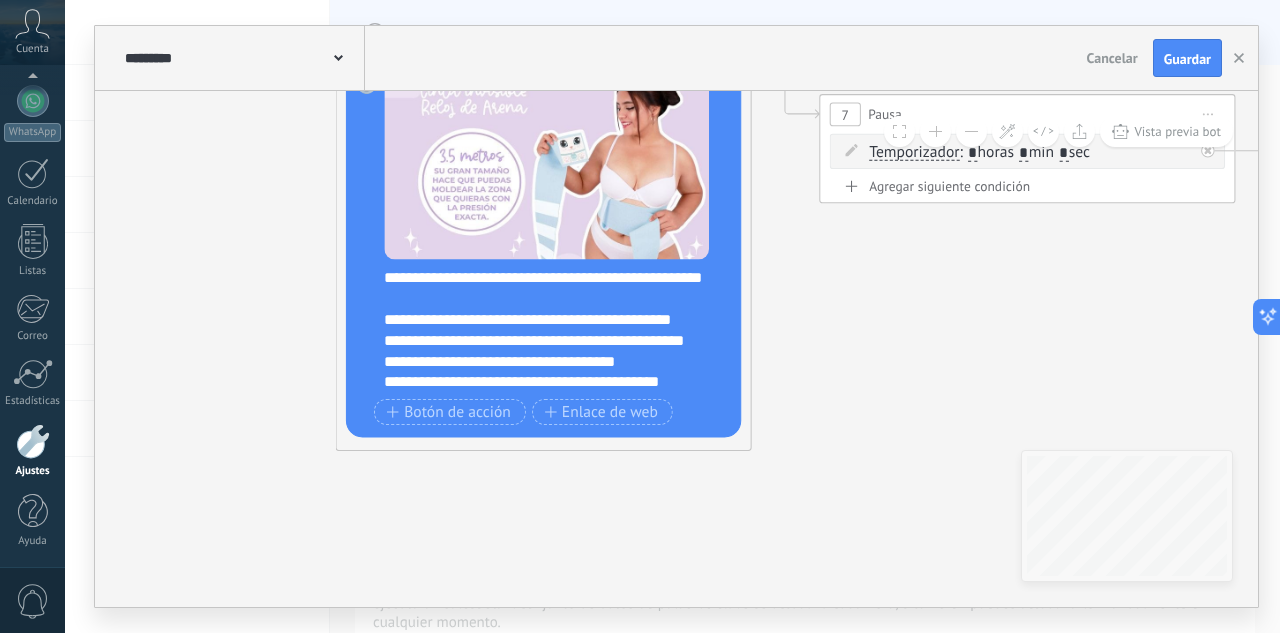 drag, startPoint x: 1117, startPoint y: 372, endPoint x: 839, endPoint y: 293, distance: 289.00693 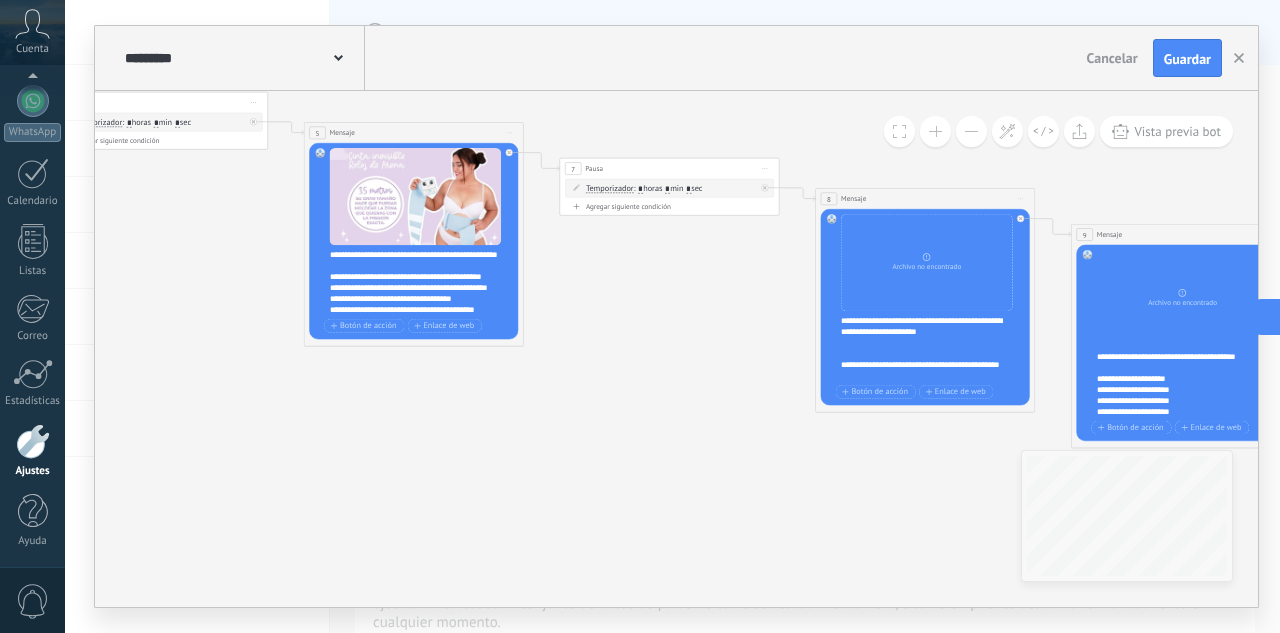 drag, startPoint x: 859, startPoint y: 292, endPoint x: 766, endPoint y: 289, distance: 93.04838 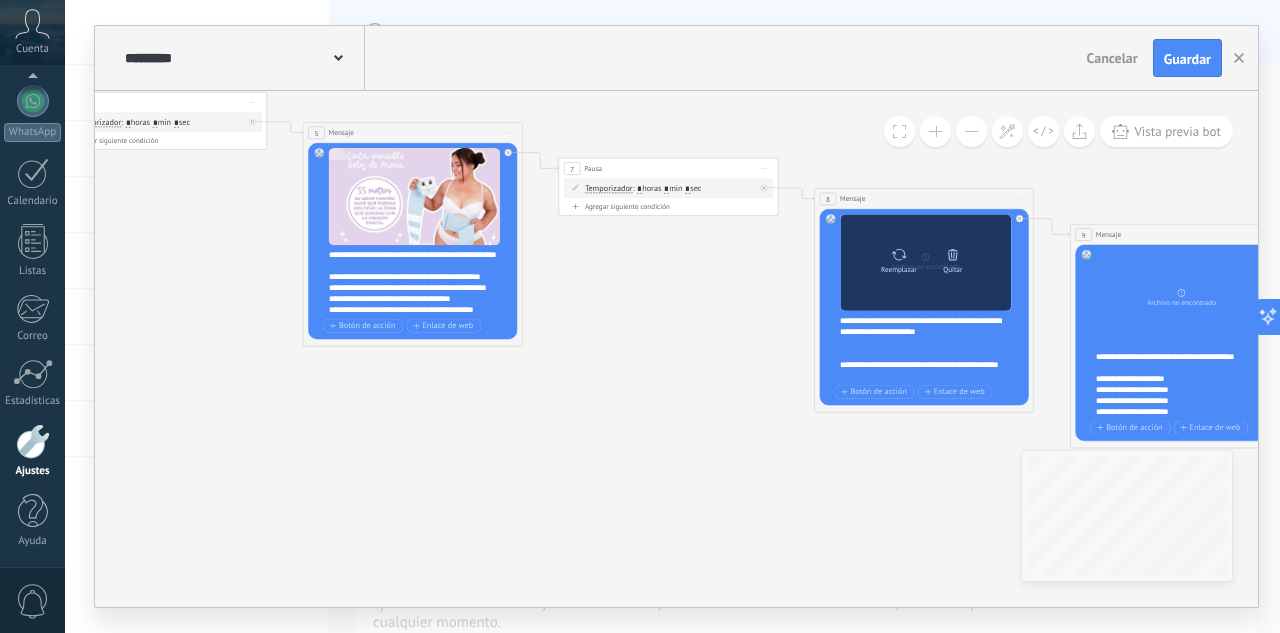 click at bounding box center (899, 254) 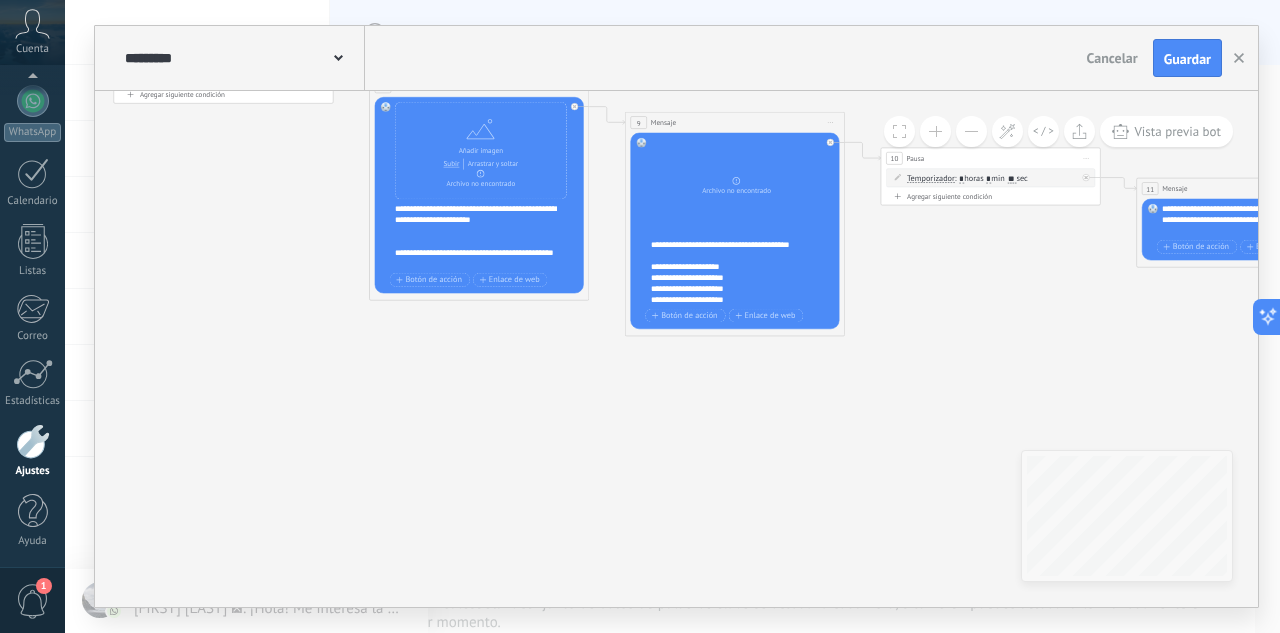 drag, startPoint x: 941, startPoint y: 486, endPoint x: 423, endPoint y: 383, distance: 528.14105 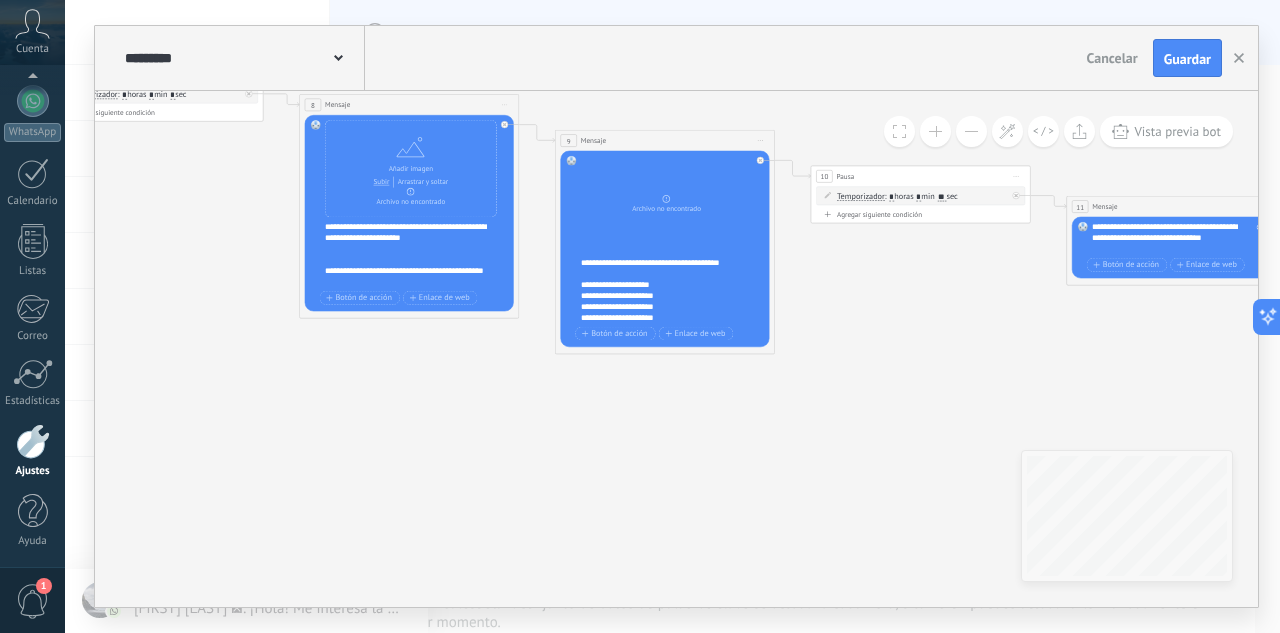 drag, startPoint x: 562, startPoint y: 422, endPoint x: 575, endPoint y: 462, distance: 42.059483 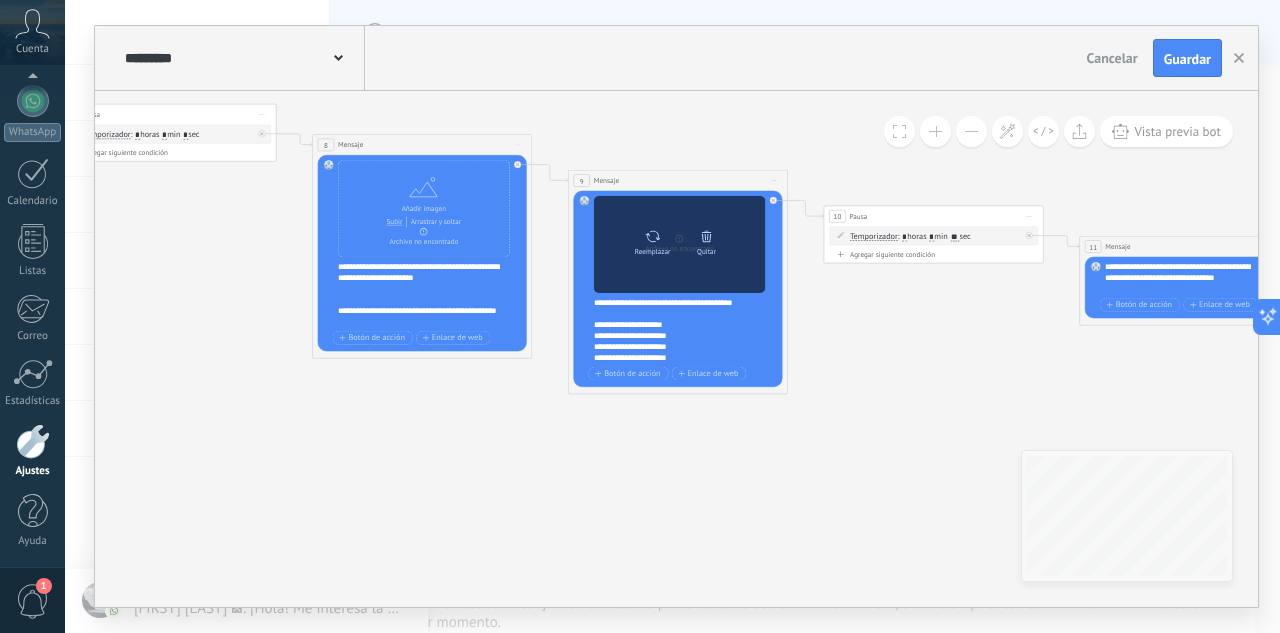 click 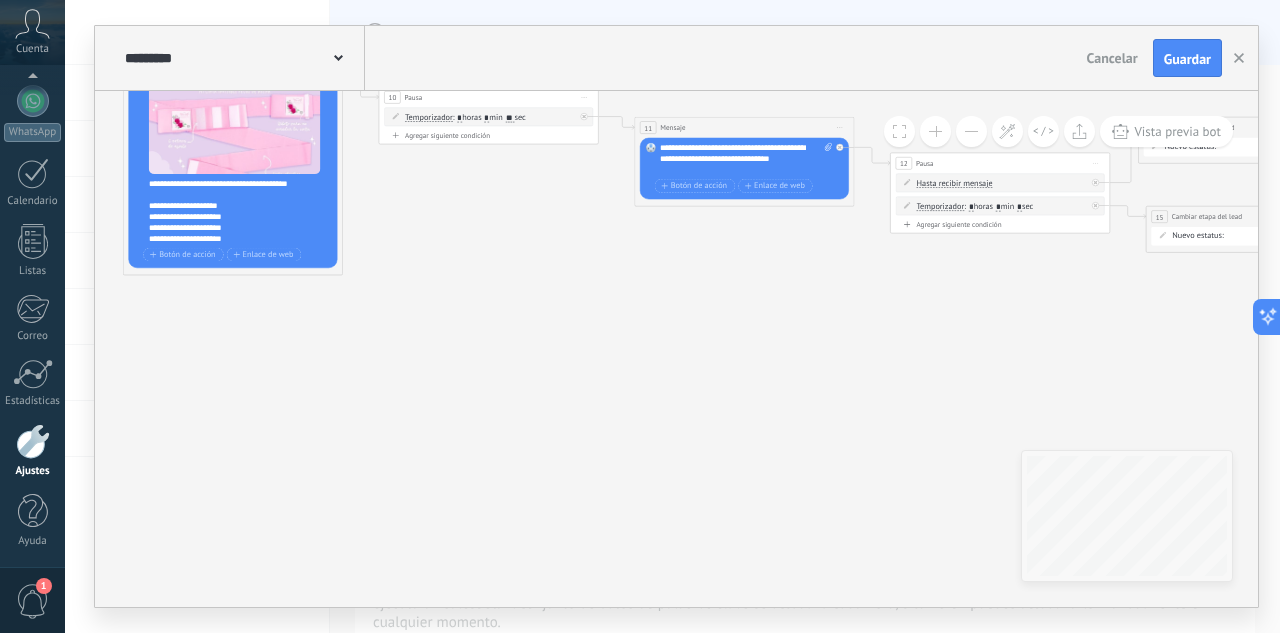 drag, startPoint x: 943, startPoint y: 411, endPoint x: 498, endPoint y: 292, distance: 460.6365 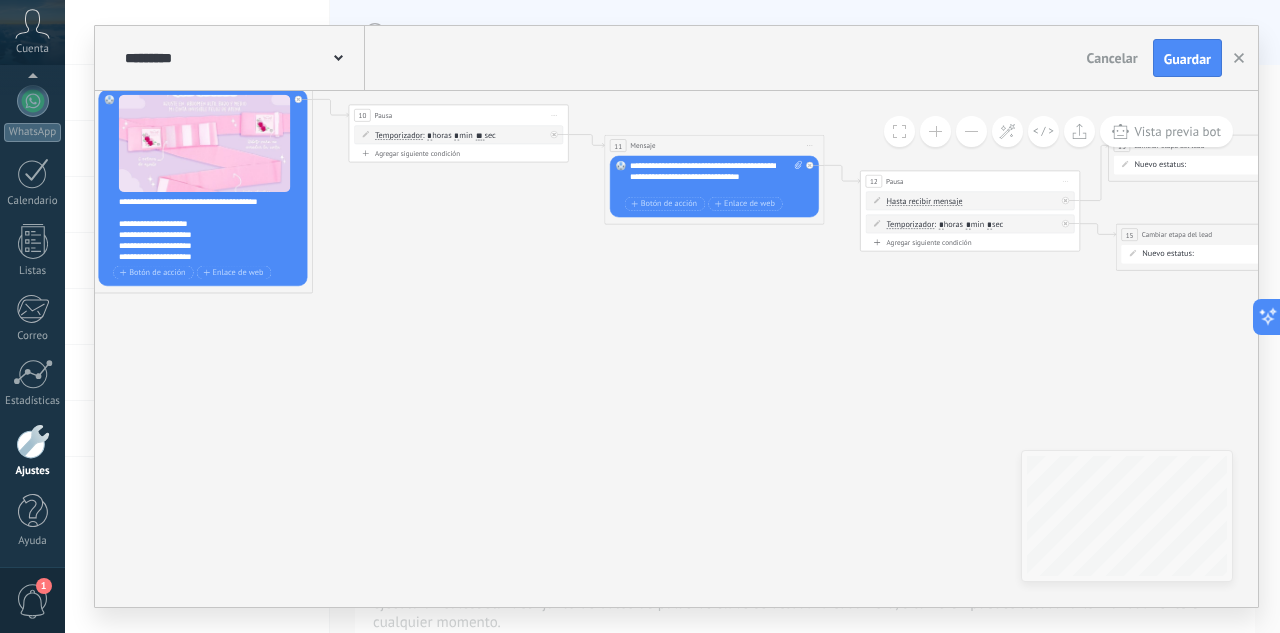 drag, startPoint x: 860, startPoint y: 317, endPoint x: 830, endPoint y: 335, distance: 34.98571 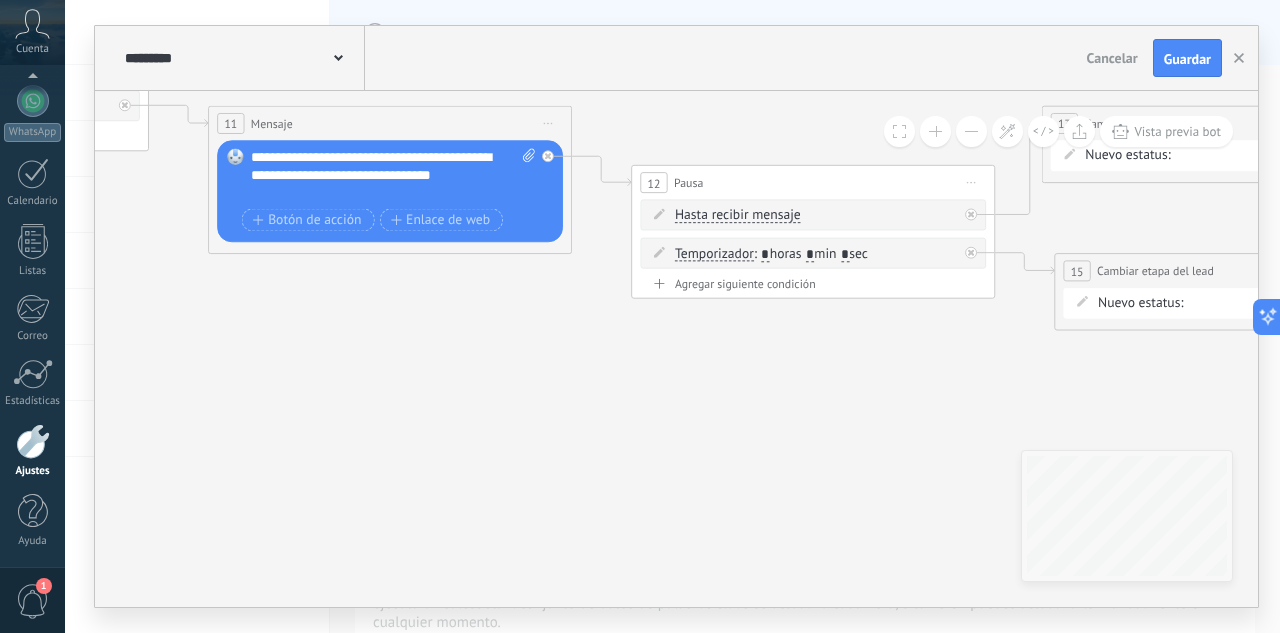 drag, startPoint x: 907, startPoint y: 295, endPoint x: 653, endPoint y: 370, distance: 264.84146 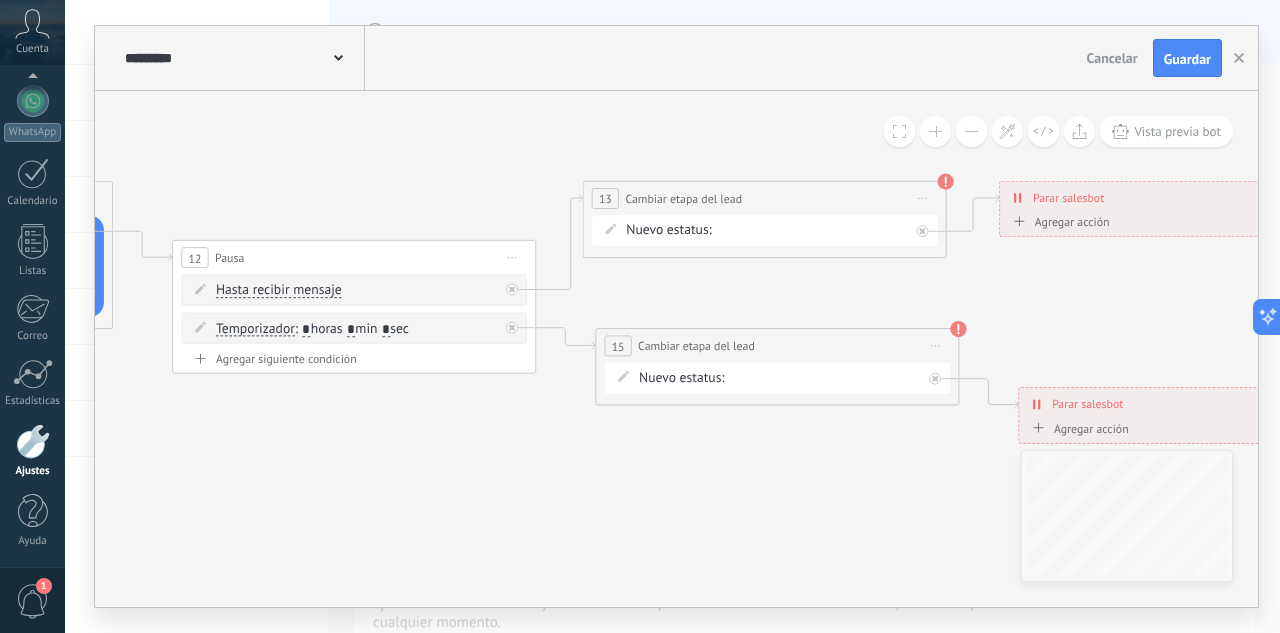 drag, startPoint x: 940, startPoint y: 348, endPoint x: 480, endPoint y: 424, distance: 466.236 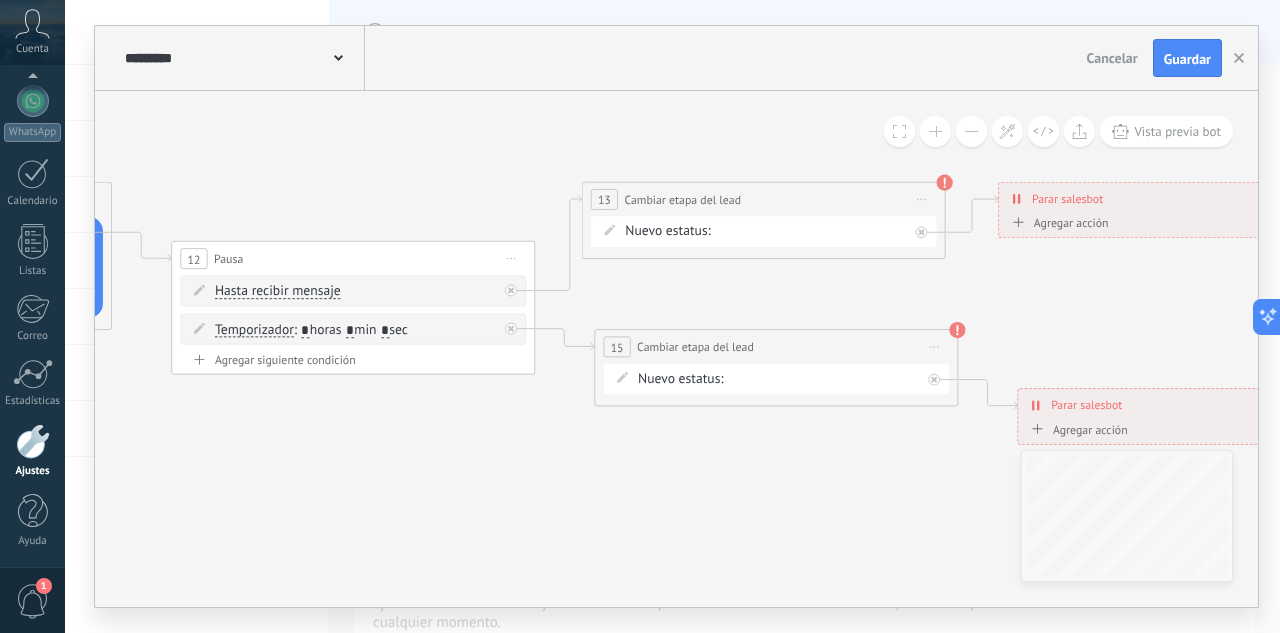 click on "INTE C.P REMARKETING Cita completada – ganado Cita cancelada – perdido" at bounding box center [0, 0] 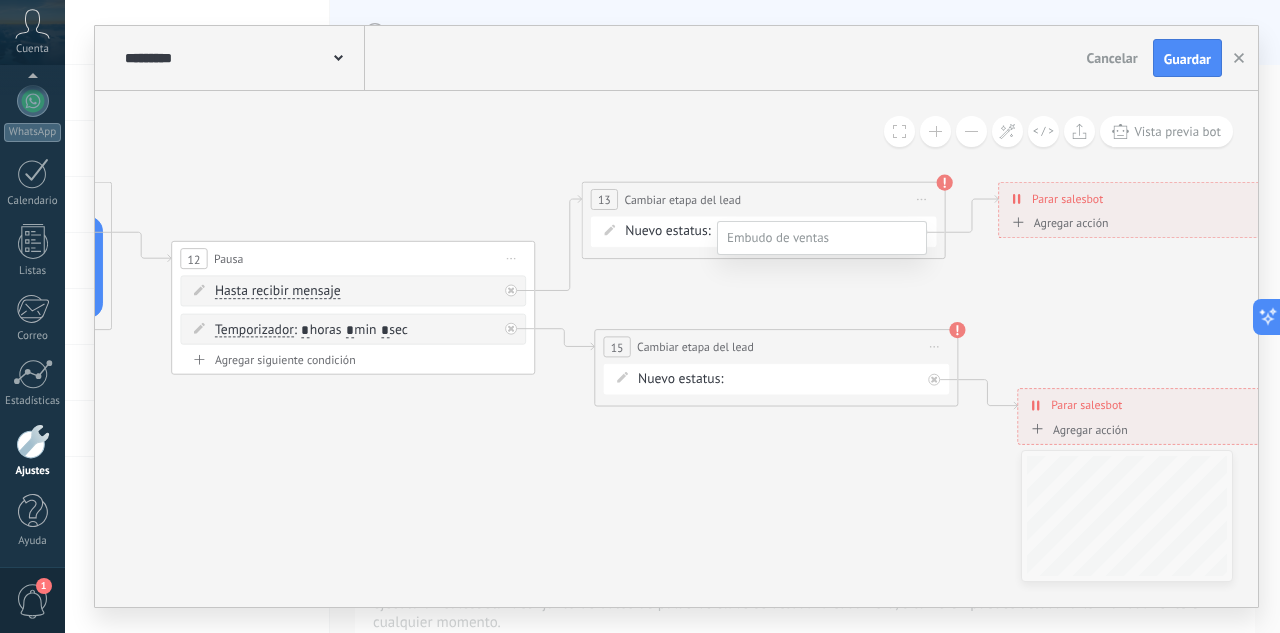 click on "INTE" at bounding box center (0, 0) 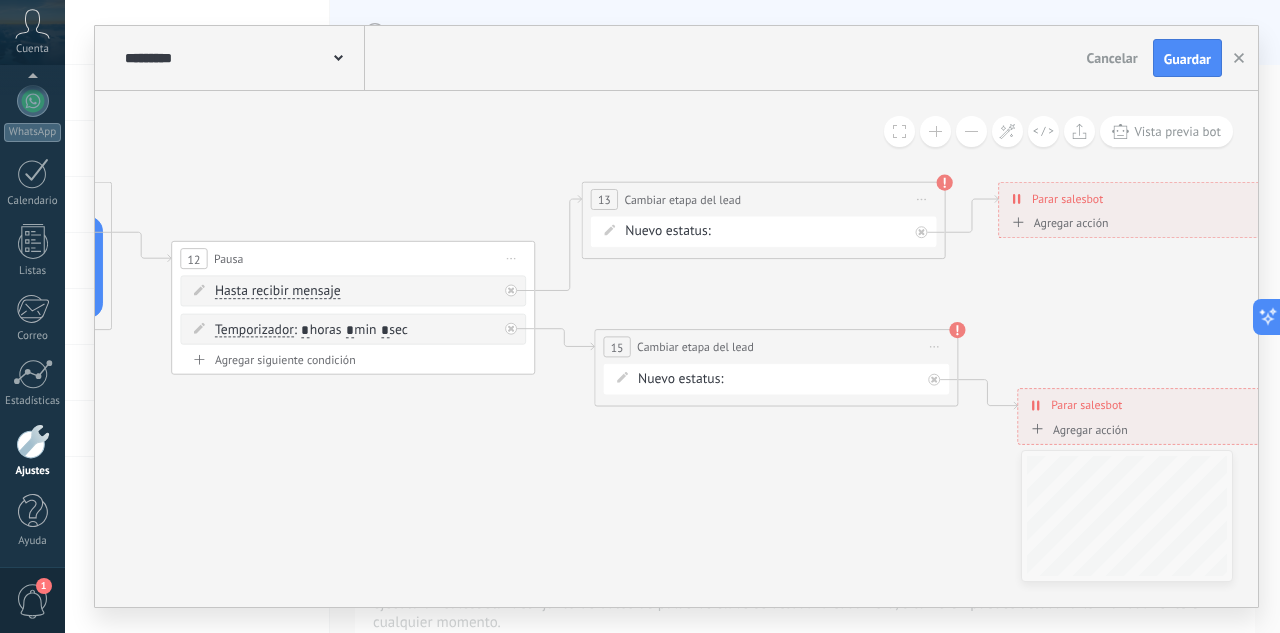 click on "INTE C.P REMARKETING Cita completada – ganado Cita cancelada – perdido" at bounding box center [0, 0] 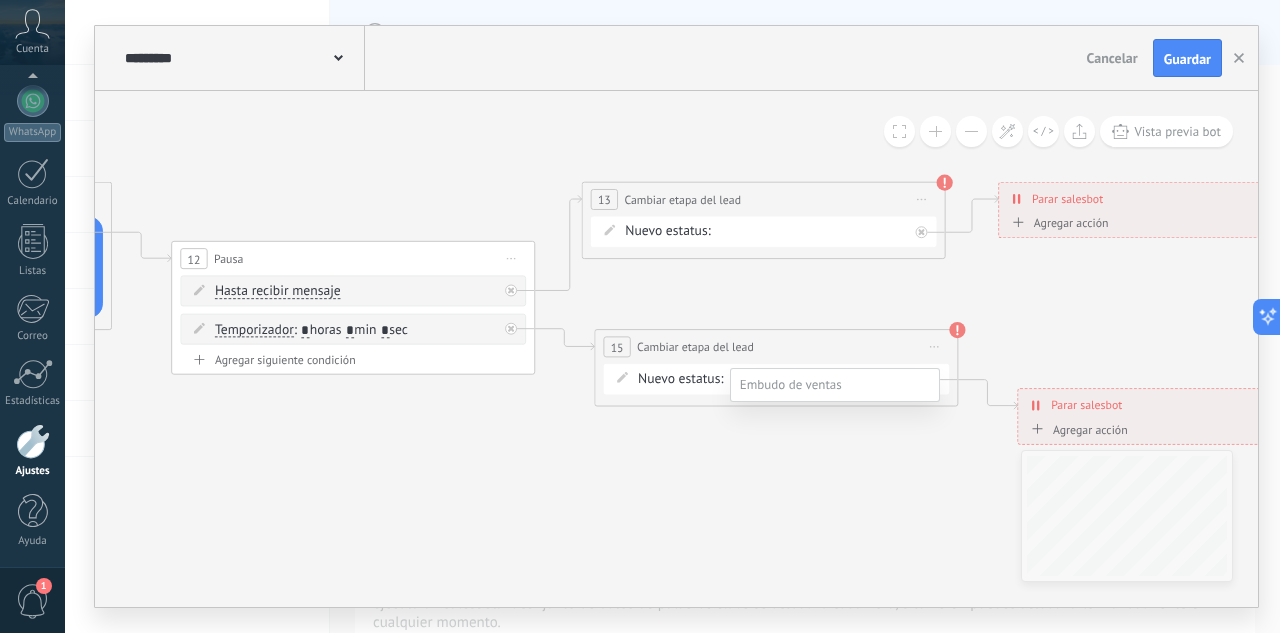 click on "REMARKETING" at bounding box center [0, 0] 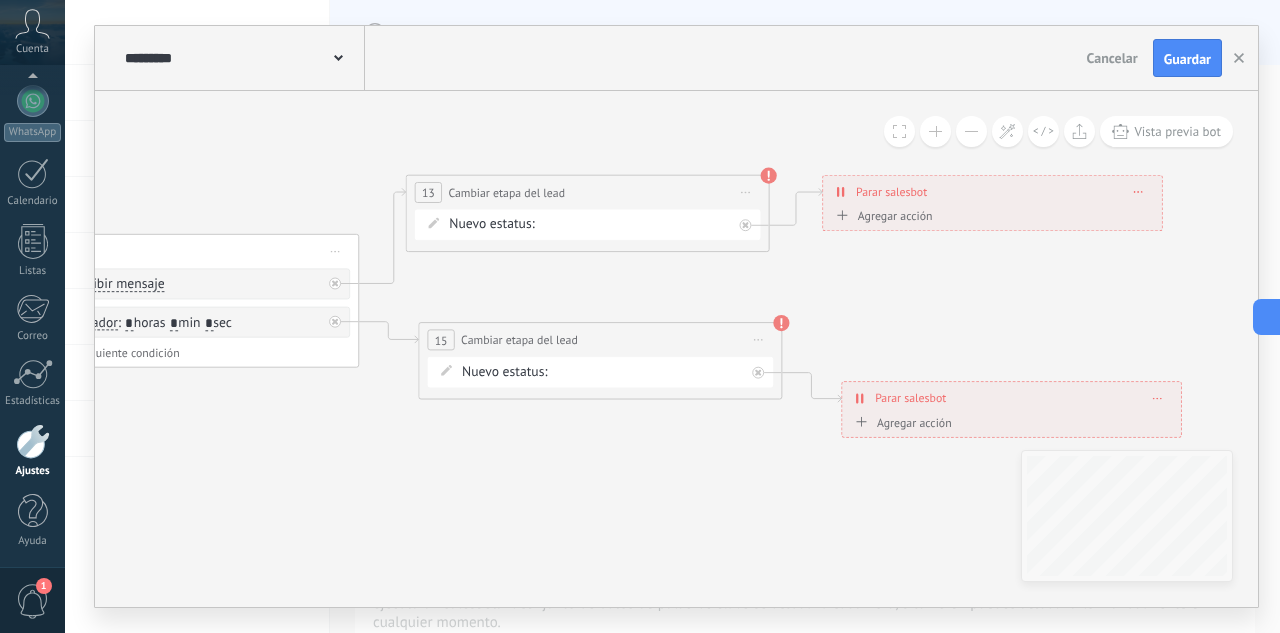 drag, startPoint x: 1065, startPoint y: 310, endPoint x: 884, endPoint y: 303, distance: 181.13531 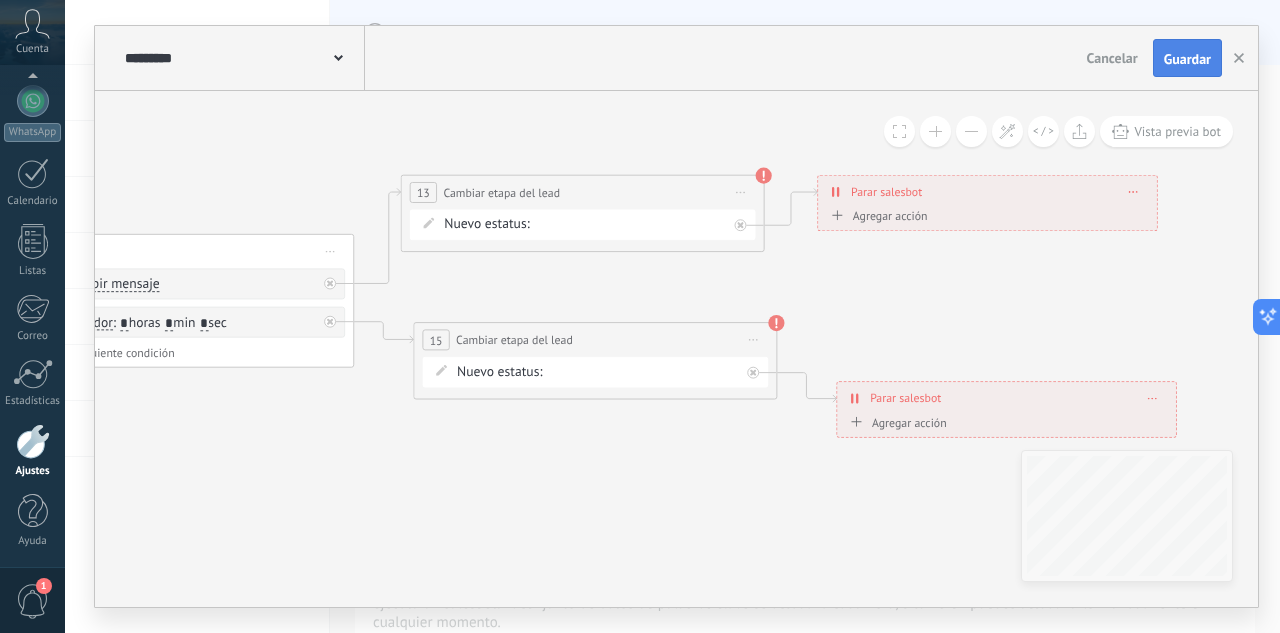 click on "Guardar" at bounding box center (1187, 58) 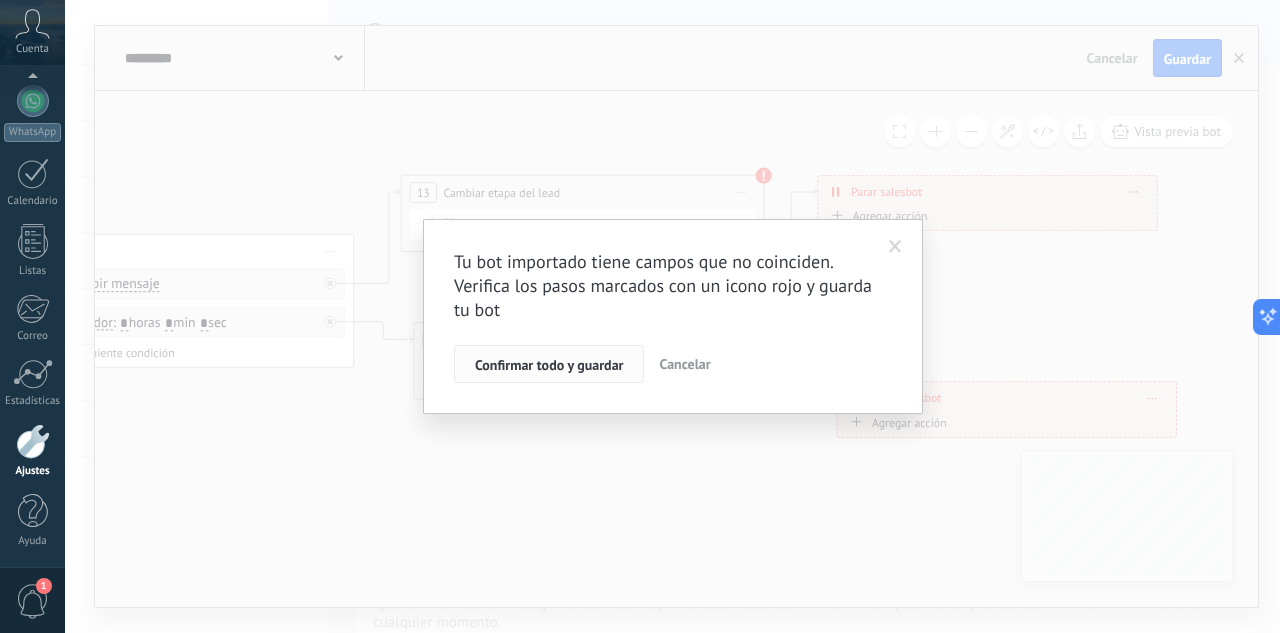 click on "Confirmar todo y guardar" at bounding box center (549, 365) 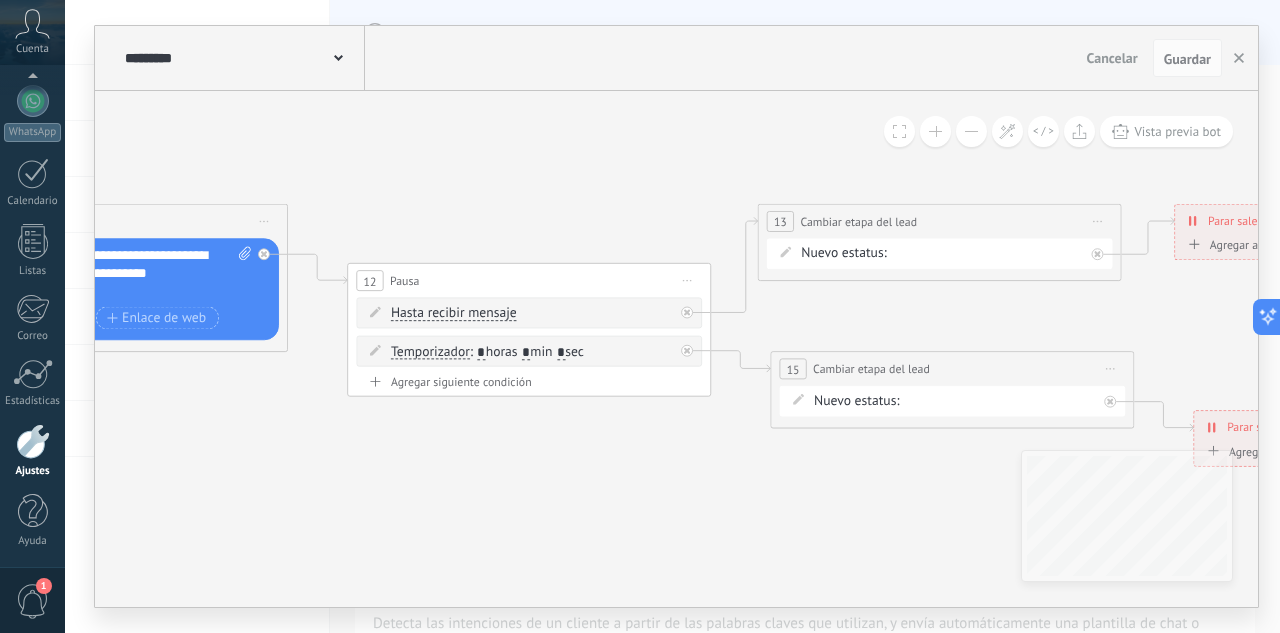 drag, startPoint x: 359, startPoint y: 474, endPoint x: 615, endPoint y: 482, distance: 256.12497 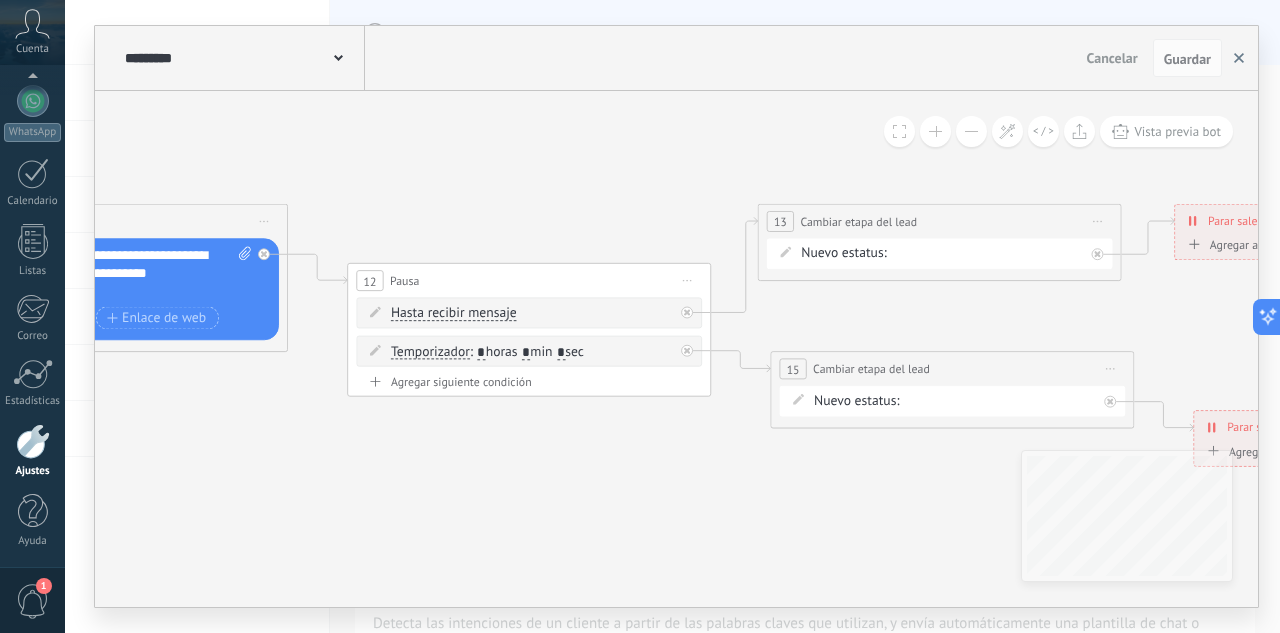 click 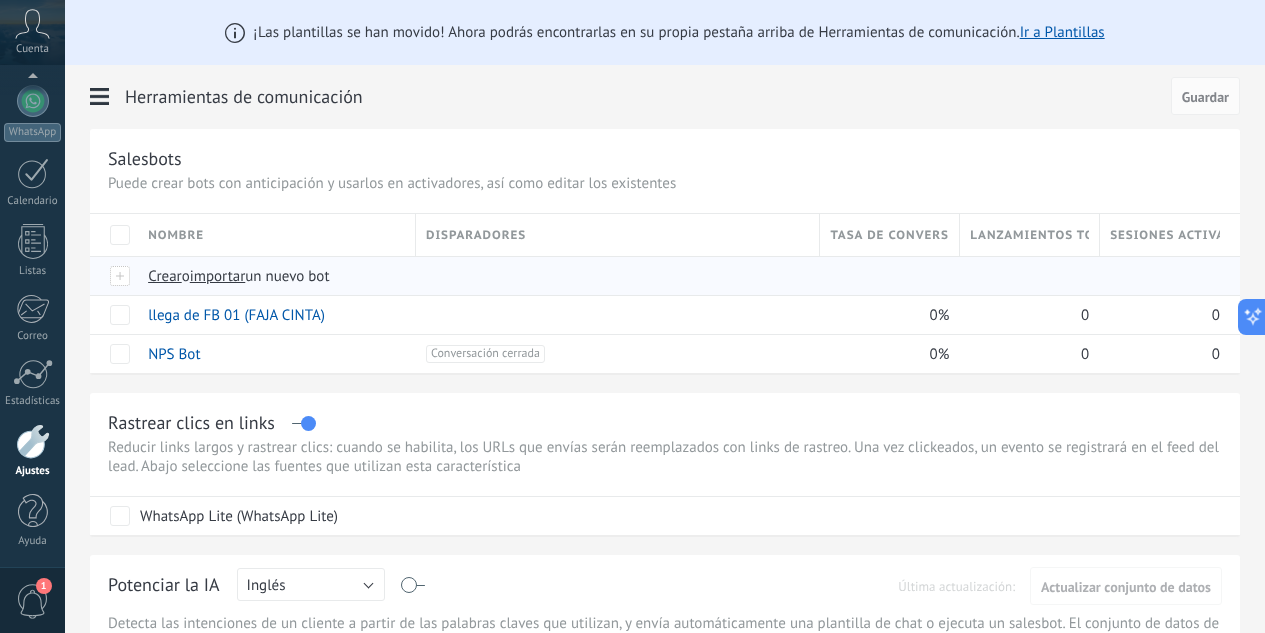 click on "importar" at bounding box center [218, 276] 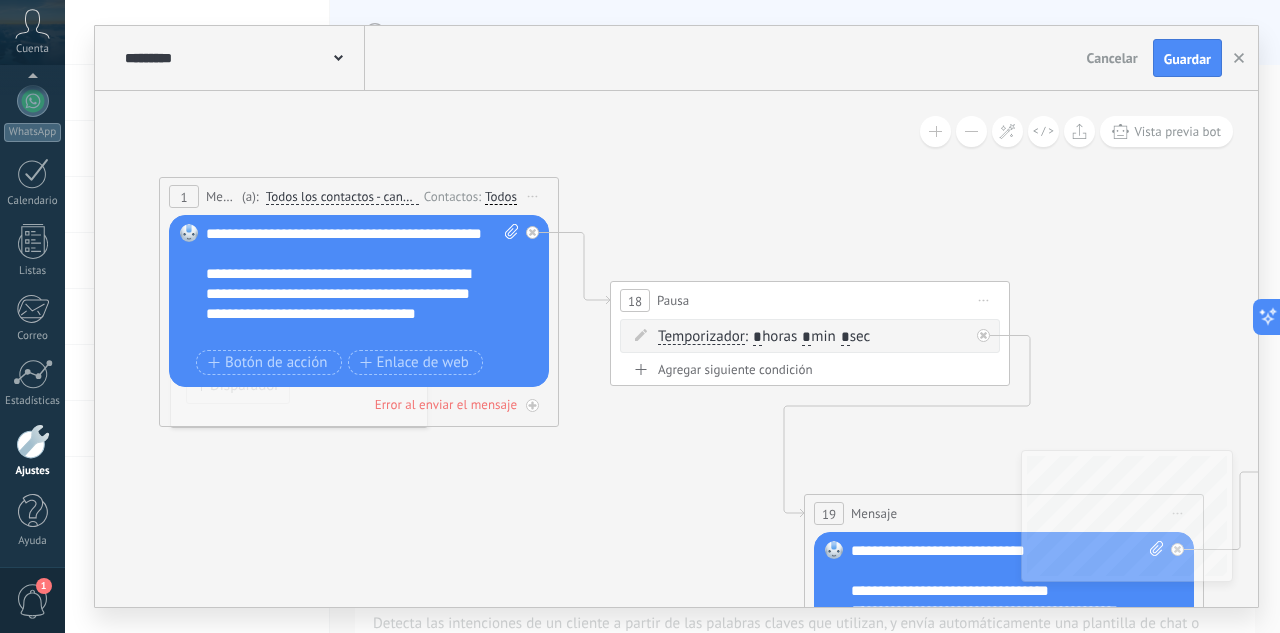 drag, startPoint x: 453, startPoint y: 274, endPoint x: 459, endPoint y: 190, distance: 84.21401 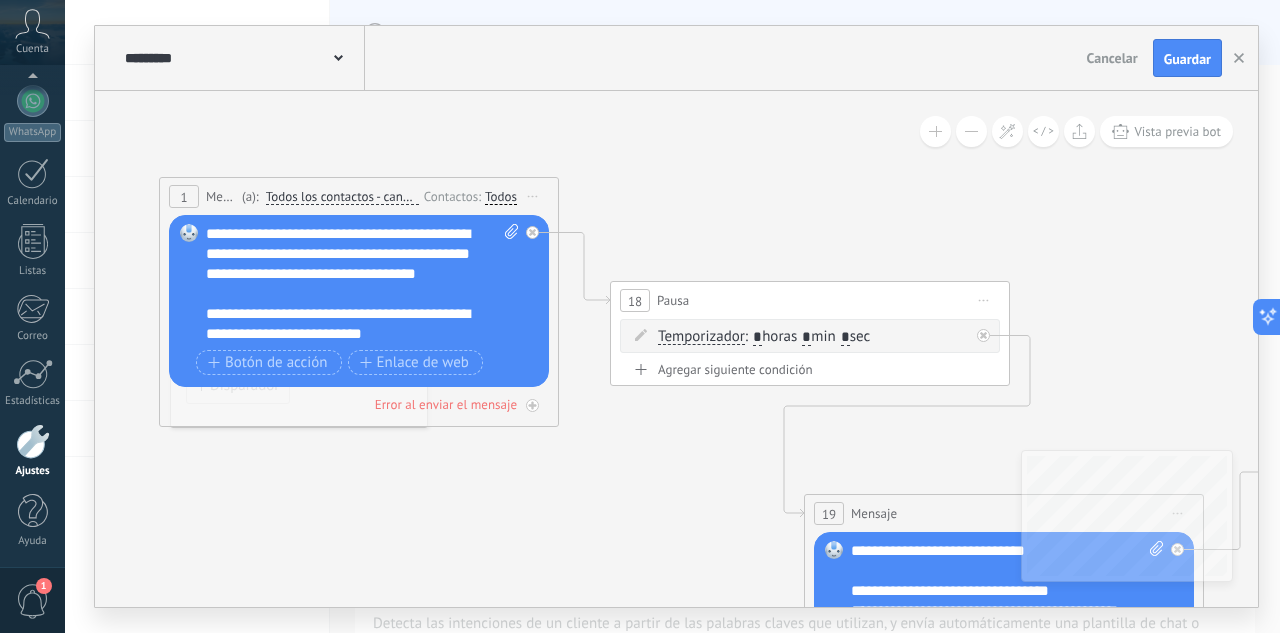 scroll, scrollTop: 60, scrollLeft: 0, axis: vertical 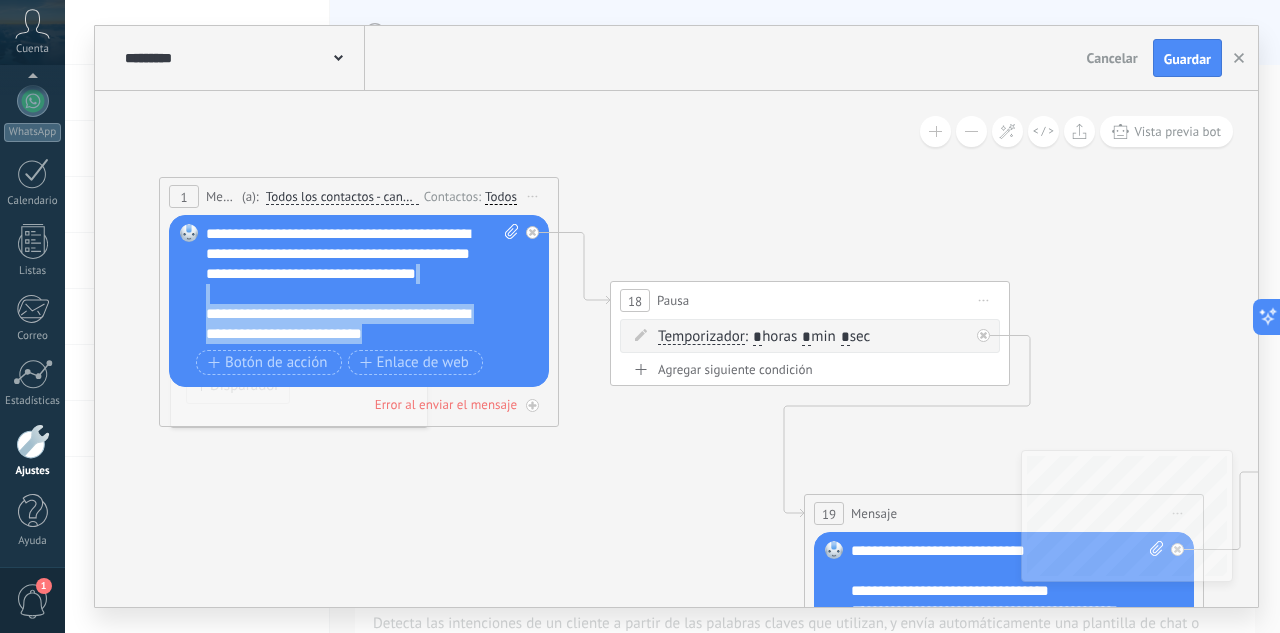 drag, startPoint x: 441, startPoint y: 326, endPoint x: 197, endPoint y: 297, distance: 245.71732 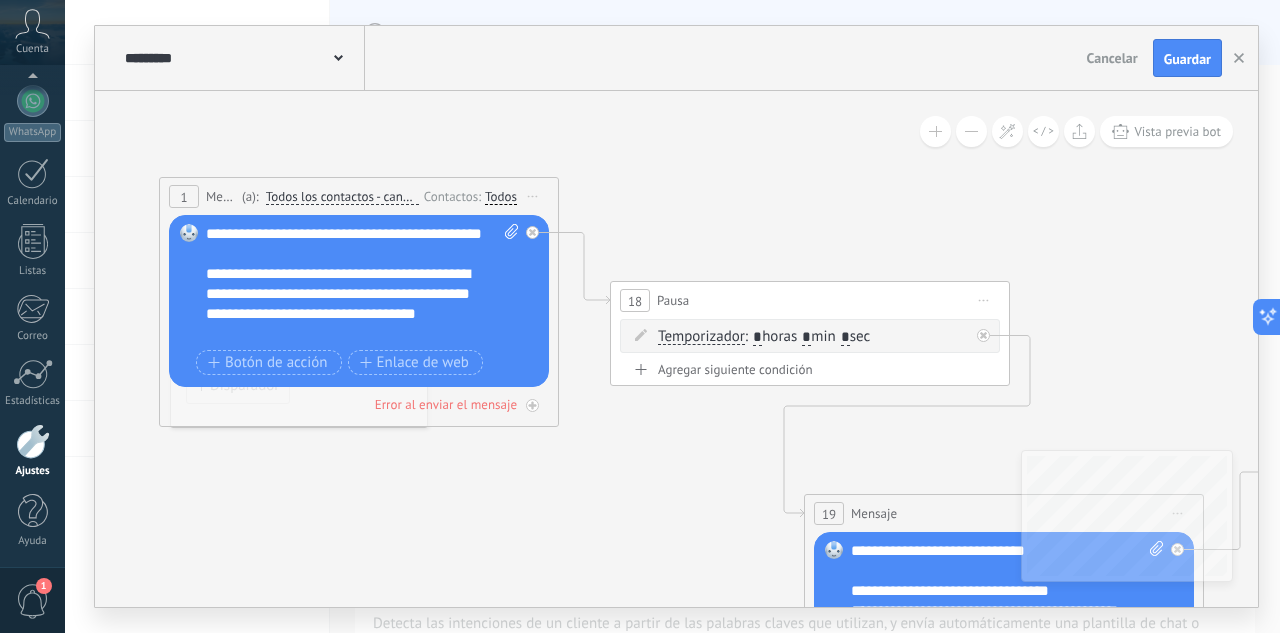 scroll, scrollTop: 0, scrollLeft: 0, axis: both 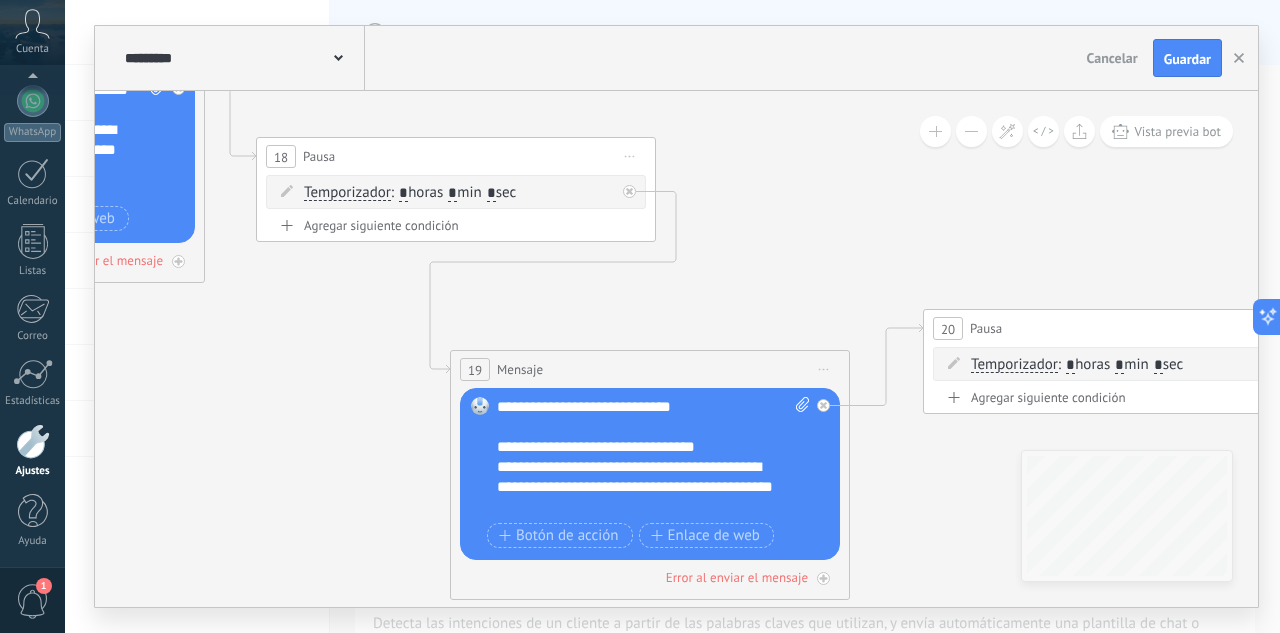 drag, startPoint x: 667, startPoint y: 493, endPoint x: 292, endPoint y: 349, distance: 401.69766 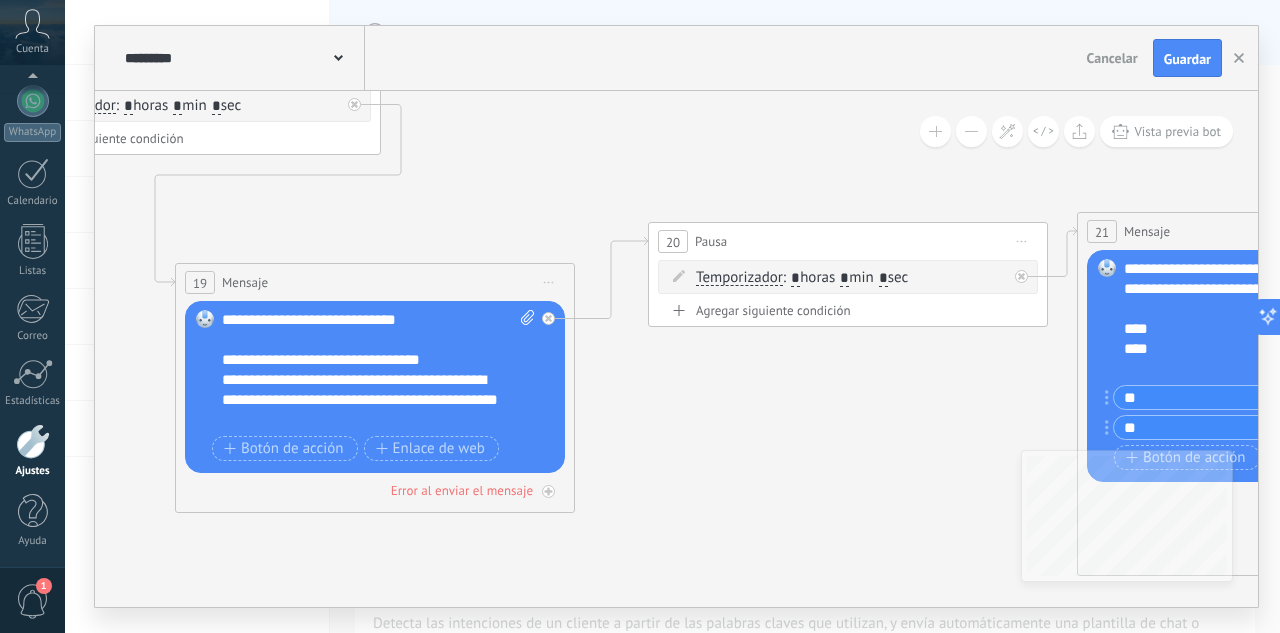 drag, startPoint x: 876, startPoint y: 233, endPoint x: 632, endPoint y: 146, distance: 259.04633 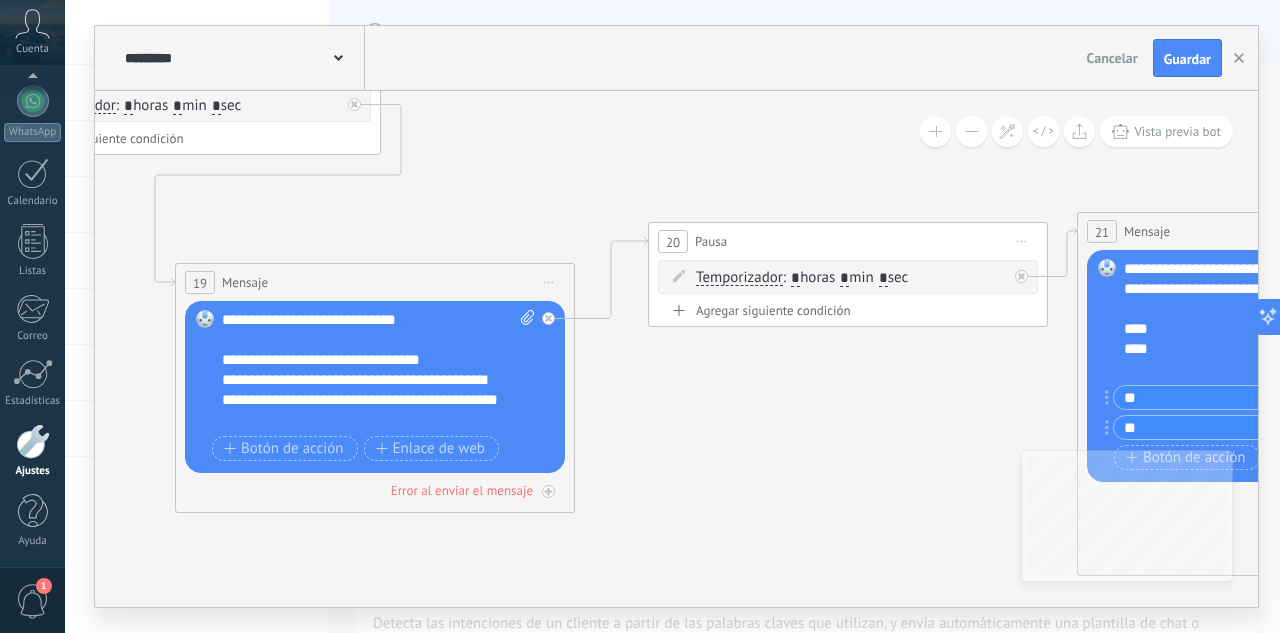 click 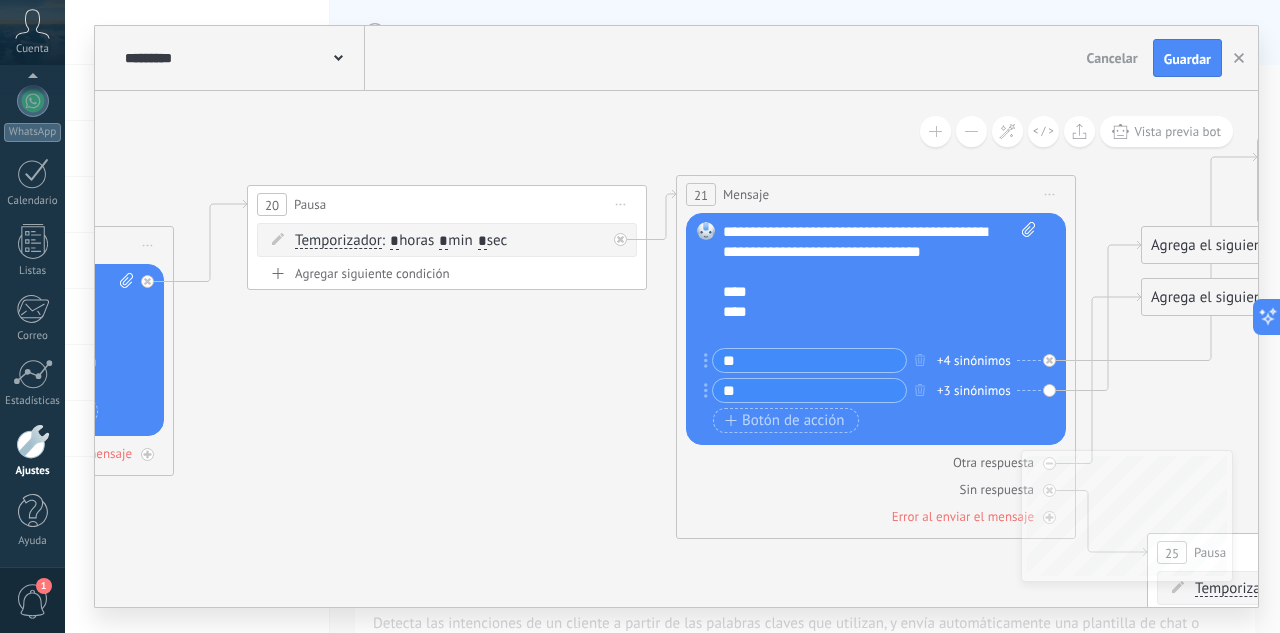 drag, startPoint x: 889, startPoint y: 168, endPoint x: 445, endPoint y: 130, distance: 445.62317 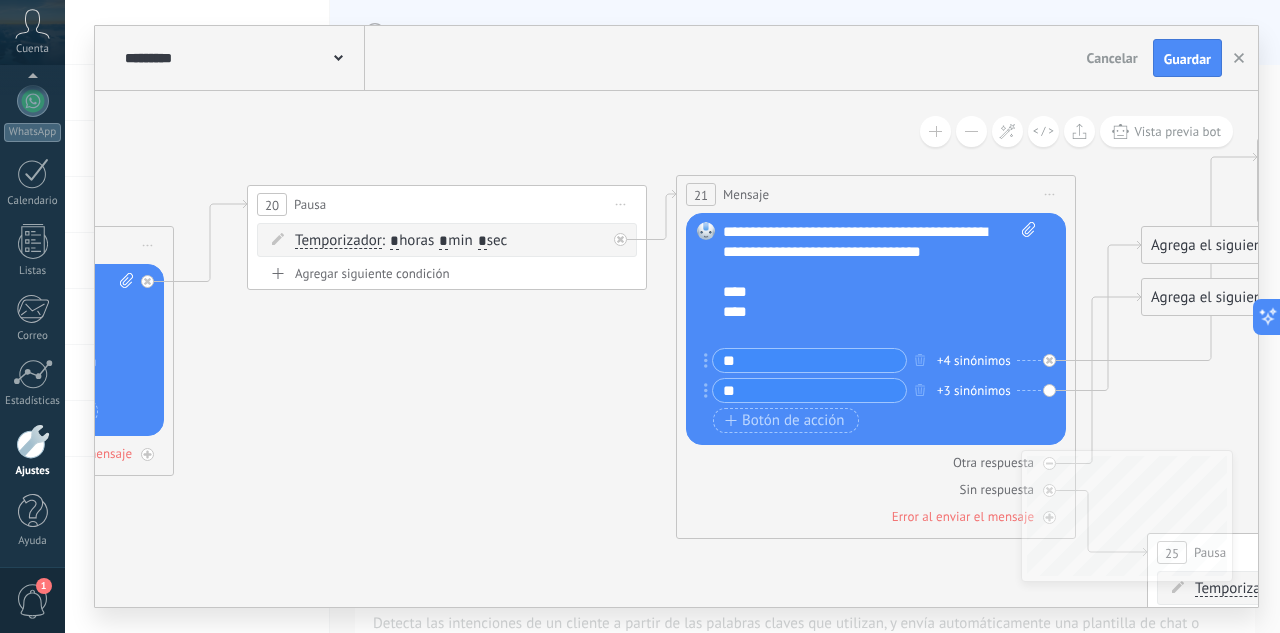 click 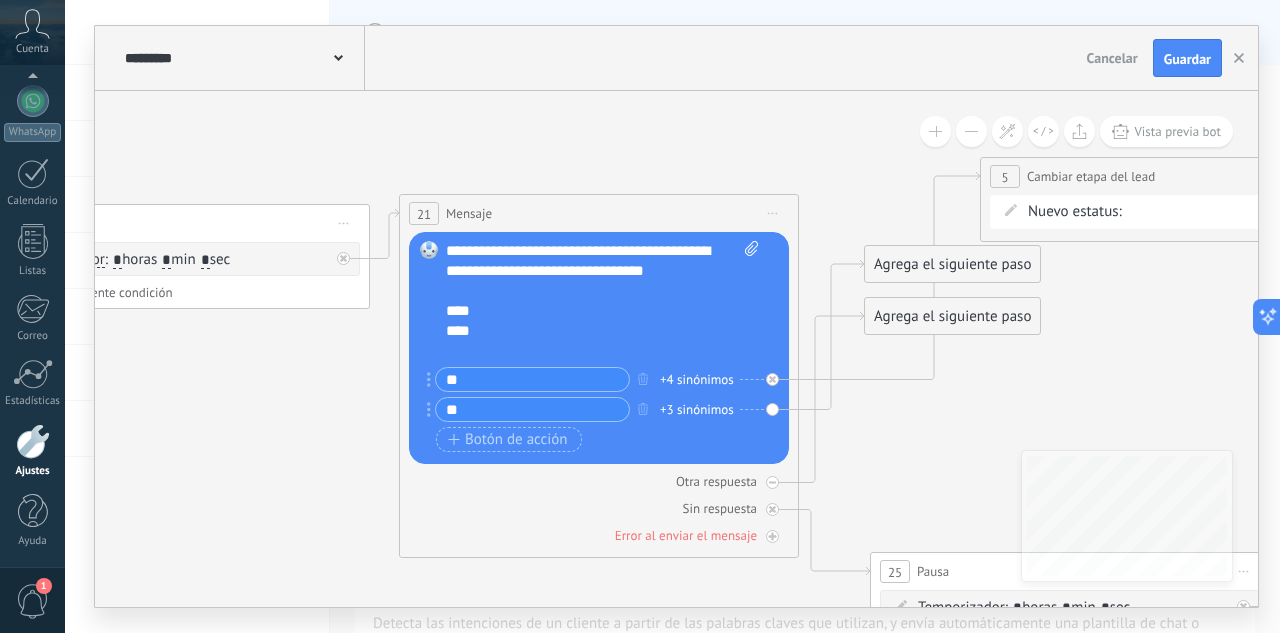drag, startPoint x: 613, startPoint y: 124, endPoint x: 369, endPoint y: 144, distance: 244.8183 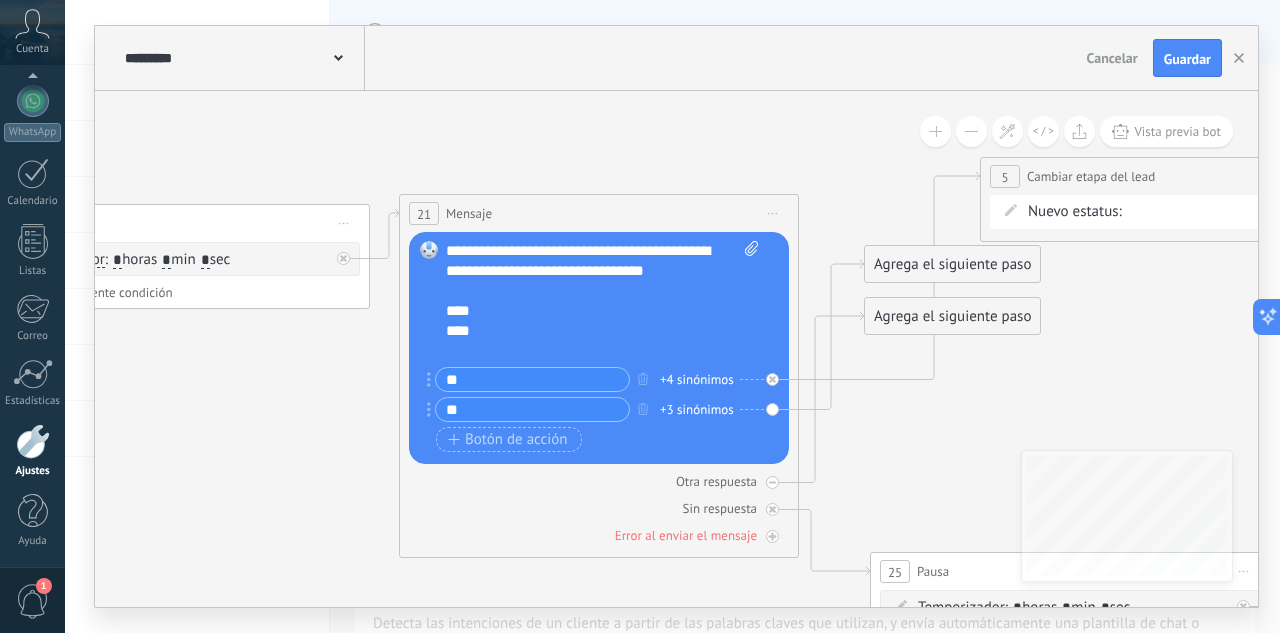 click 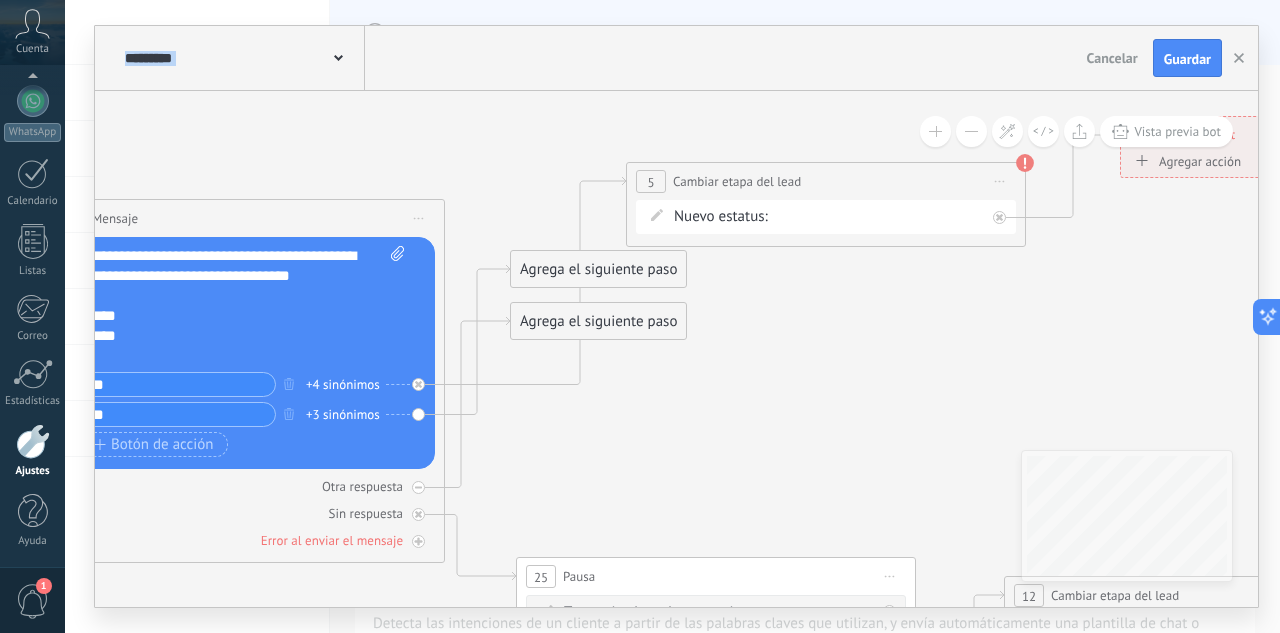 drag, startPoint x: 627, startPoint y: 138, endPoint x: 361, endPoint y: 173, distance: 268.29276 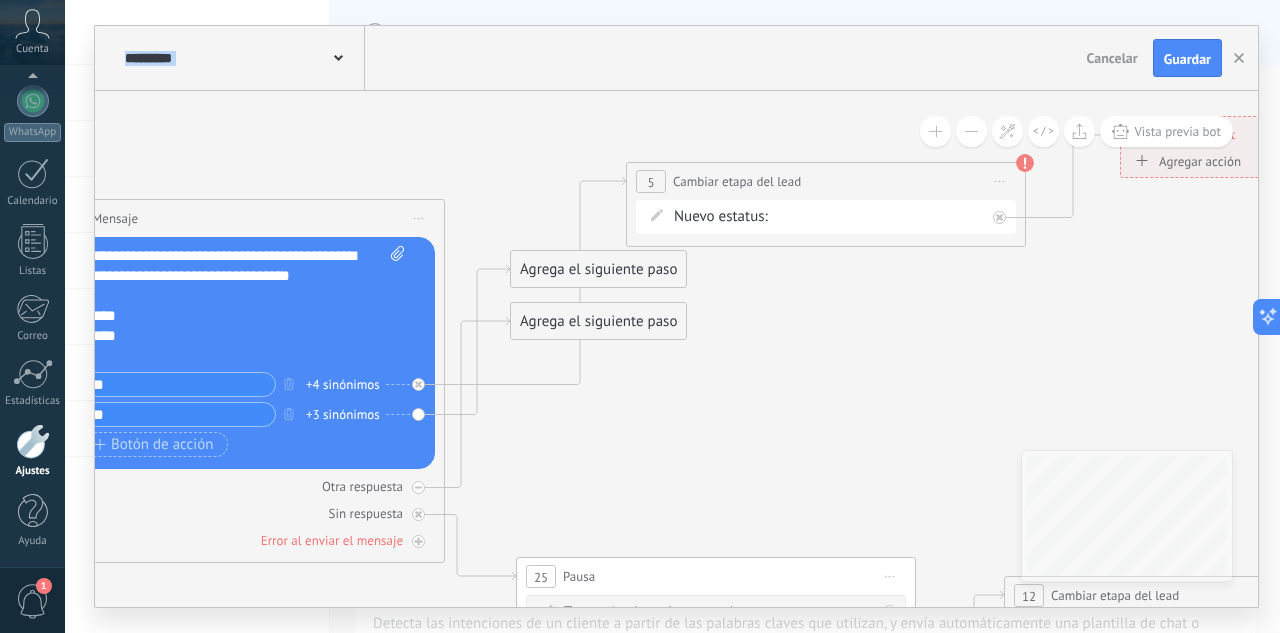 click 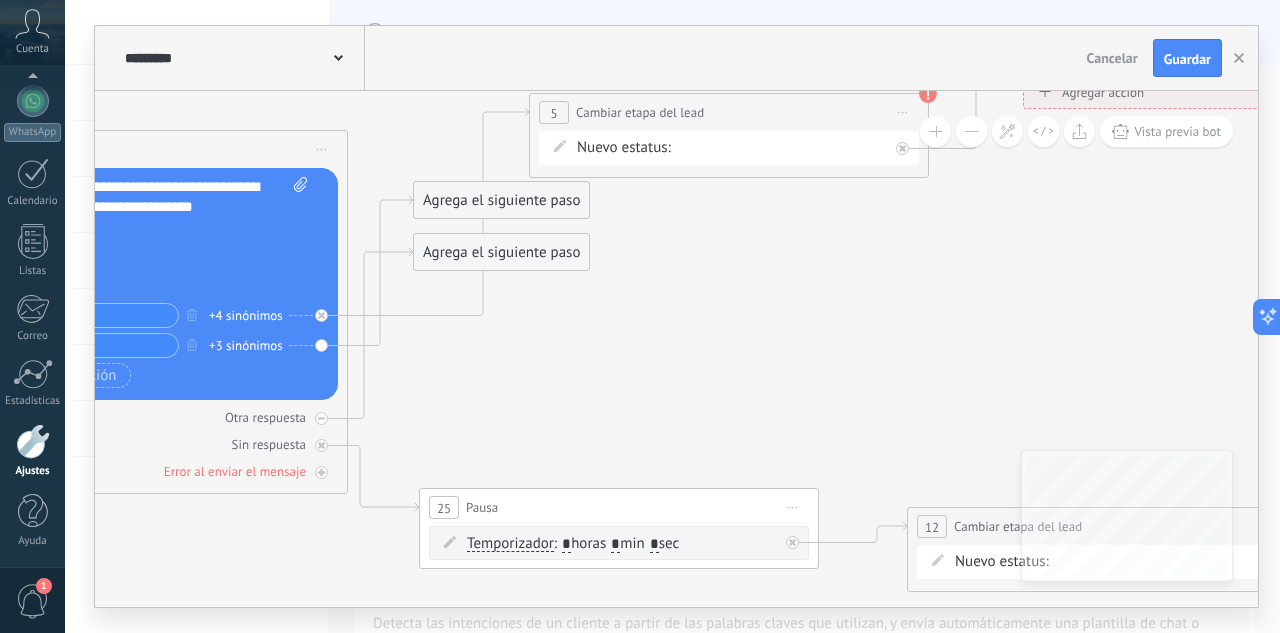 drag, startPoint x: 796, startPoint y: 359, endPoint x: 677, endPoint y: 300, distance: 132.8232 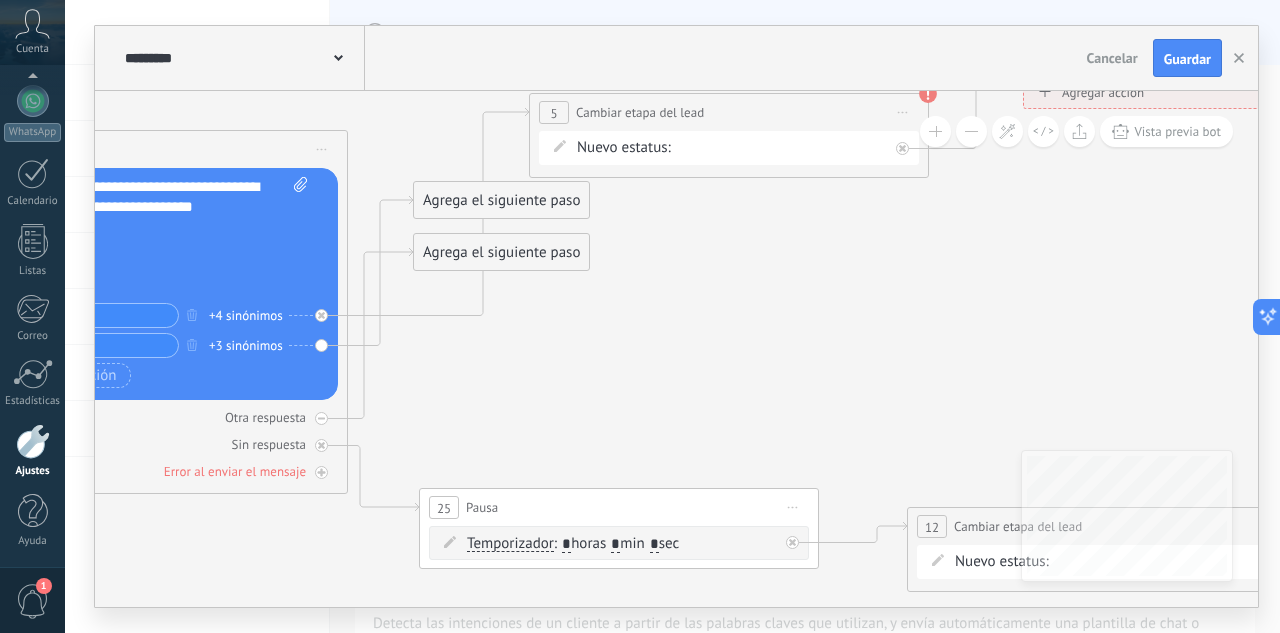 click 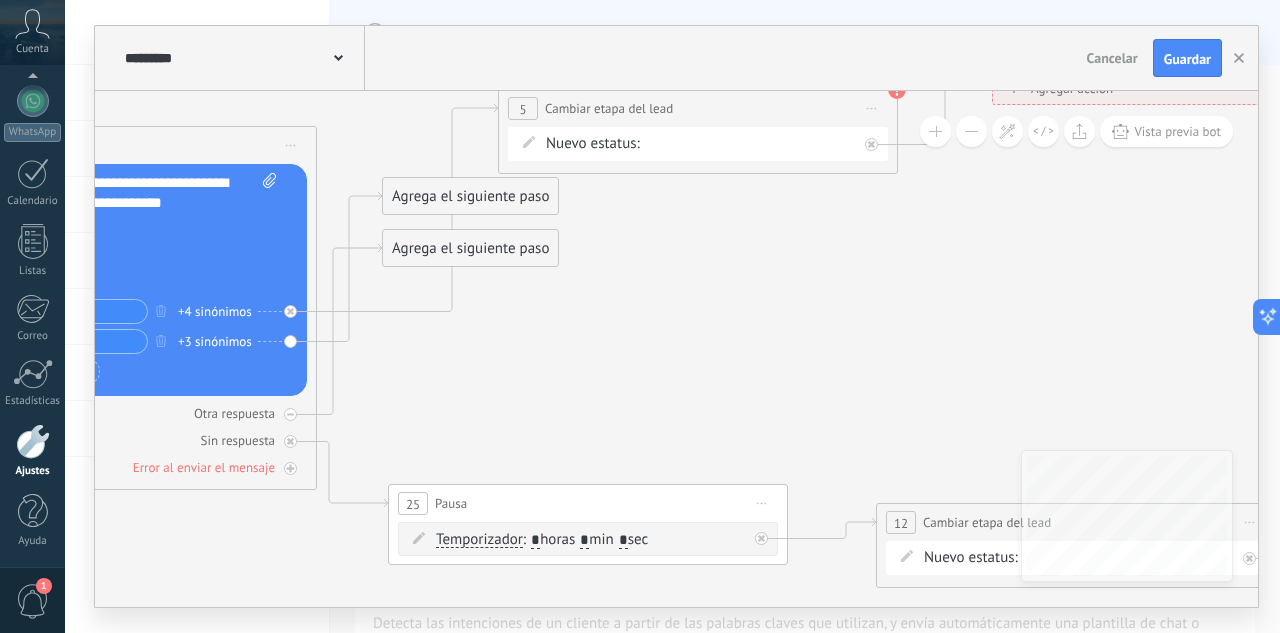 click on "INTE C.P REMARKETING Cita completada – ganado Cita cancelada – perdido" at bounding box center (0, 0) 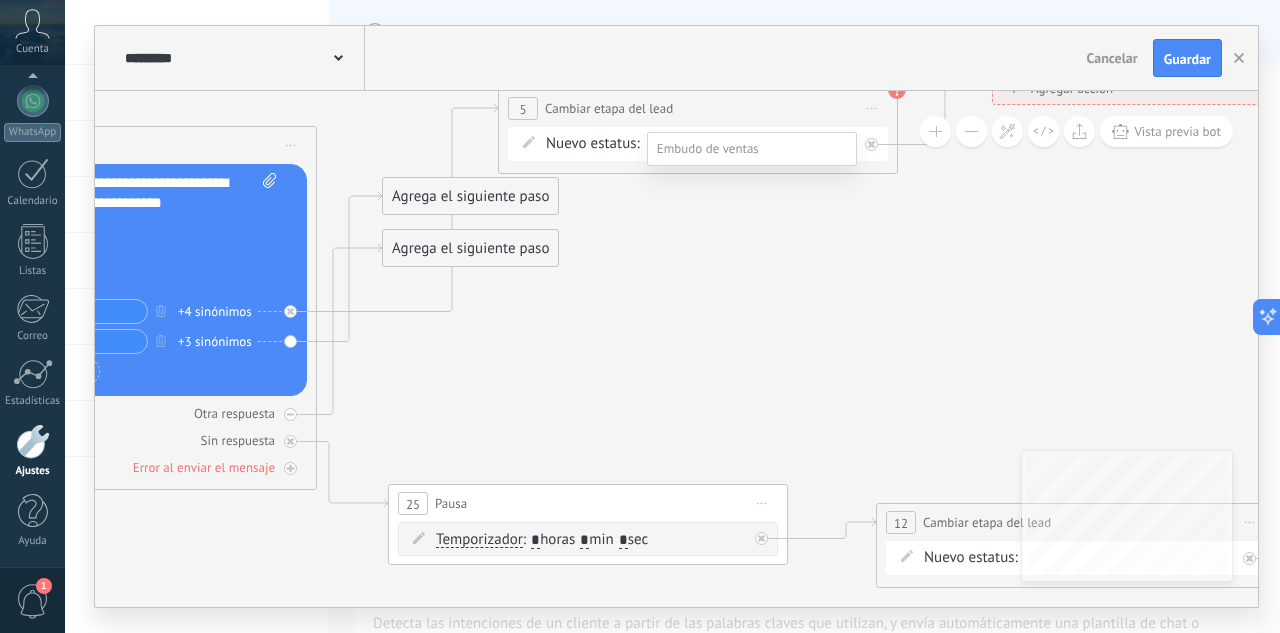 click on "C.P" at bounding box center [0, 0] 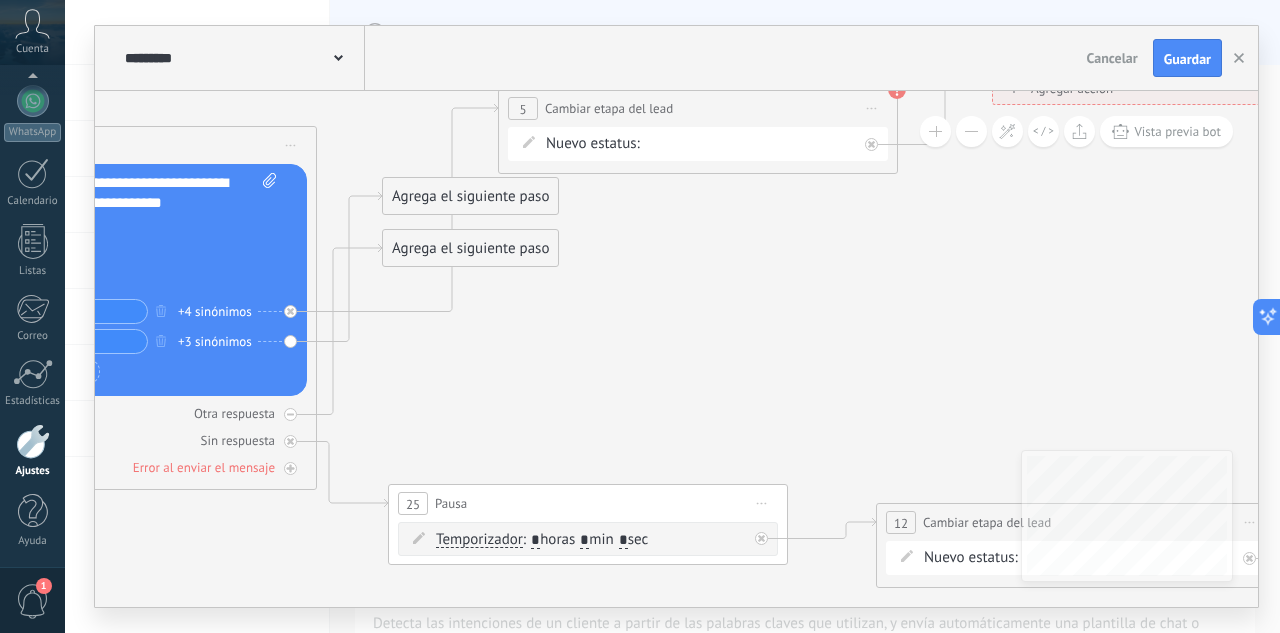 drag, startPoint x: 588, startPoint y: 362, endPoint x: 638, endPoint y: 354, distance: 50.635956 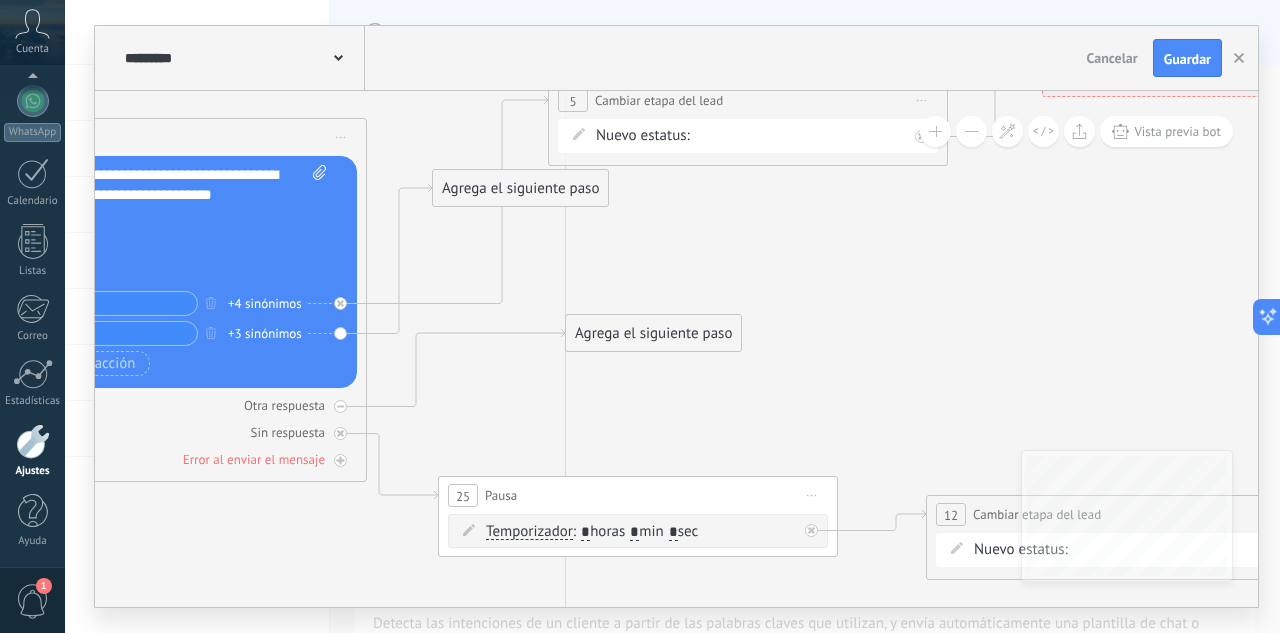 drag, startPoint x: 508, startPoint y: 245, endPoint x: 640, endPoint y: 354, distance: 171.18703 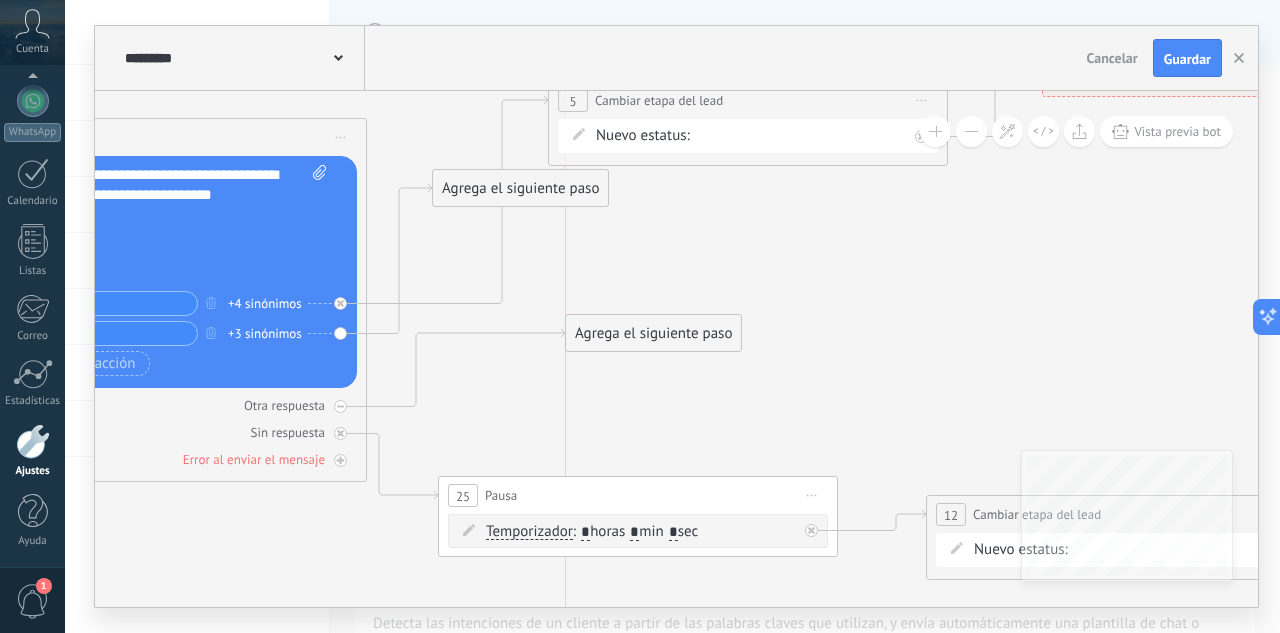 click on "Agrega el siguiente paso" at bounding box center [653, 333] 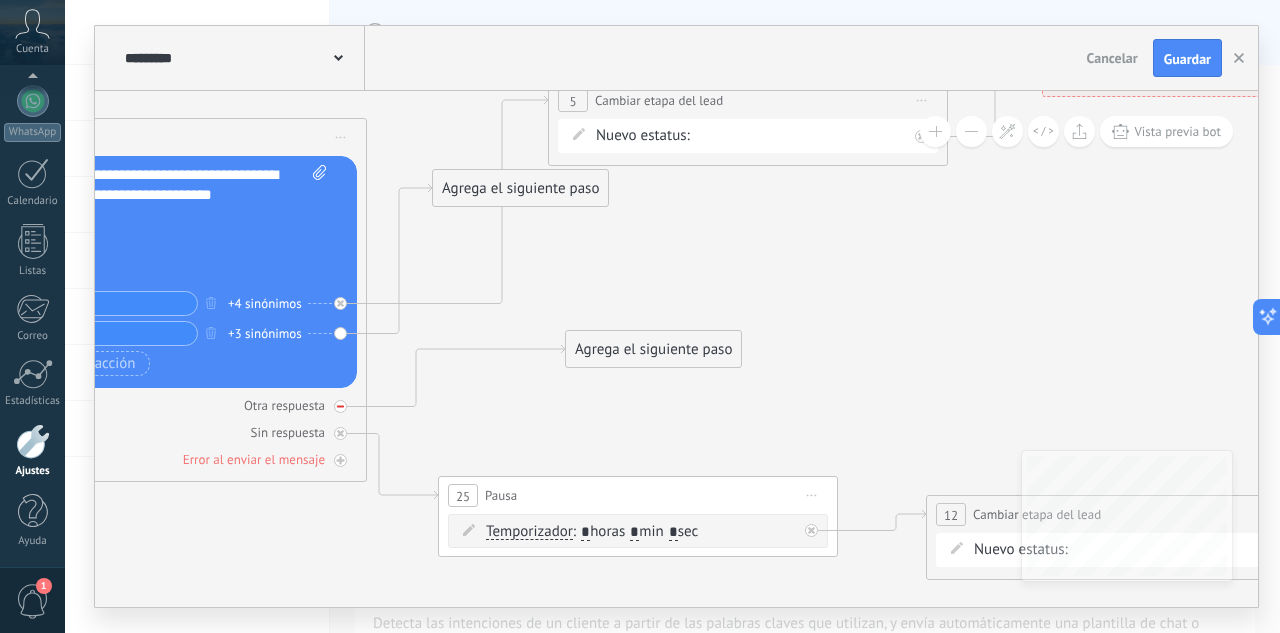 click 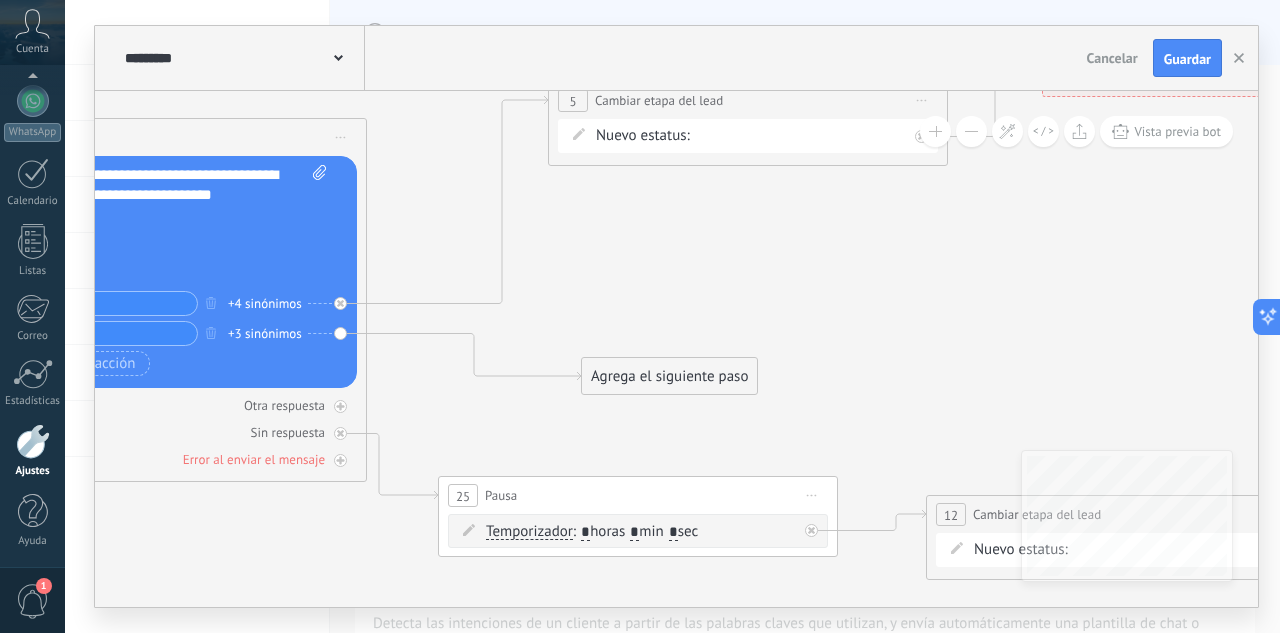 drag, startPoint x: 503, startPoint y: 198, endPoint x: 652, endPoint y: 386, distance: 239.88539 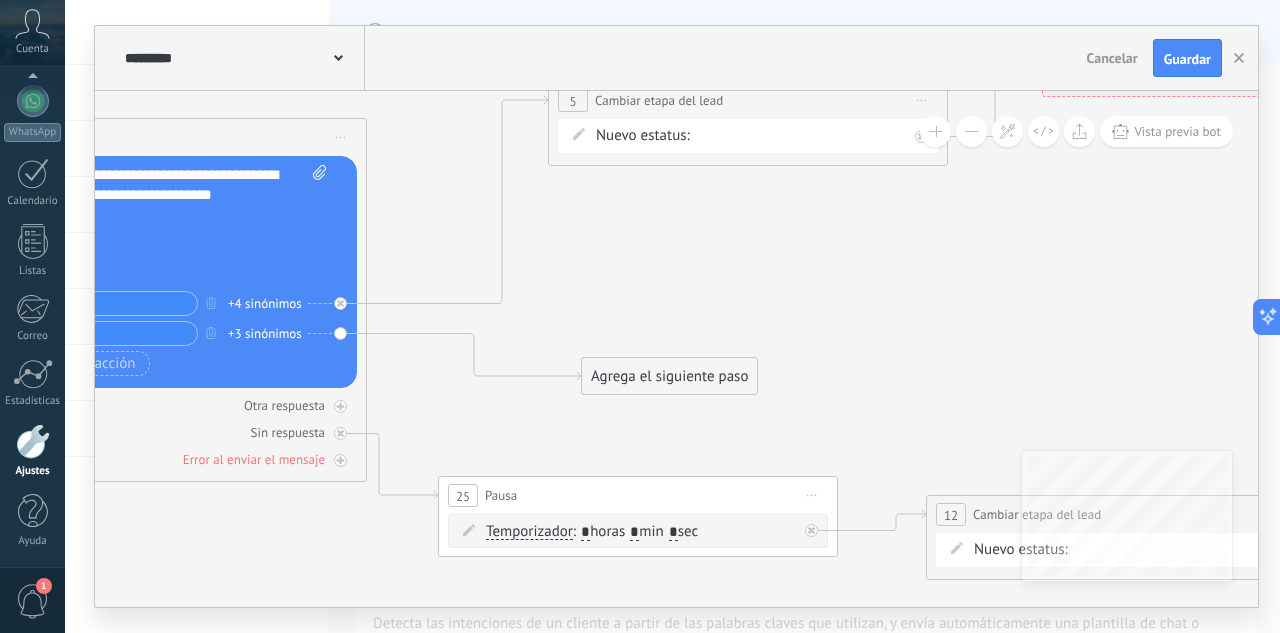click on "Agrega el siguiente paso" at bounding box center (669, 376) 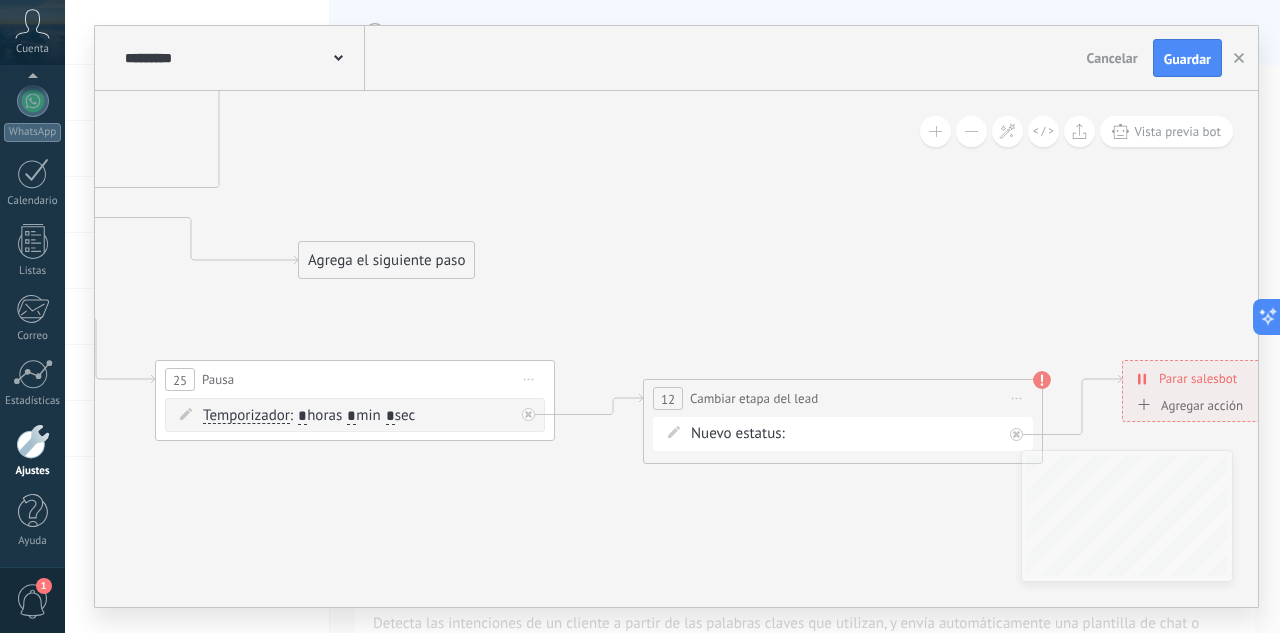 drag, startPoint x: 877, startPoint y: 351, endPoint x: 470, endPoint y: 210, distance: 430.73193 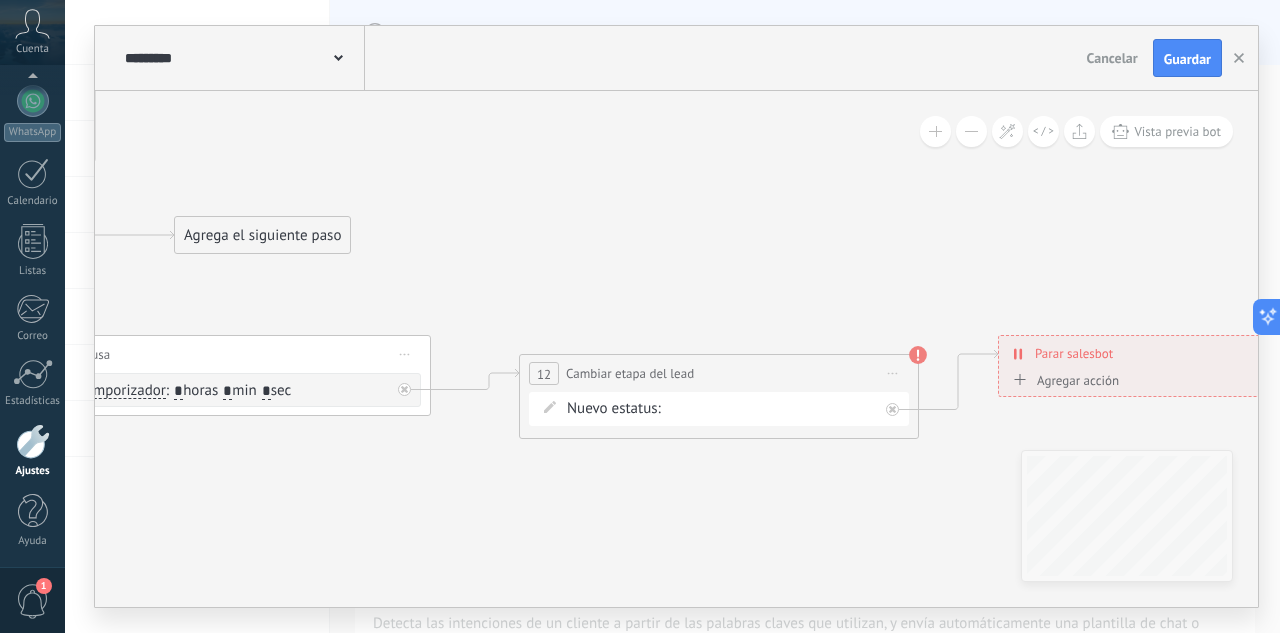 click on "INTE C.P REMARKETING Cita completada – ganado Cita cancelada – perdido" at bounding box center (0, 0) 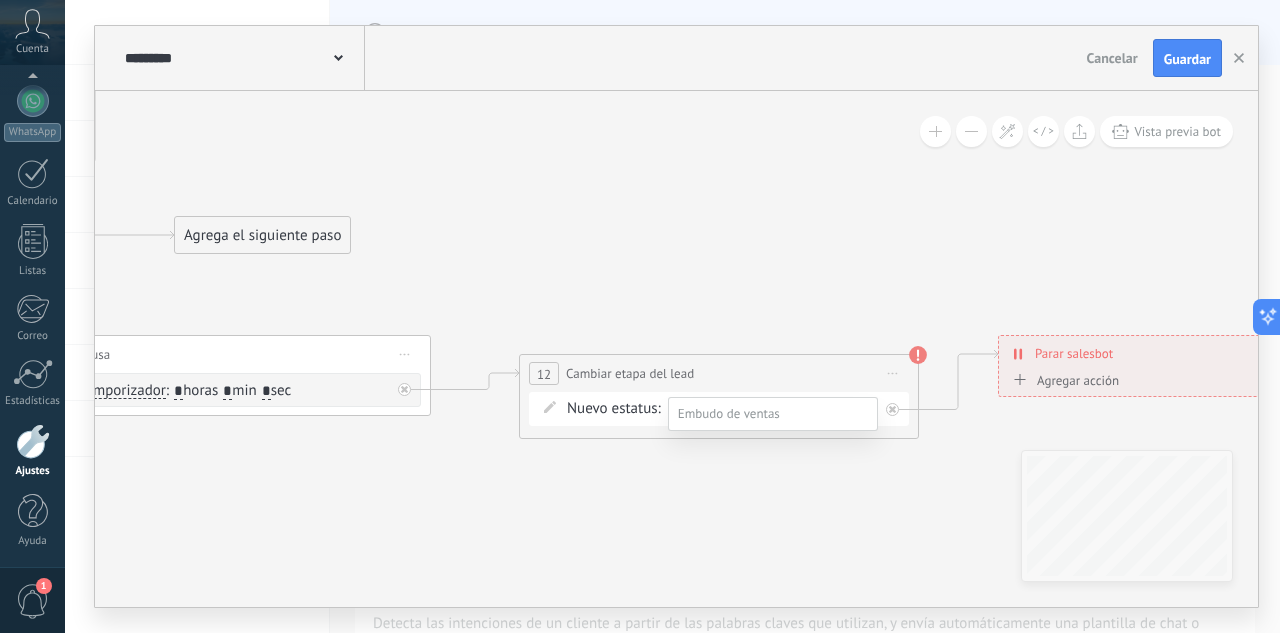 drag, startPoint x: 741, startPoint y: 499, endPoint x: 740, endPoint y: 485, distance: 14.035668 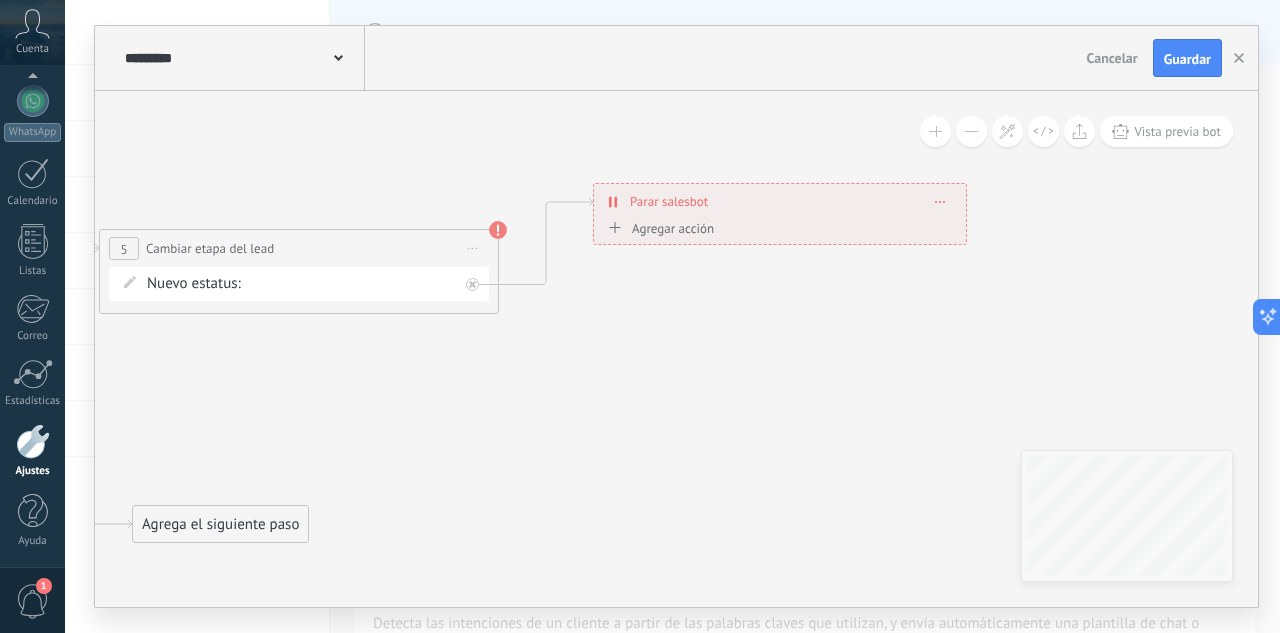 drag, startPoint x: 651, startPoint y: 226, endPoint x: 609, endPoint y: 515, distance: 292.03595 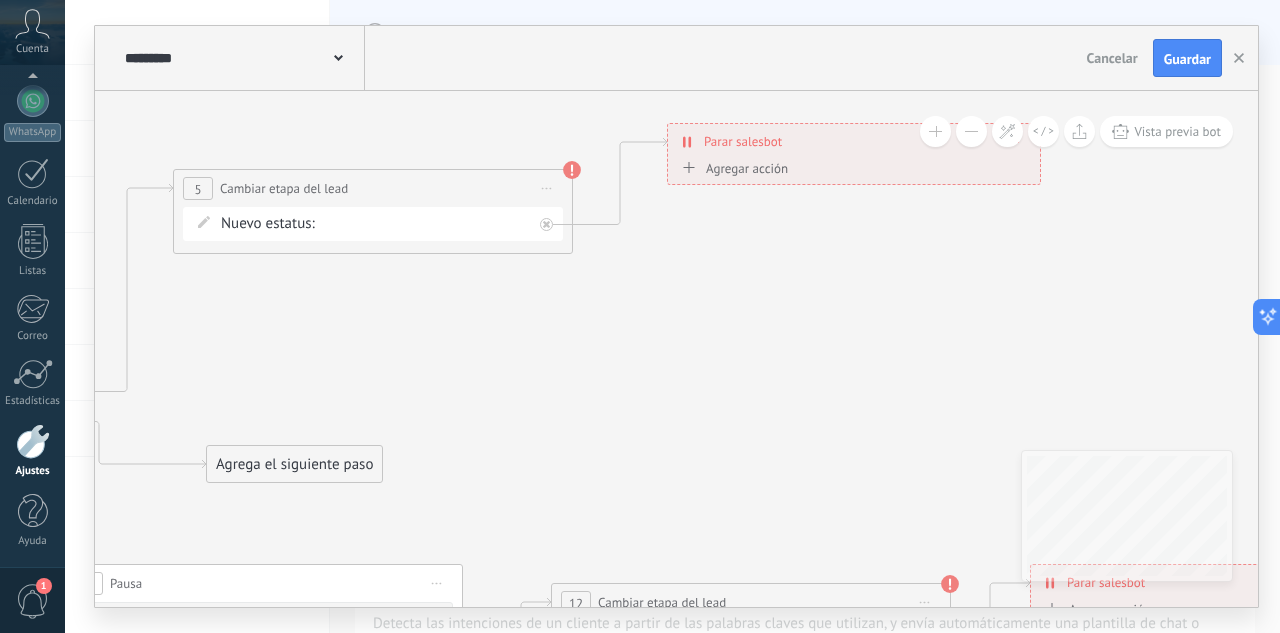 drag, startPoint x: 753, startPoint y: 480, endPoint x: 726, endPoint y: 404, distance: 80.65358 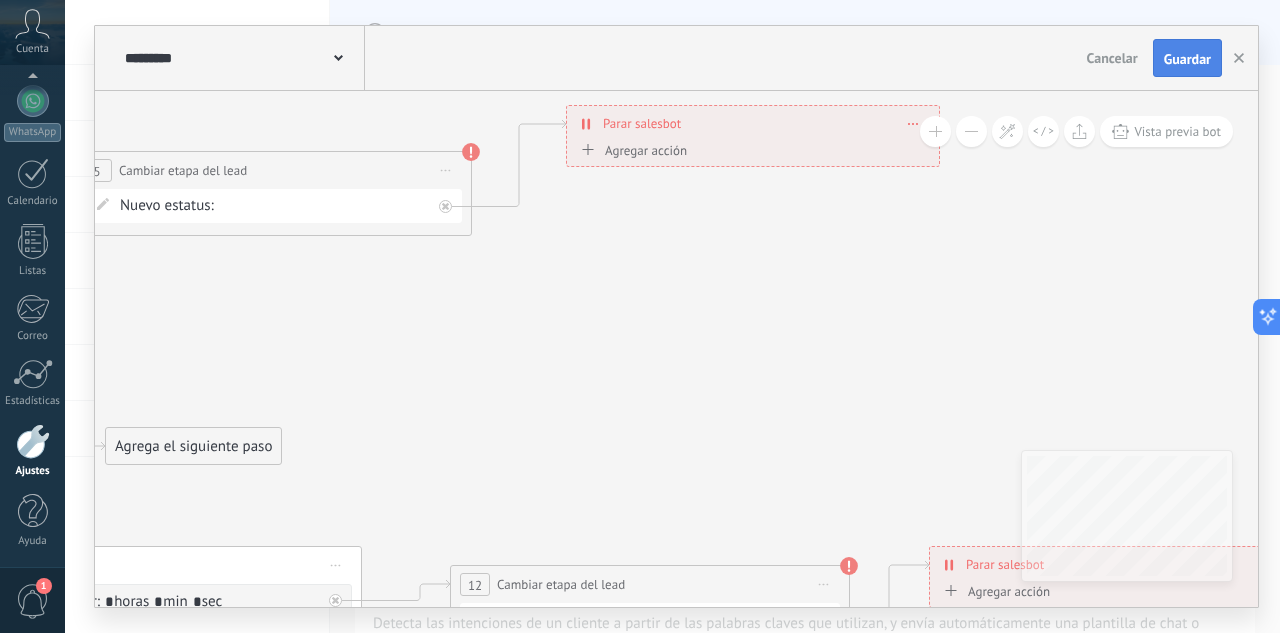 click on "Guardar" at bounding box center [1187, 58] 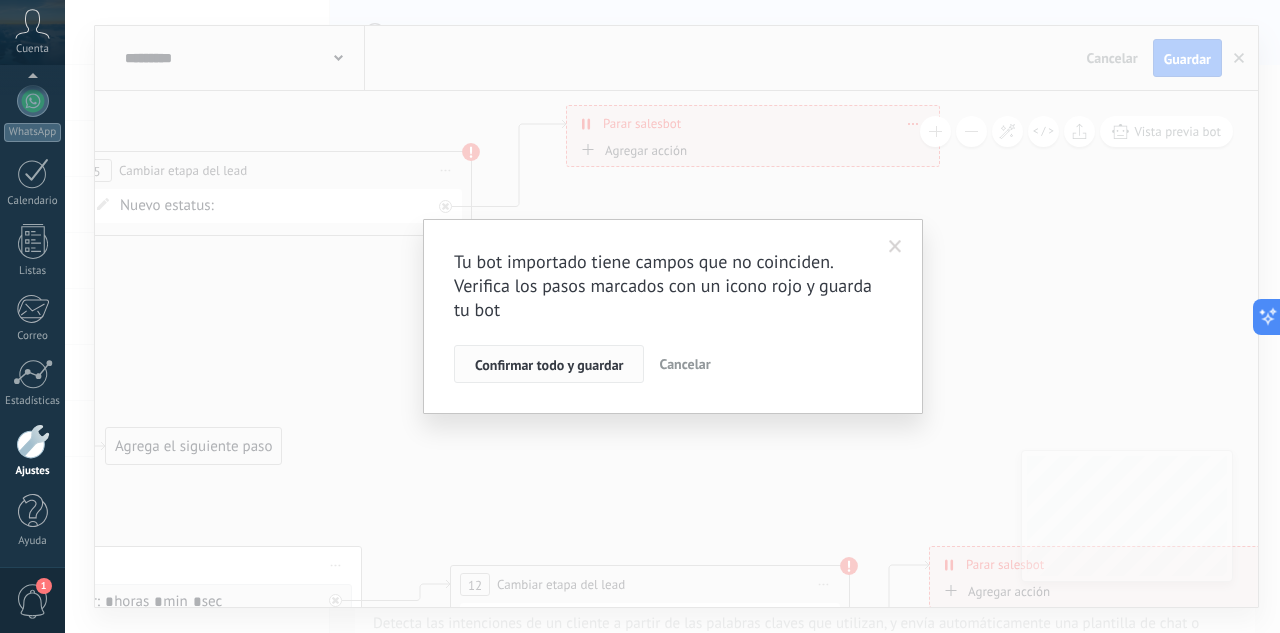 click on "Confirmar todo y guardar" at bounding box center (549, 365) 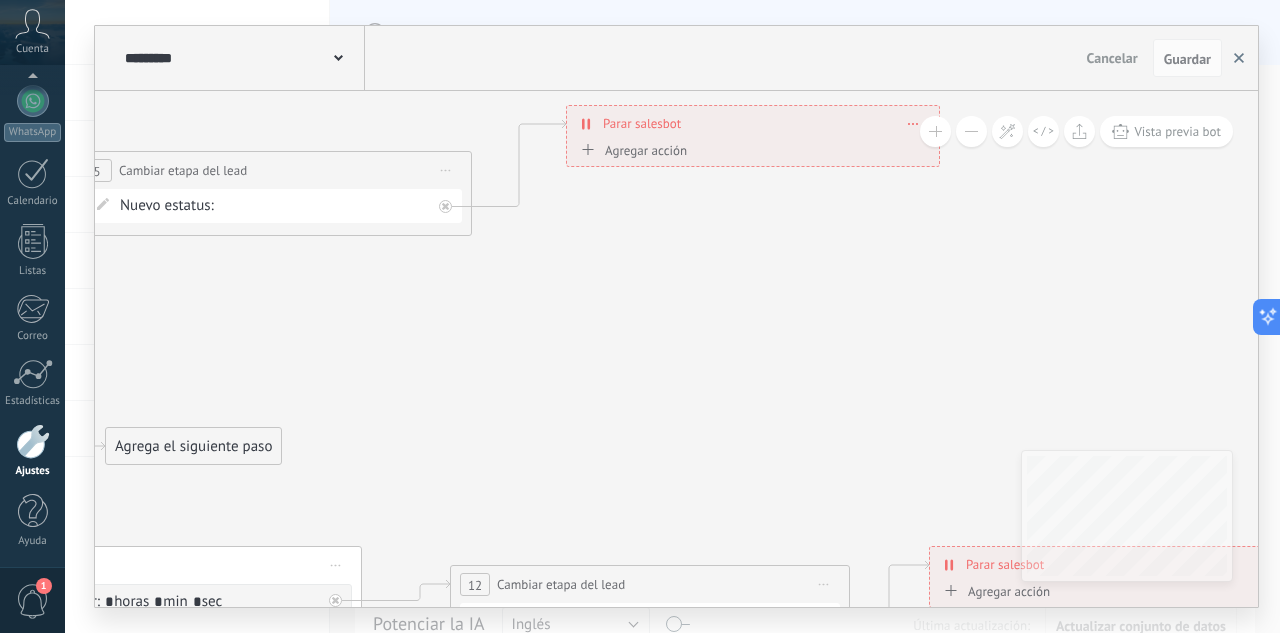 click at bounding box center [1239, 58] 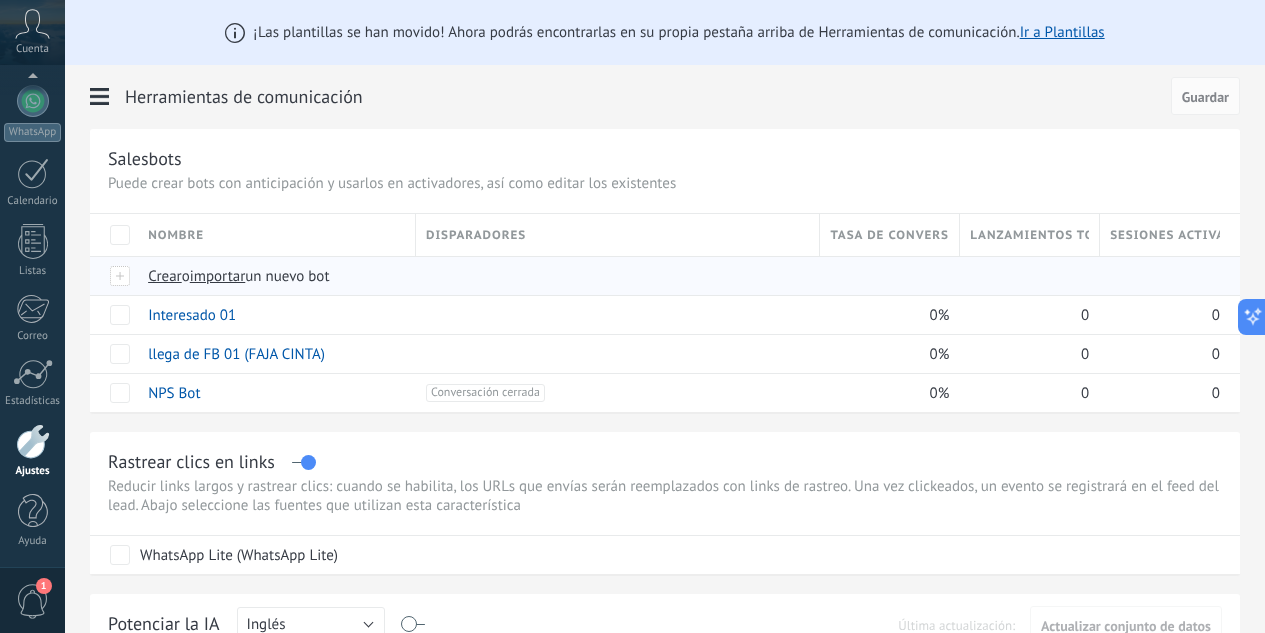 click on "importar" at bounding box center (218, 276) 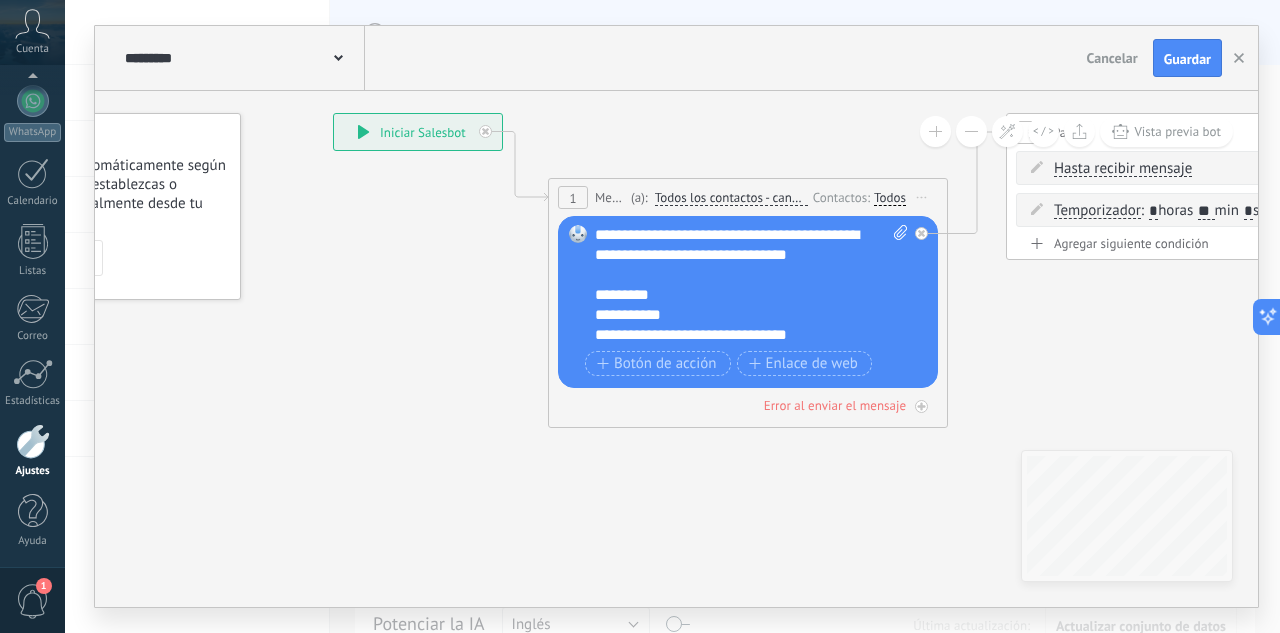 drag, startPoint x: 647, startPoint y: 456, endPoint x: 364, endPoint y: 311, distance: 317.98428 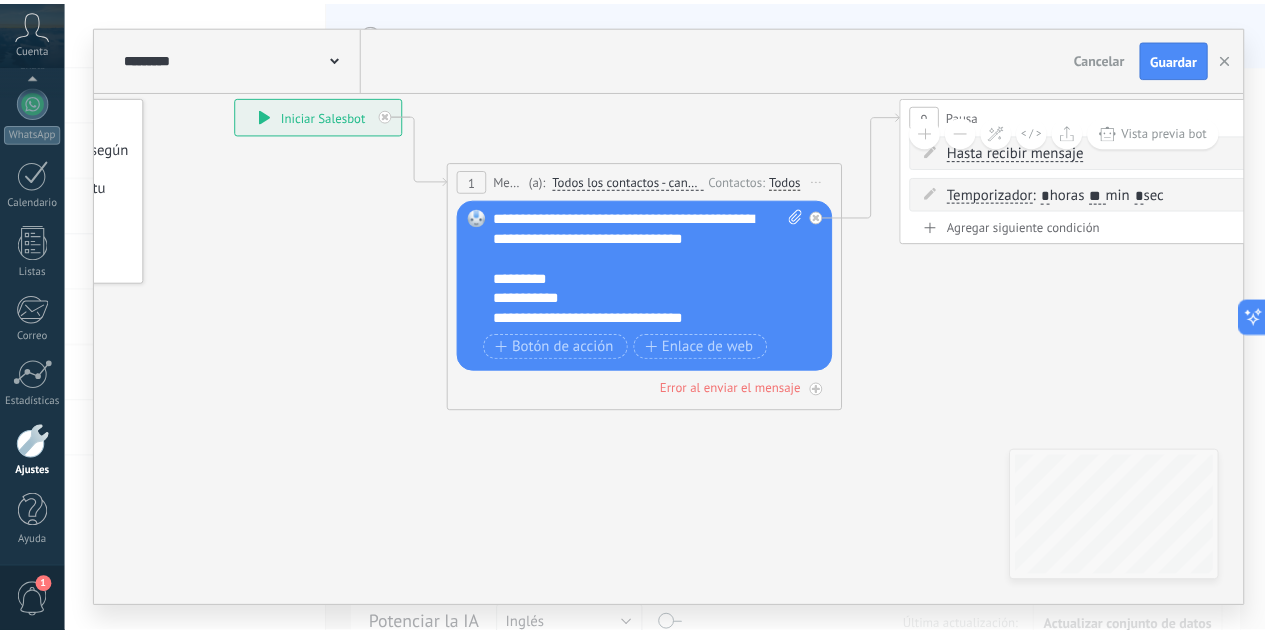 scroll, scrollTop: 120, scrollLeft: 0, axis: vertical 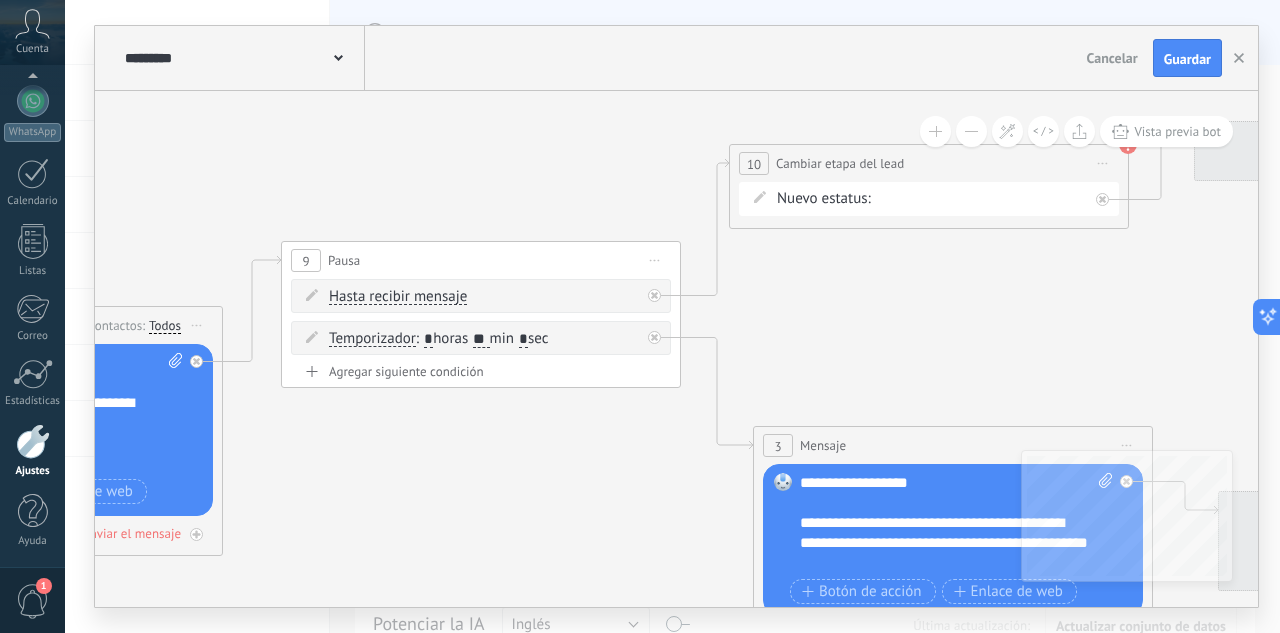 drag, startPoint x: 961, startPoint y: 323, endPoint x: 383, endPoint y: 472, distance: 596.8961 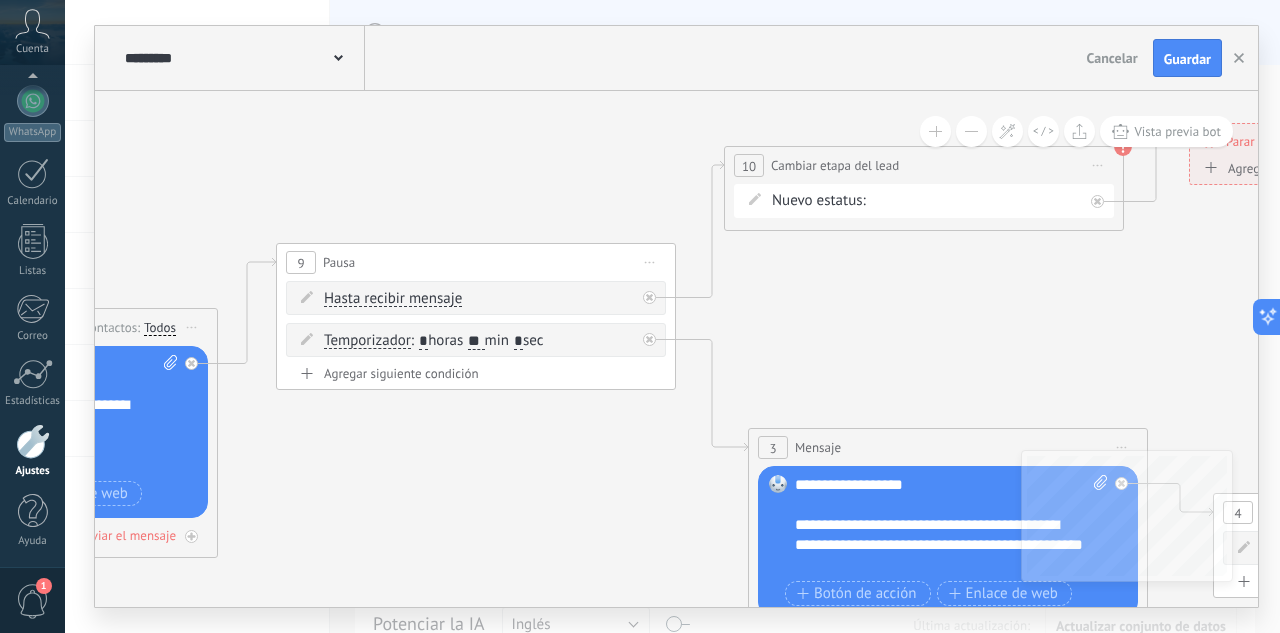 click on "INTE C.P REMARKETING Cita completada – ganado Cita cancelada – perdido" at bounding box center (0, 0) 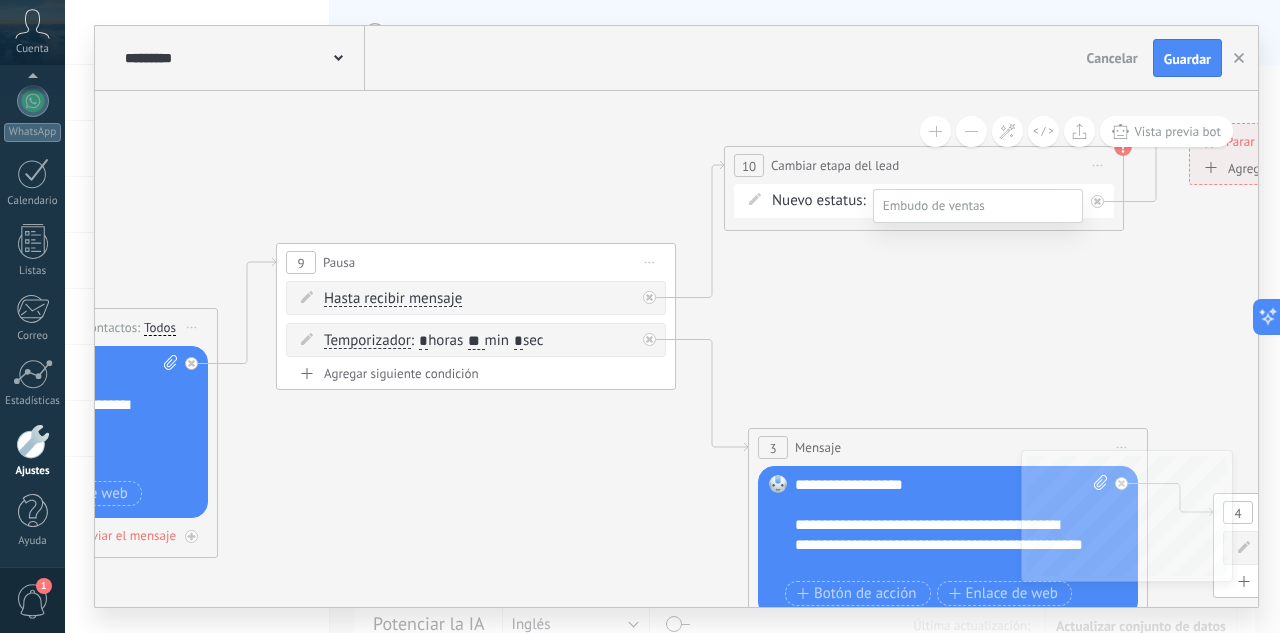 click on "Cita completada – ganado" at bounding box center (0, 0) 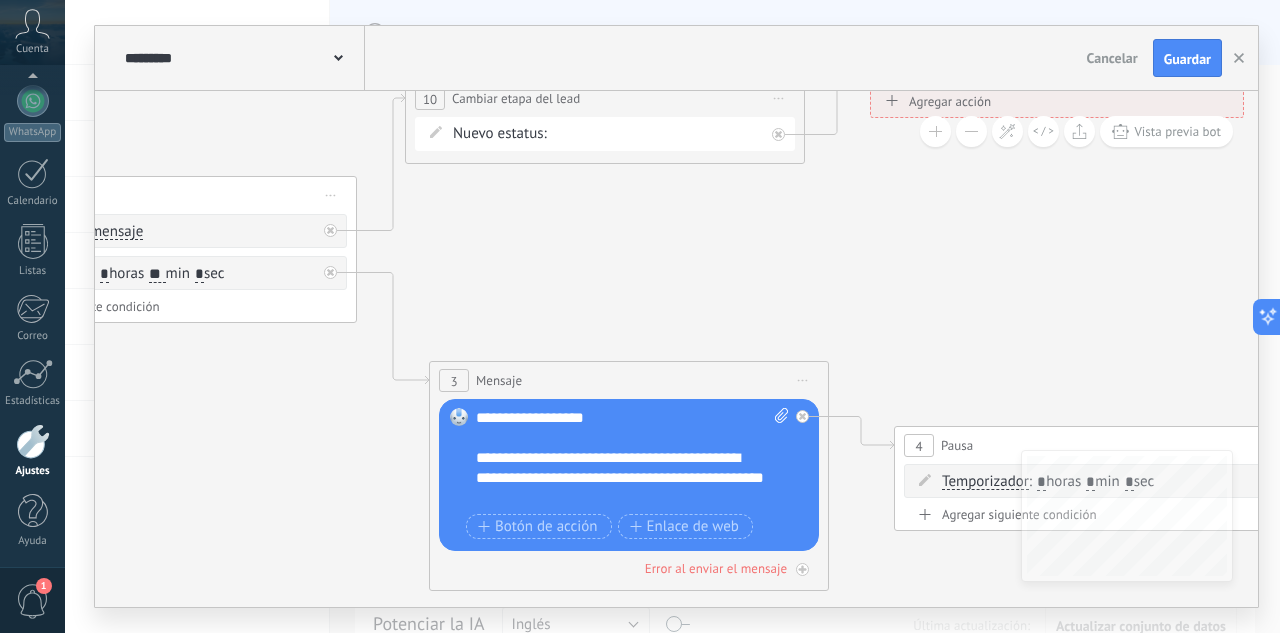 drag, startPoint x: 916, startPoint y: 366, endPoint x: 561, endPoint y: 302, distance: 360.7229 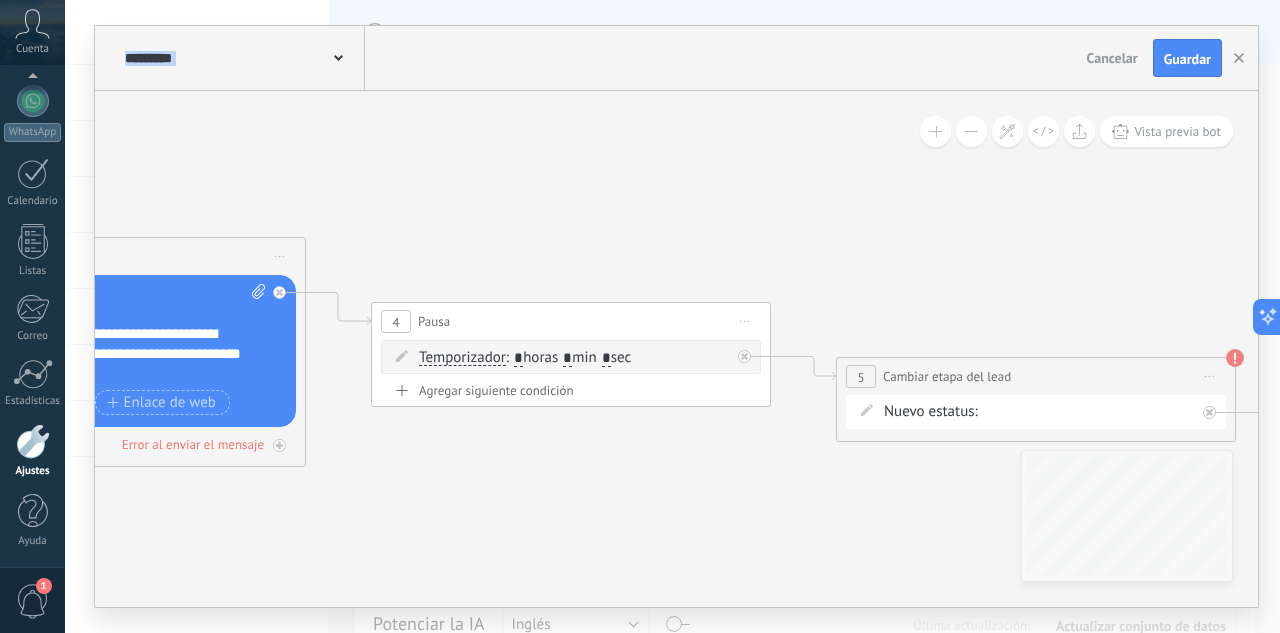 drag, startPoint x: 1028, startPoint y: 317, endPoint x: 515, endPoint y: 196, distance: 527.07684 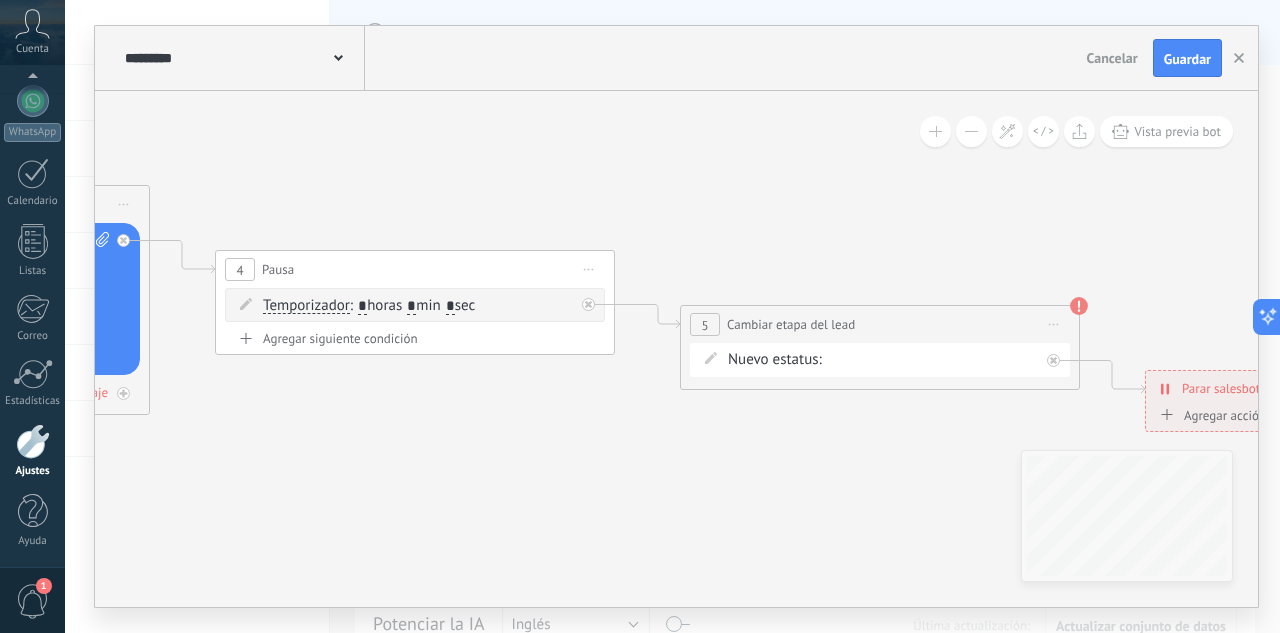 drag, startPoint x: 848, startPoint y: 284, endPoint x: 903, endPoint y: 354, distance: 89.02247 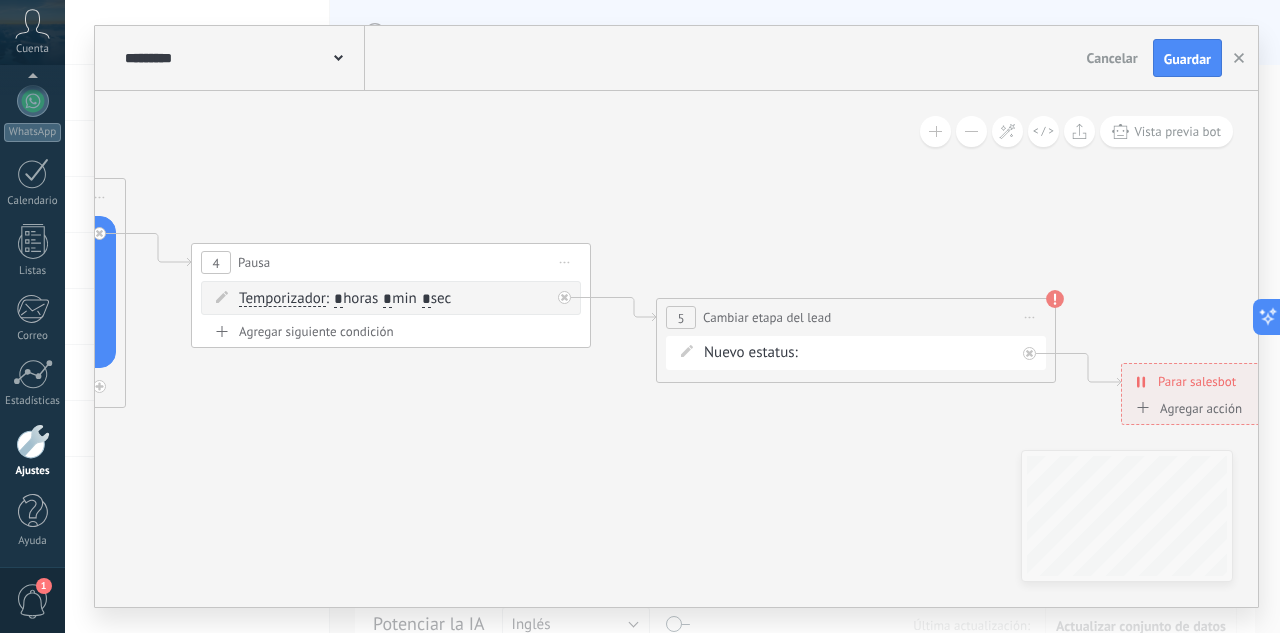 click on "INTE C.P REMARKETING Cita completada – ganado Cita cancelada – perdido" at bounding box center [0, 0] 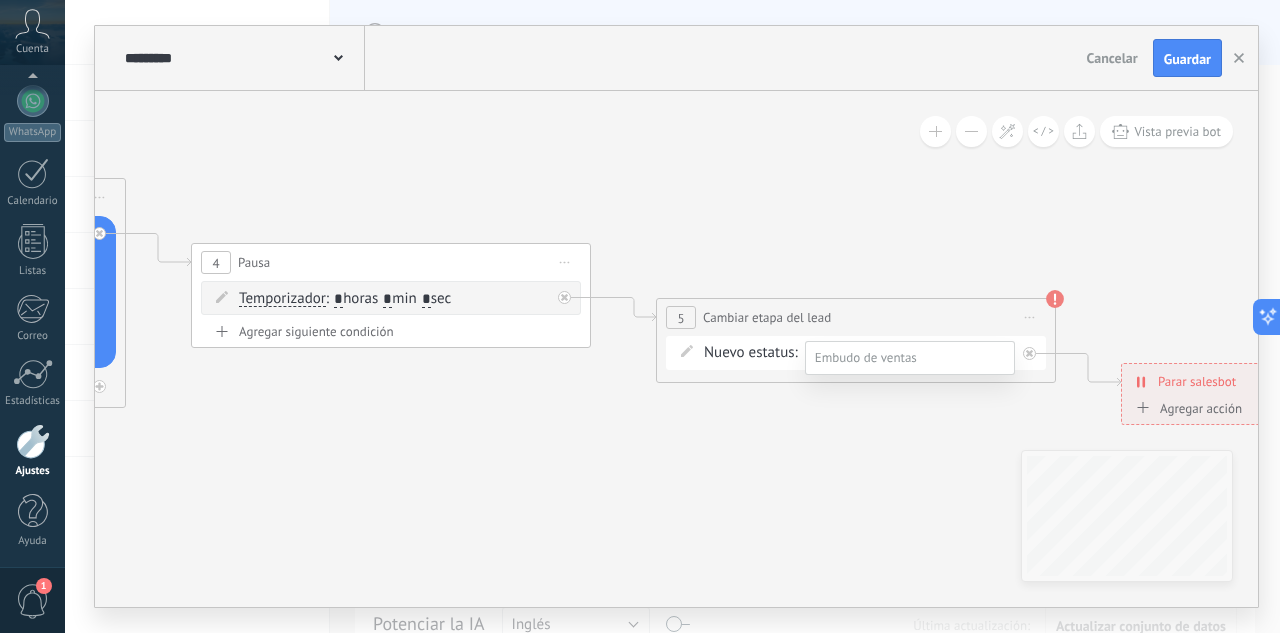click on "REMARKETING" at bounding box center (0, 0) 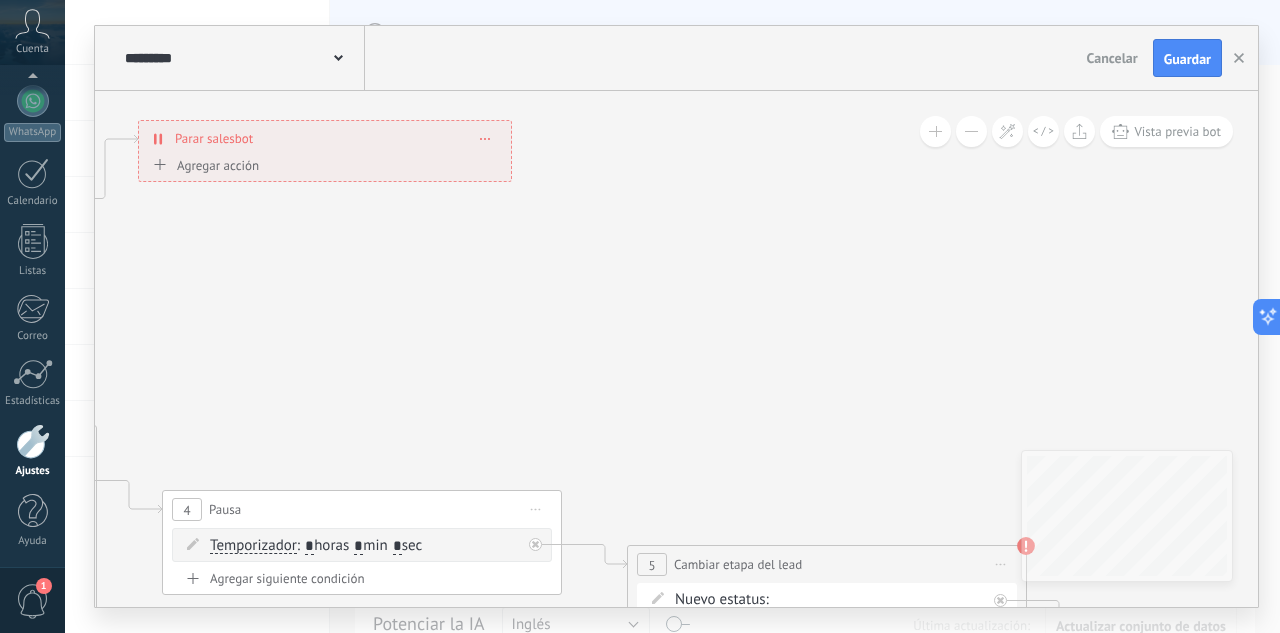 drag, startPoint x: 975, startPoint y: 178, endPoint x: 958, endPoint y: 426, distance: 248.58199 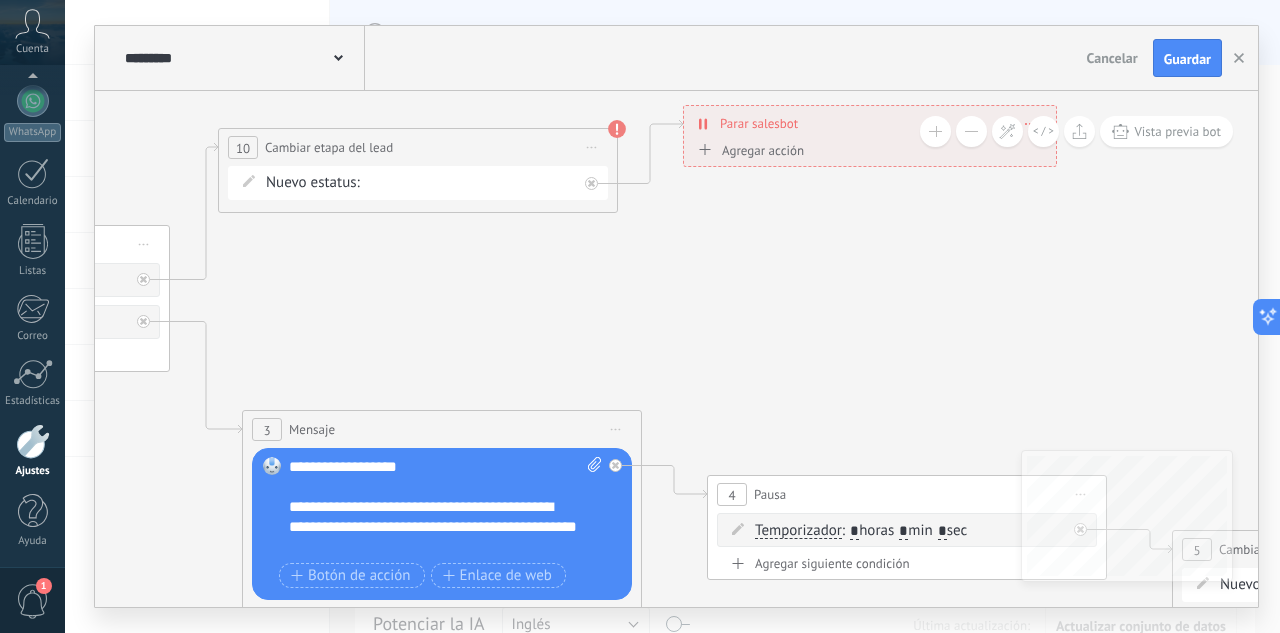 drag, startPoint x: 362, startPoint y: 325, endPoint x: 872, endPoint y: 317, distance: 510.06274 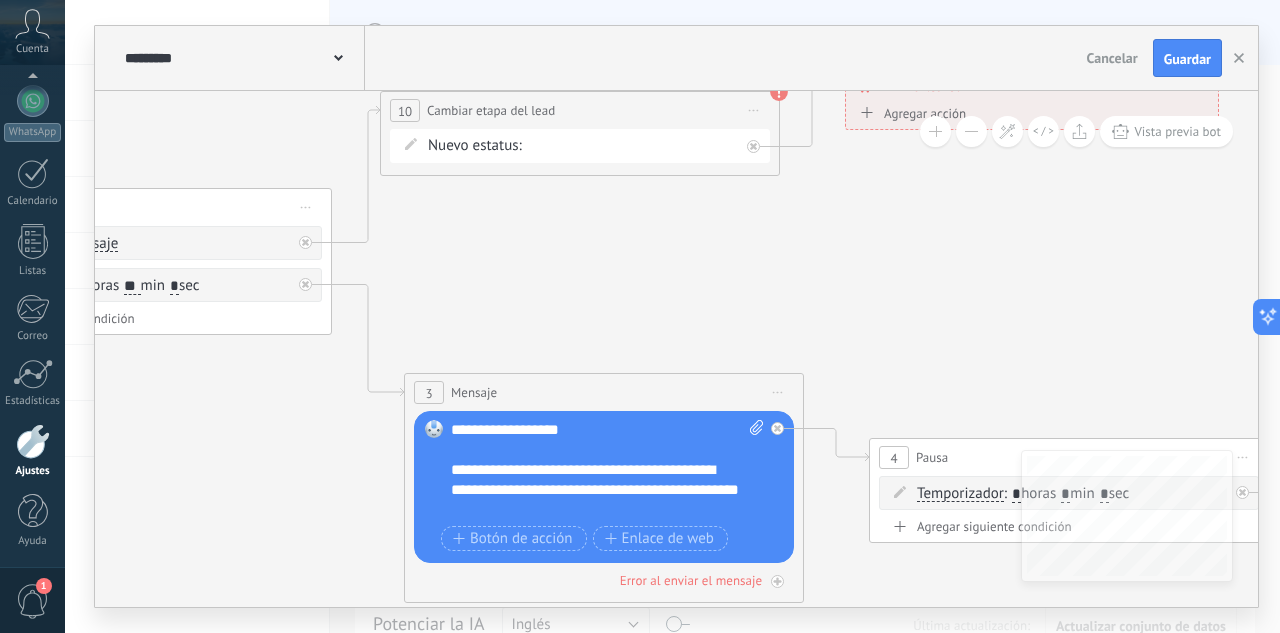 drag, startPoint x: 480, startPoint y: 319, endPoint x: 645, endPoint y: 281, distance: 169.31923 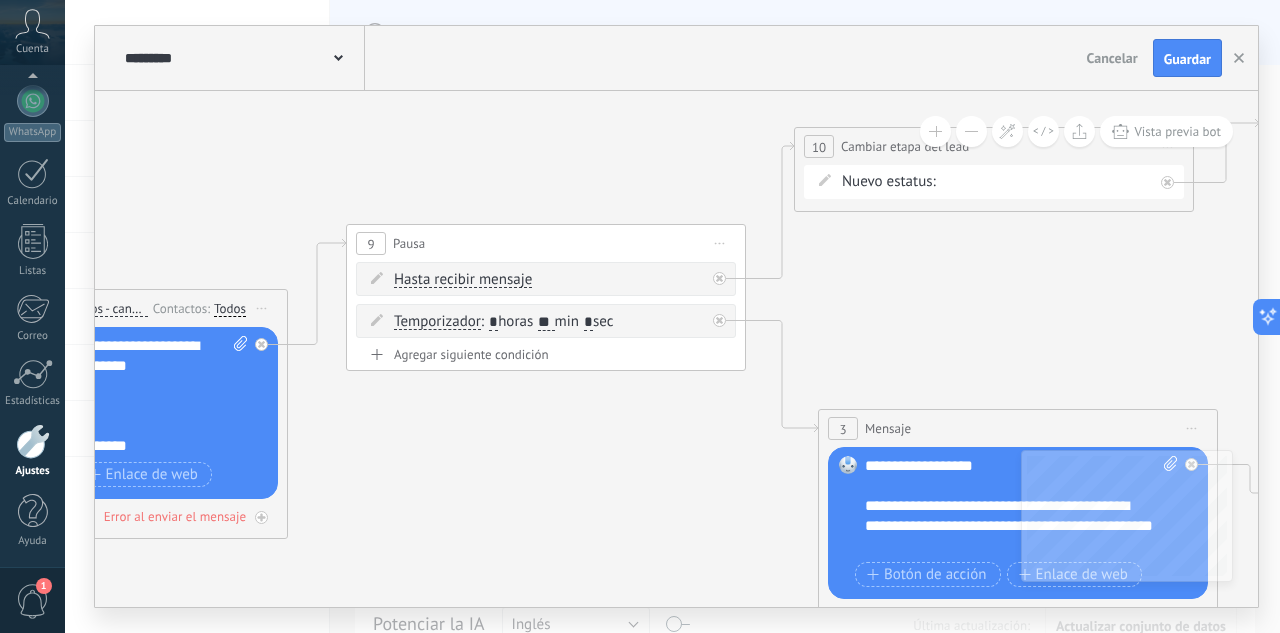 drag, startPoint x: 257, startPoint y: 444, endPoint x: 712, endPoint y: 481, distance: 456.50192 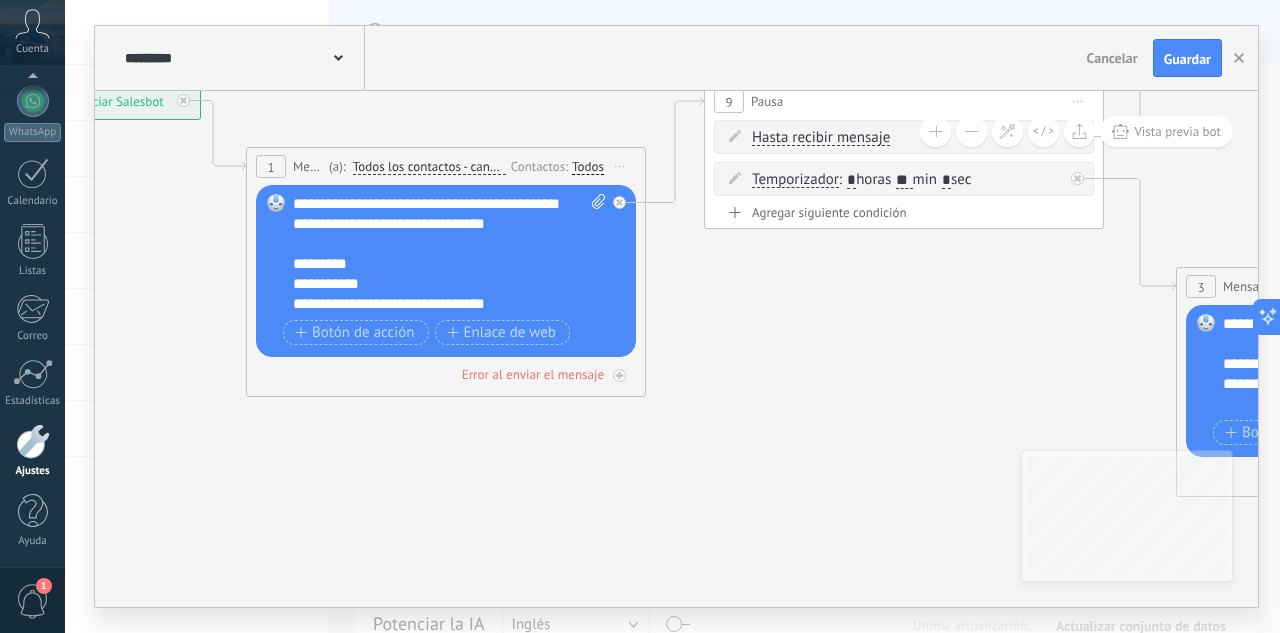 drag, startPoint x: 614, startPoint y: 484, endPoint x: 834, endPoint y: 388, distance: 240.03333 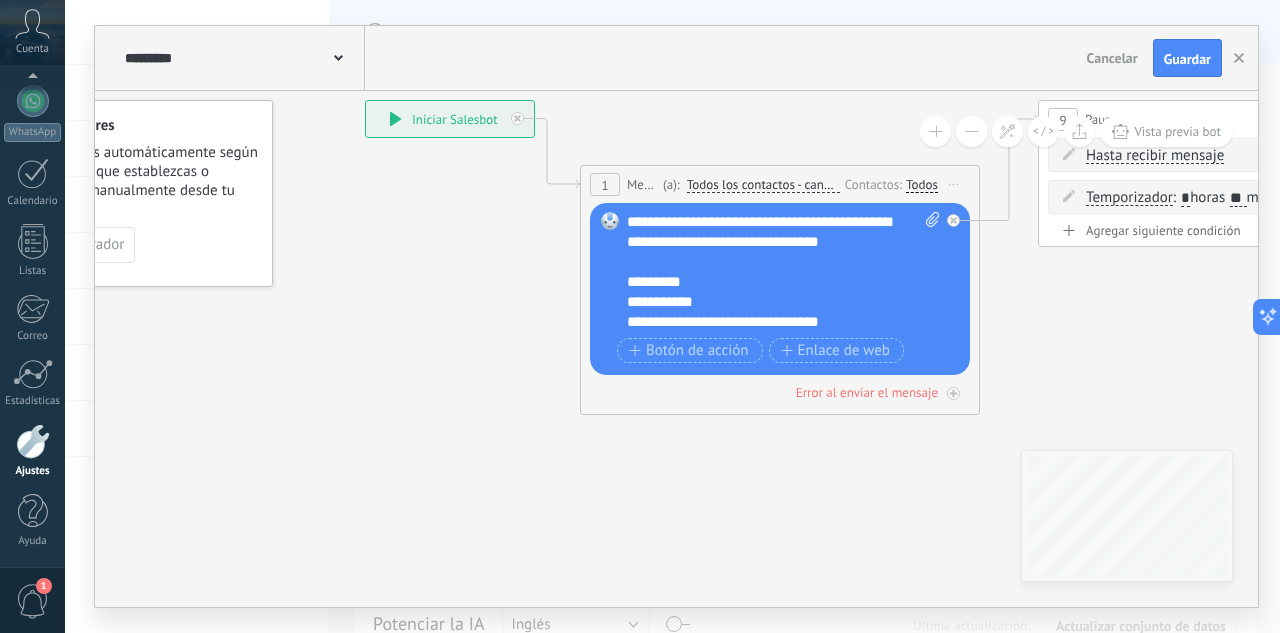 drag, startPoint x: 365, startPoint y: 515, endPoint x: 701, endPoint y: 533, distance: 336.4818 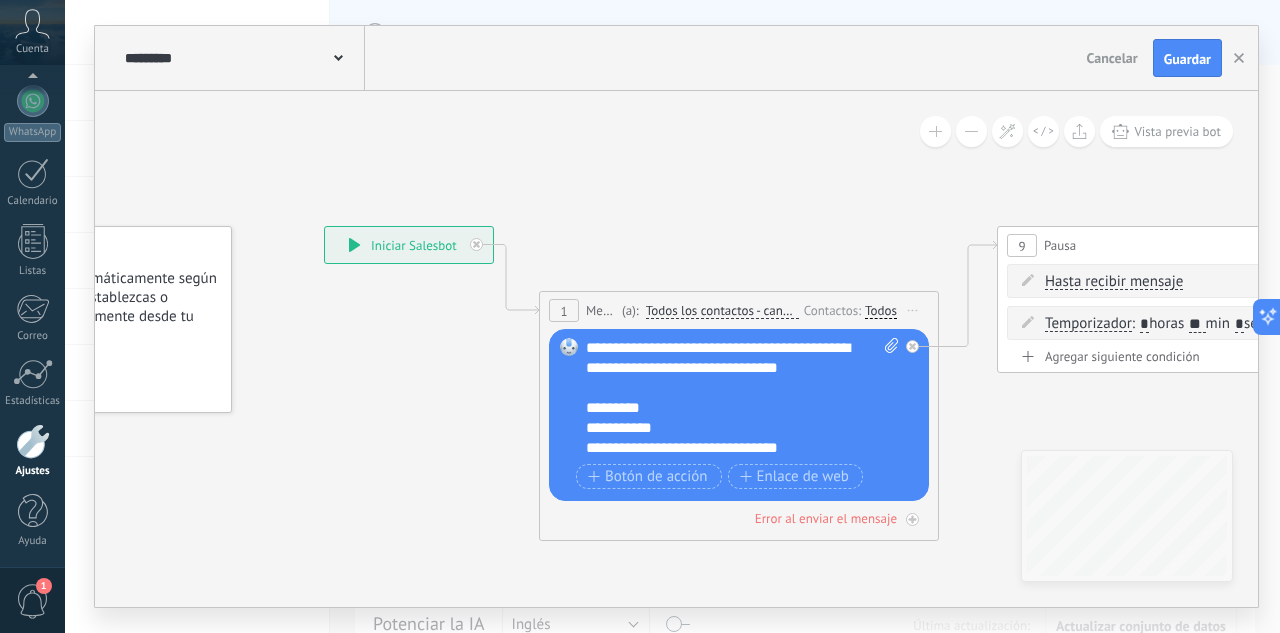 drag, startPoint x: 232, startPoint y: 379, endPoint x: 328, endPoint y: 471, distance: 132.96616 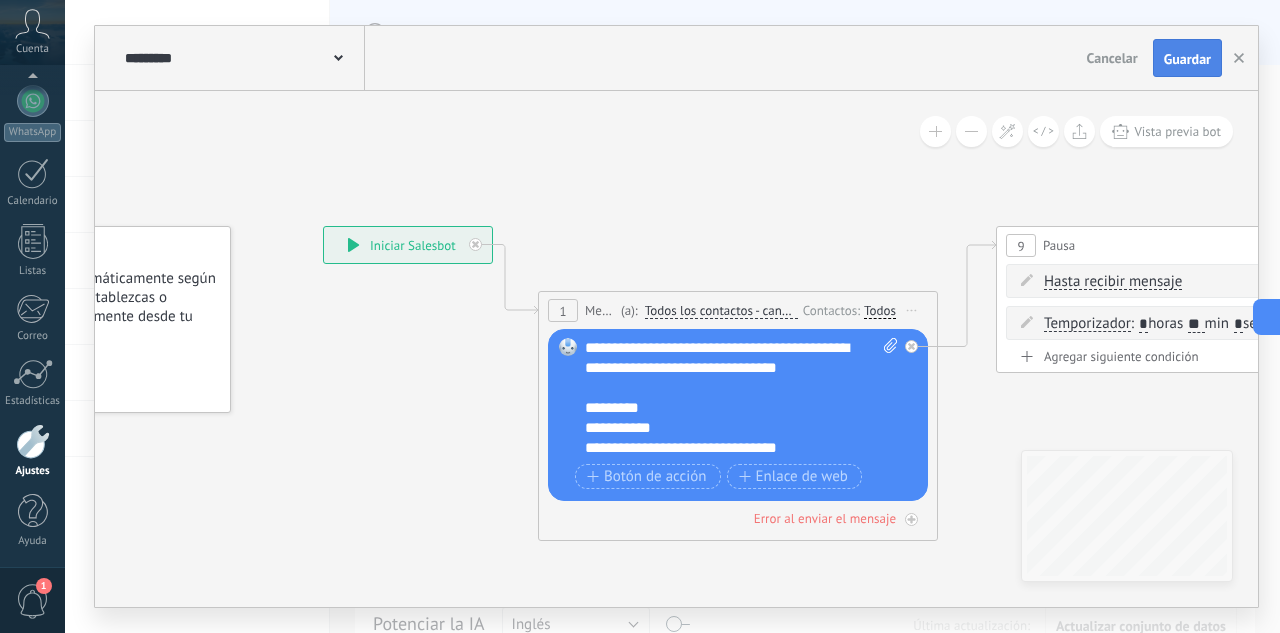 click on "Guardar" at bounding box center [1187, 58] 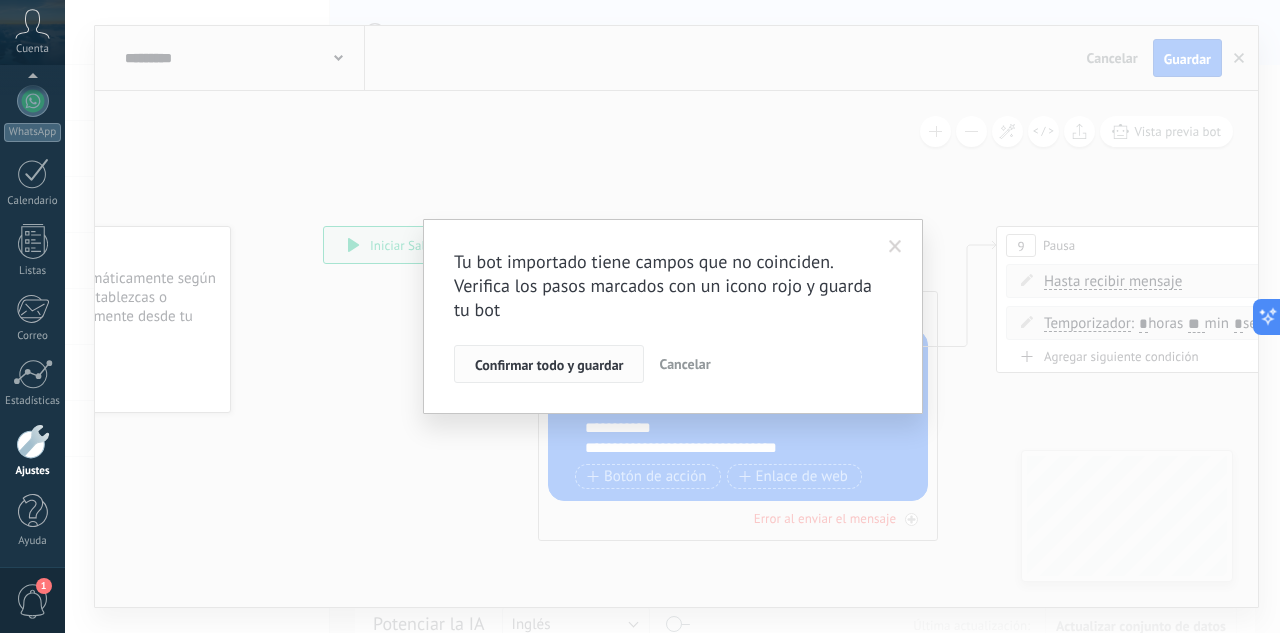 click on "Confirmar todo y guardar" at bounding box center (549, 365) 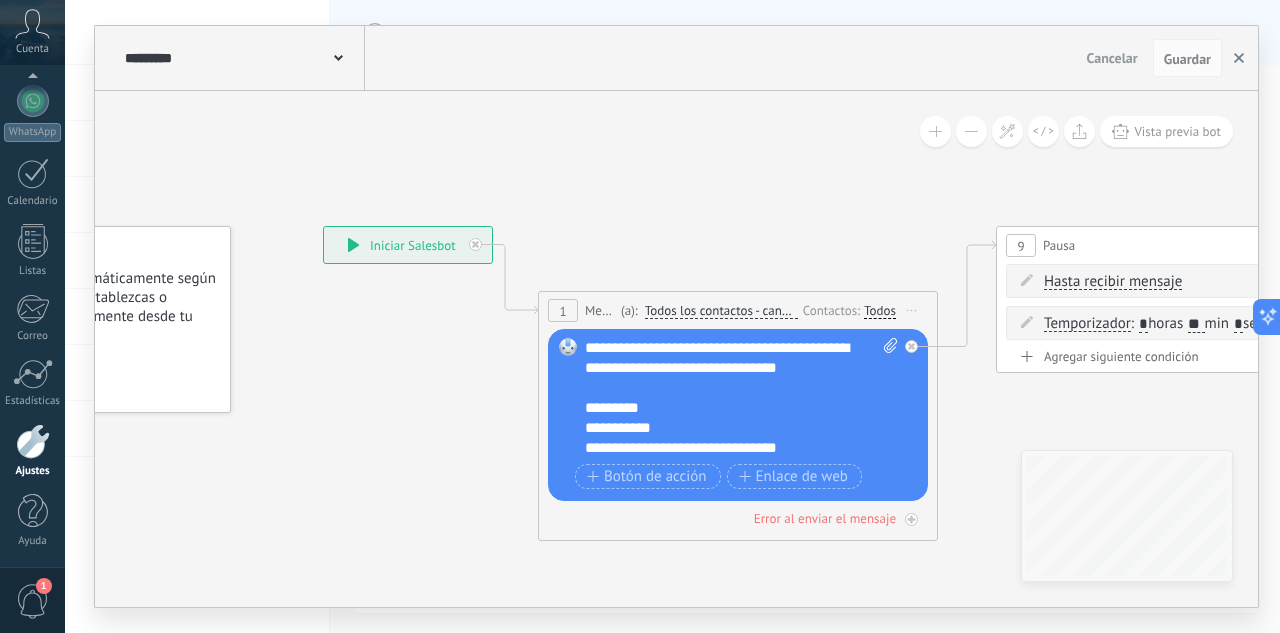 click 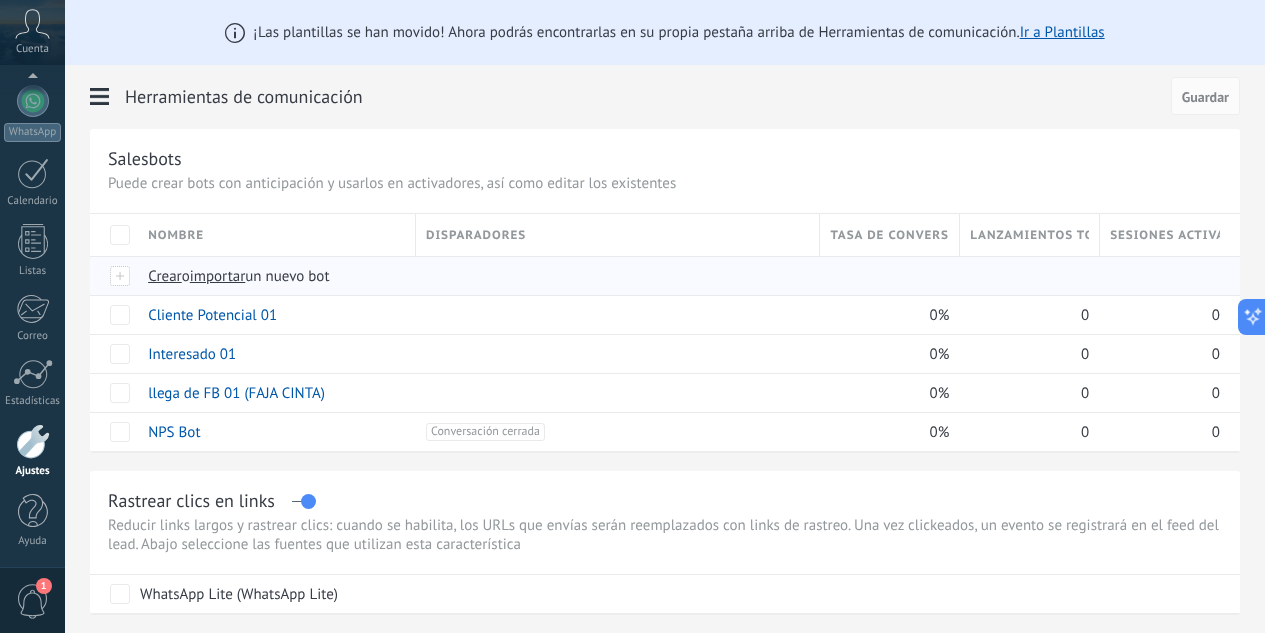 click on "importar" at bounding box center [218, 276] 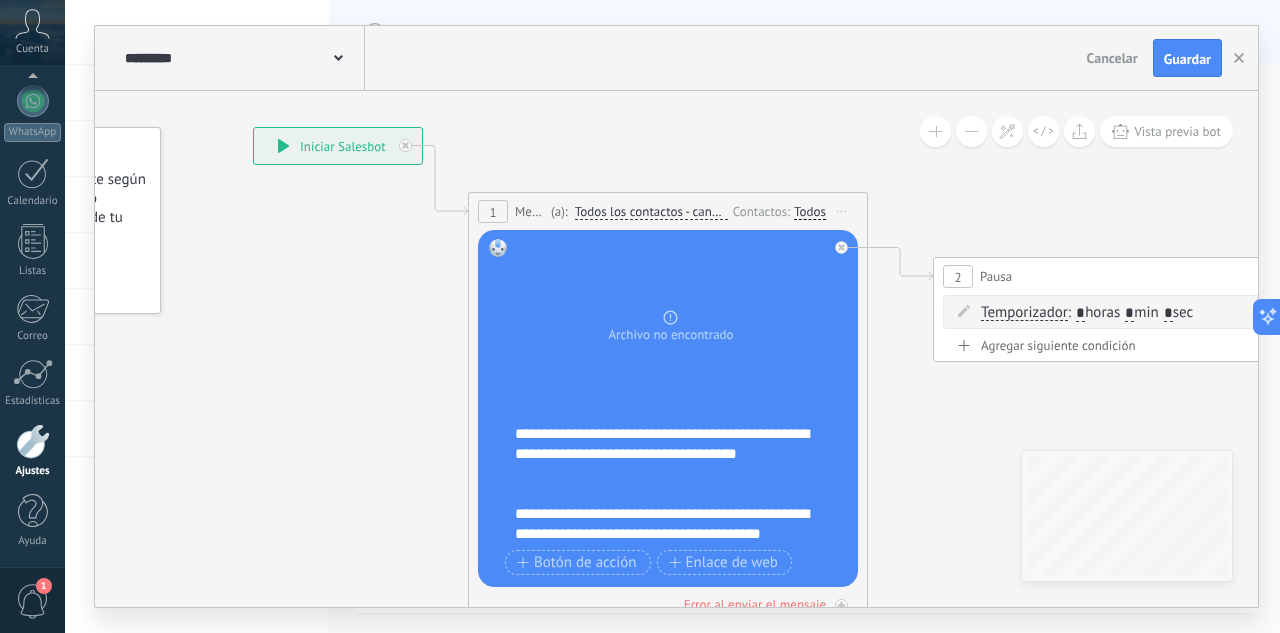 drag, startPoint x: 598, startPoint y: 411, endPoint x: 350, endPoint y: 328, distance: 261.52057 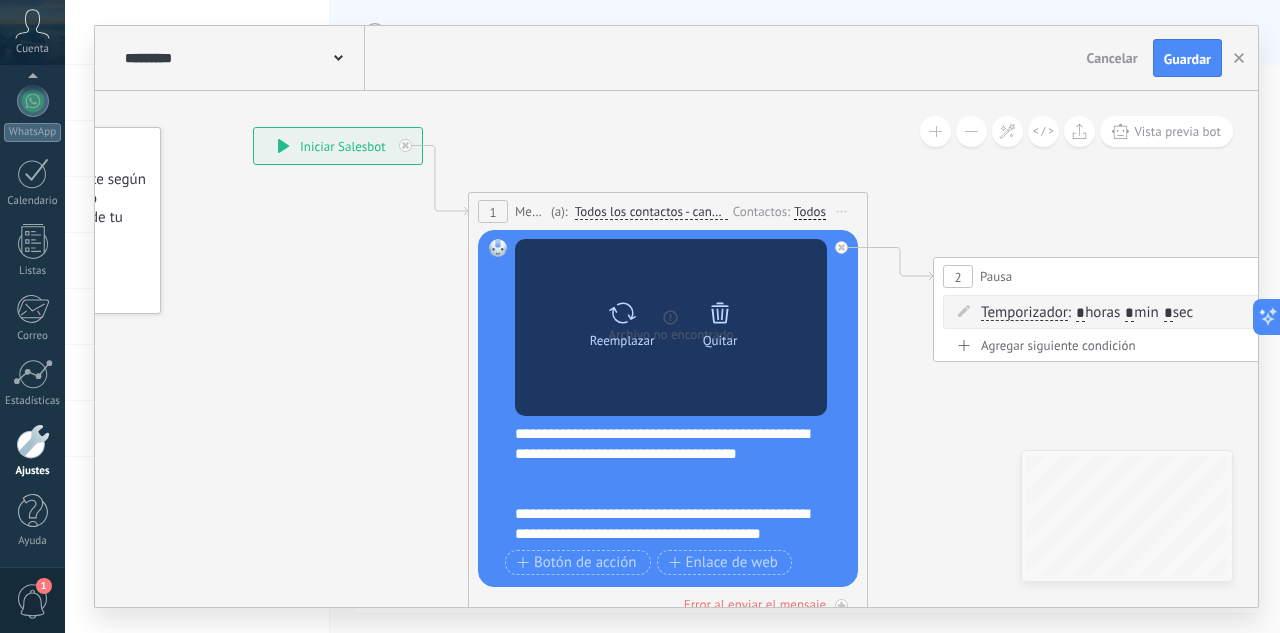 click 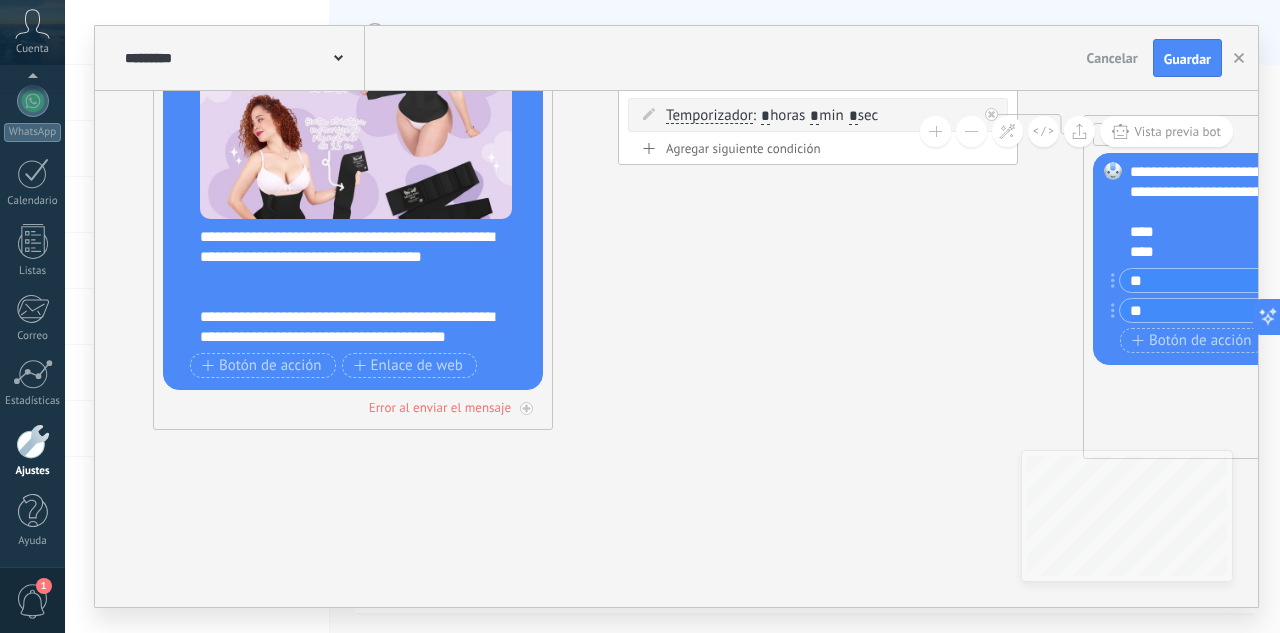 drag, startPoint x: 955, startPoint y: 477, endPoint x: 511, endPoint y: 275, distance: 487.79092 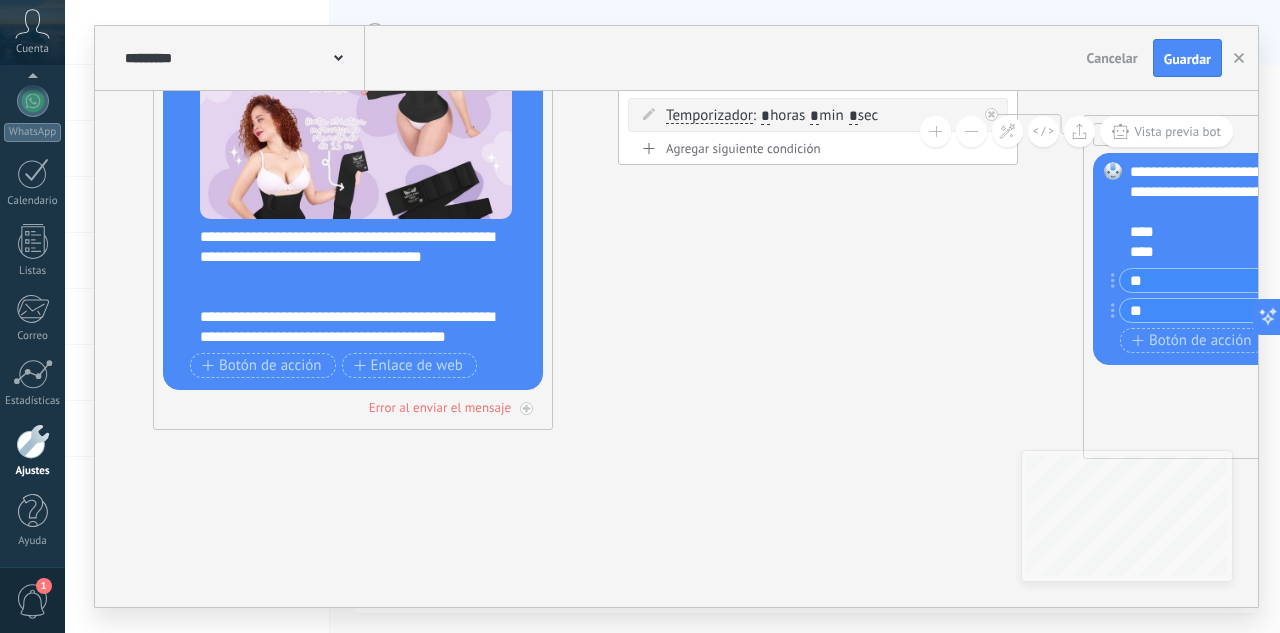 click 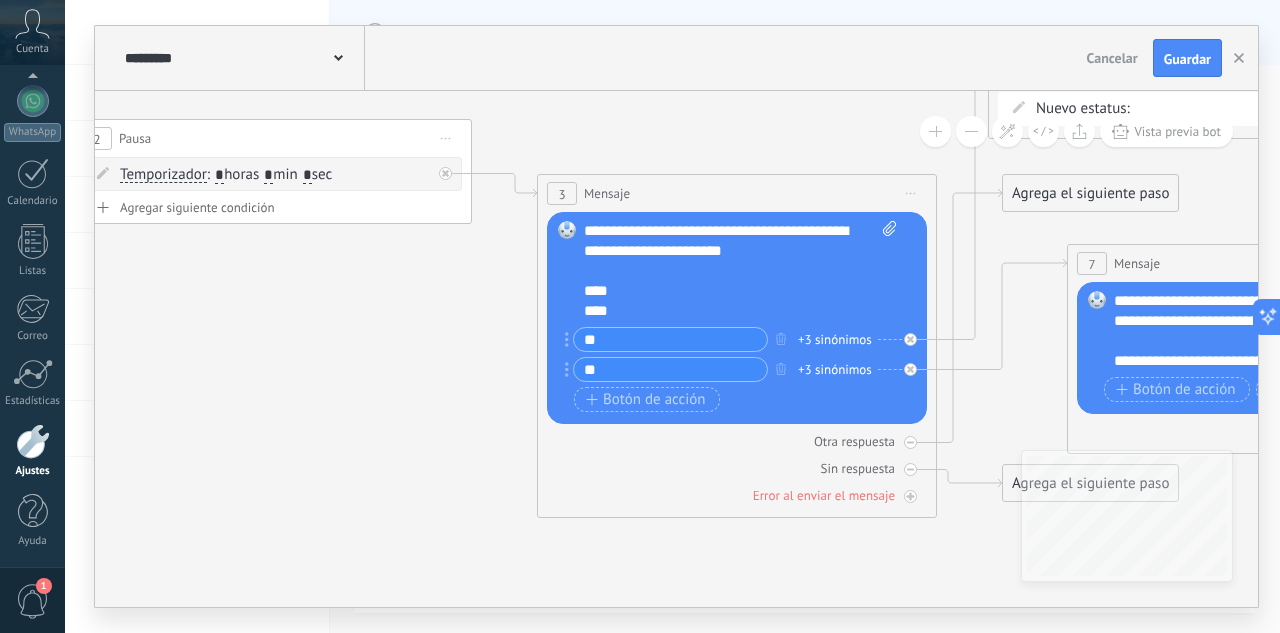 drag, startPoint x: 762, startPoint y: 306, endPoint x: 274, endPoint y: 374, distance: 492.71494 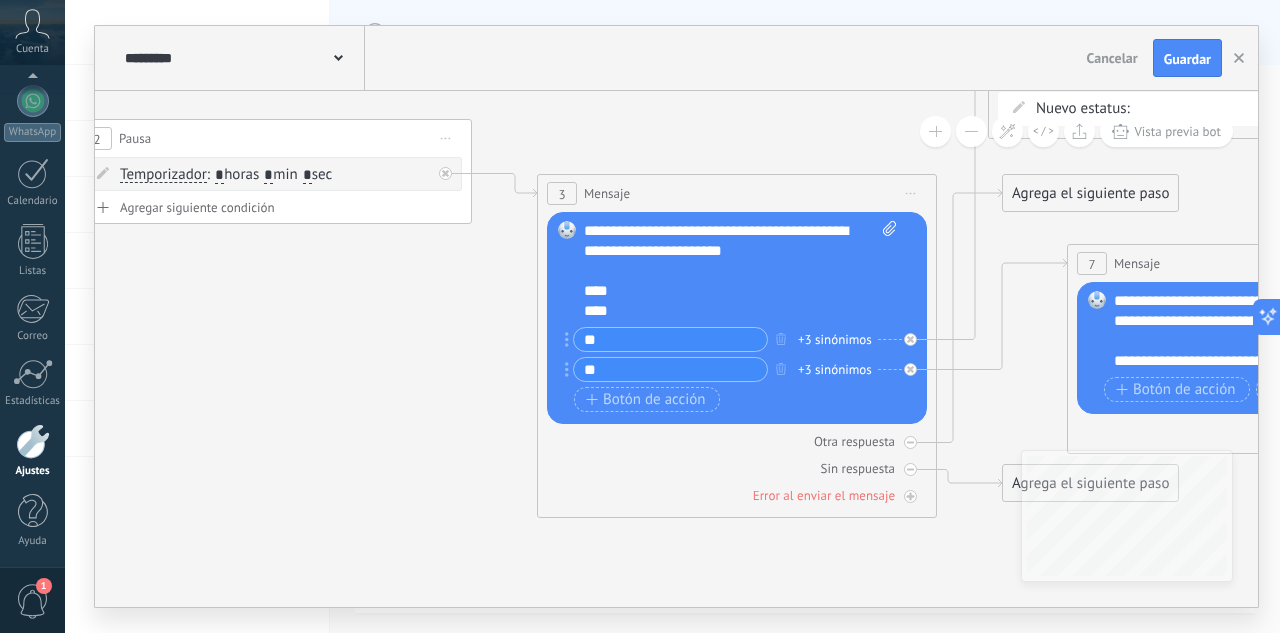 click 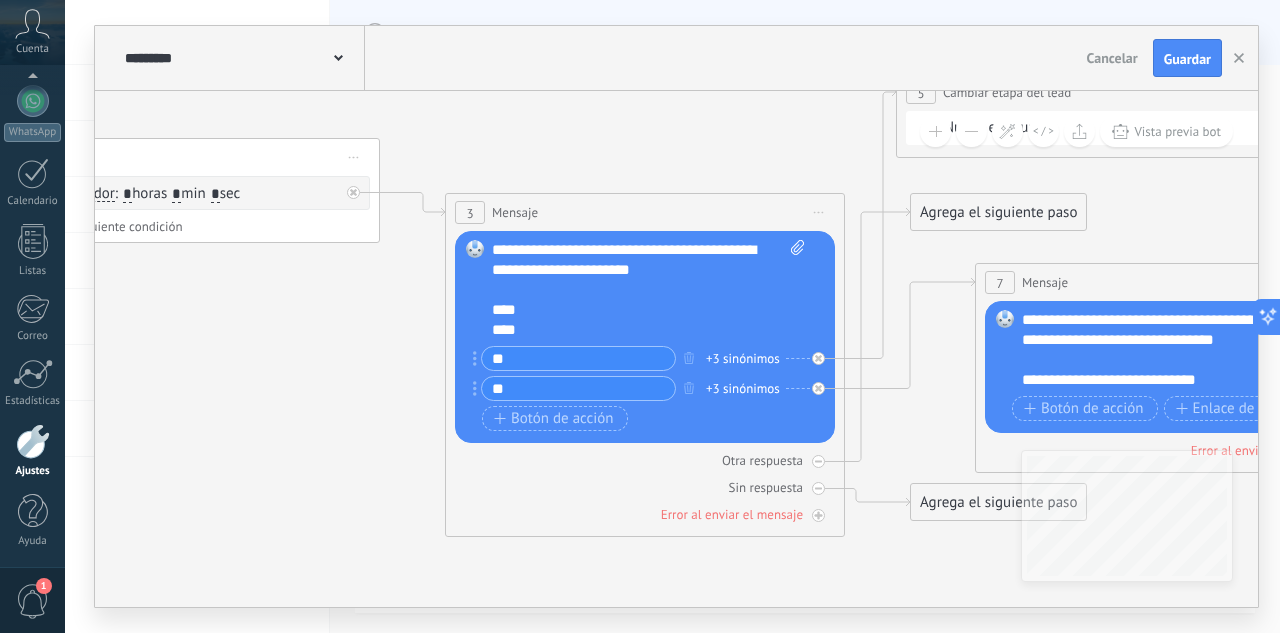 drag, startPoint x: 319, startPoint y: 343, endPoint x: 125, endPoint y: 424, distance: 210.23082 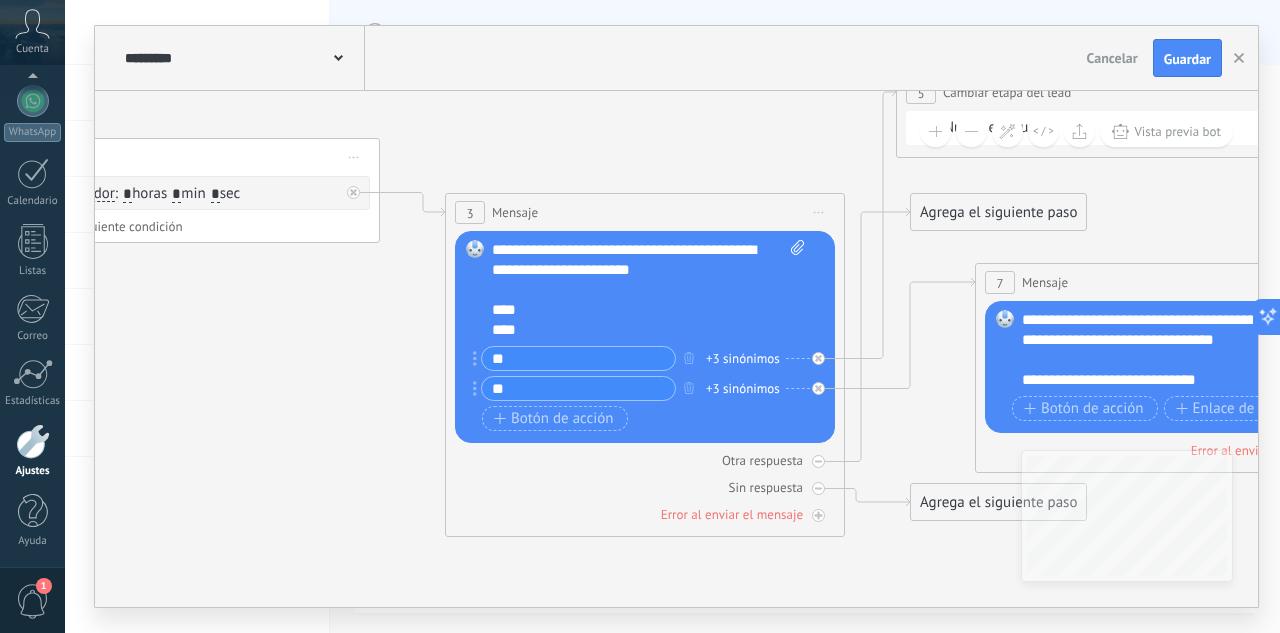 click 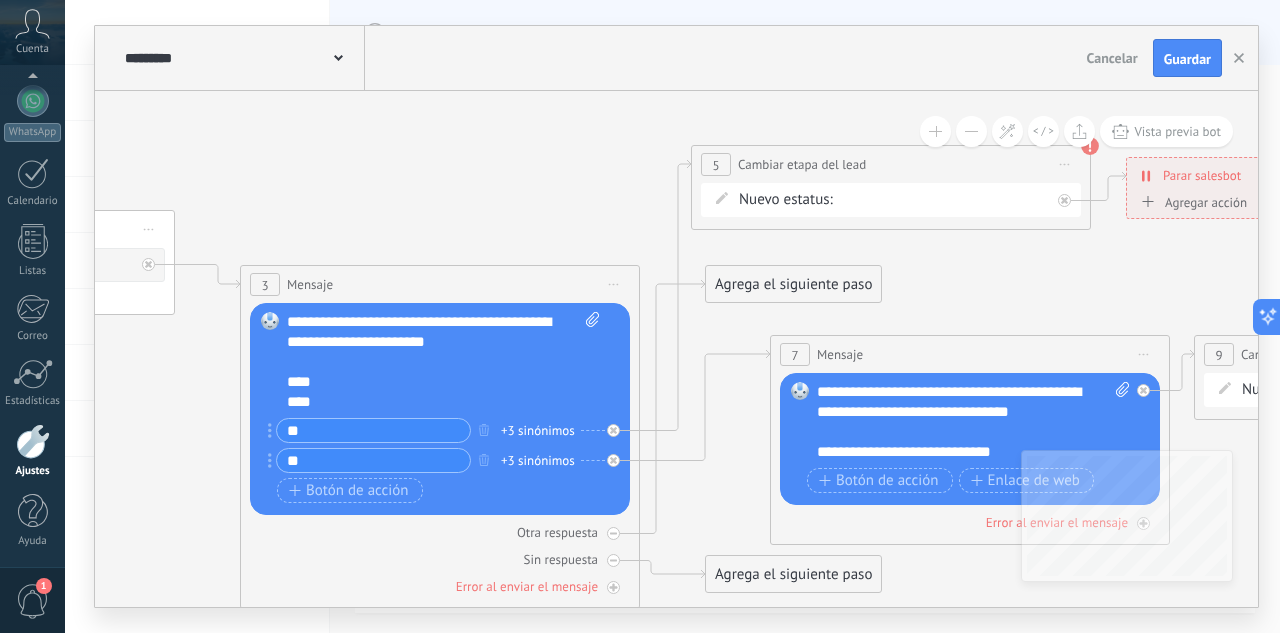 drag, startPoint x: 1050, startPoint y: 293, endPoint x: 872, endPoint y: 325, distance: 180.85353 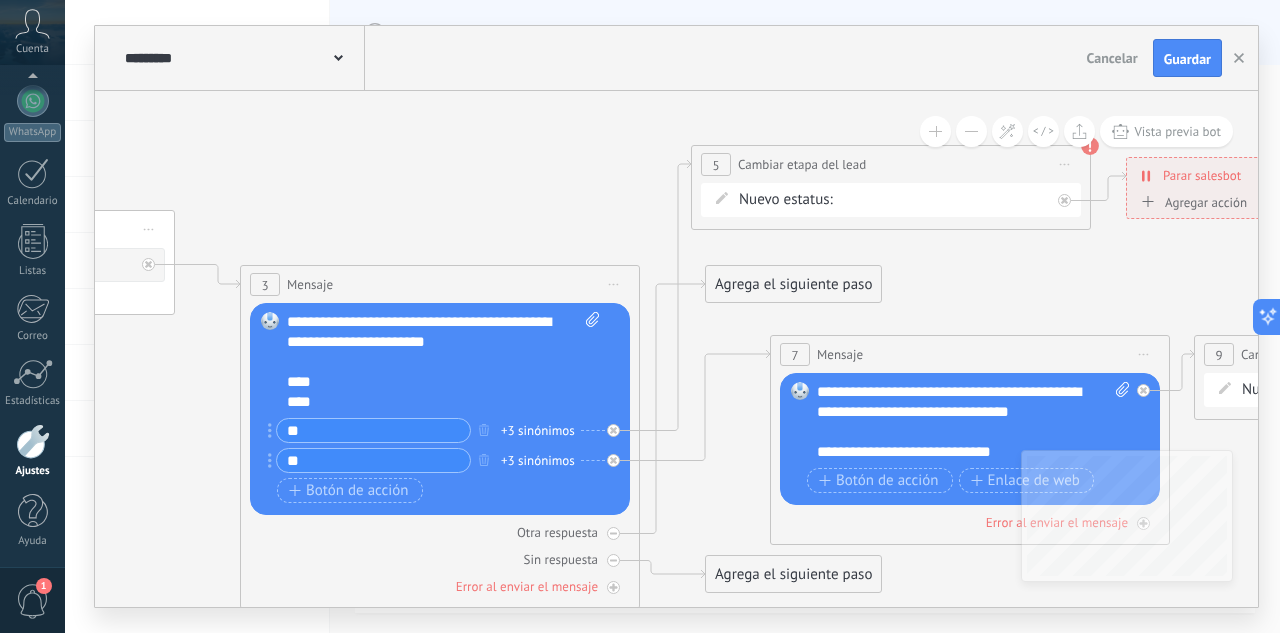 click 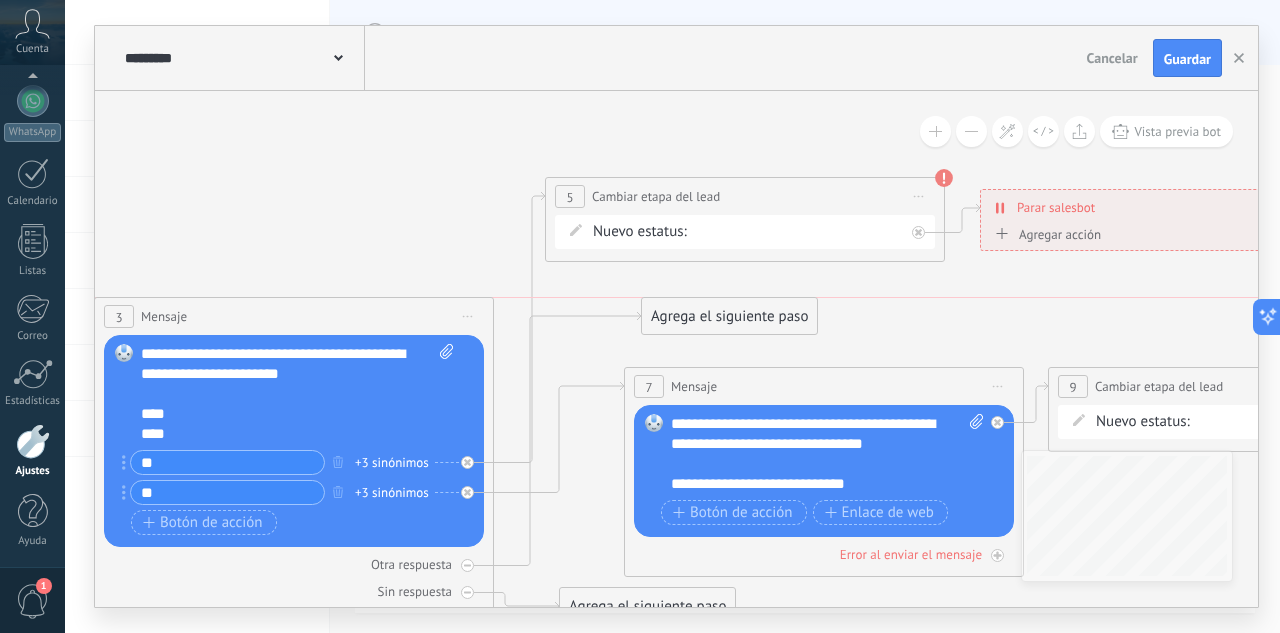 drag, startPoint x: 693, startPoint y: 318, endPoint x: 777, endPoint y: 325, distance: 84.29116 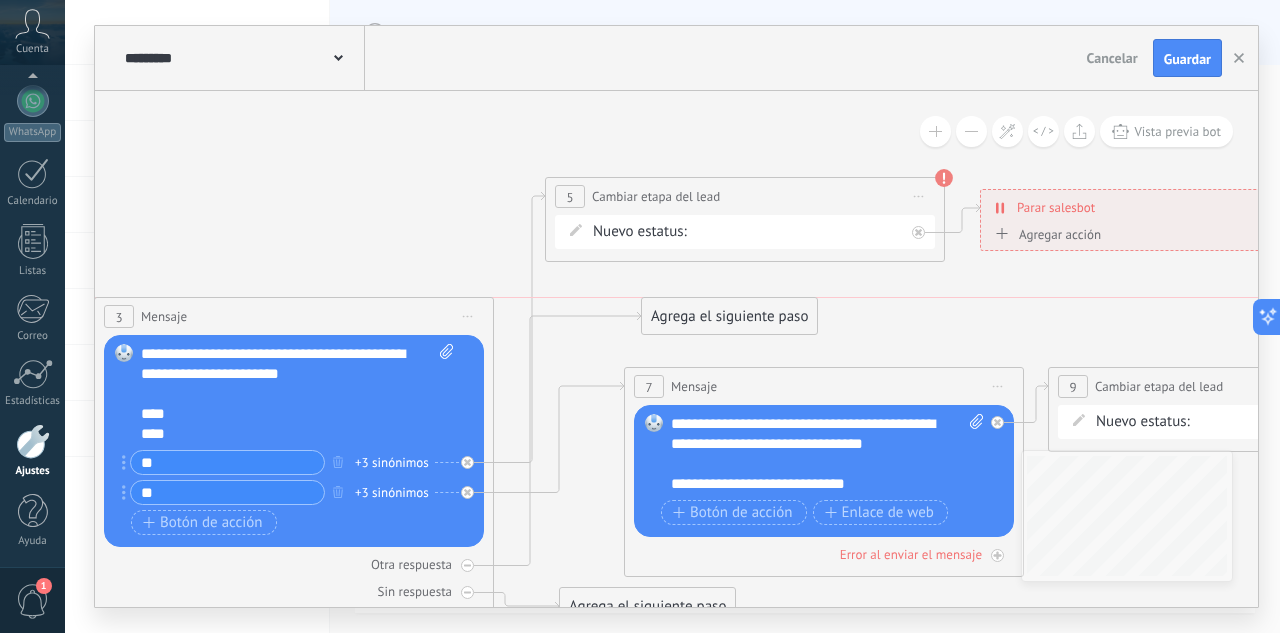 click on "Agrega el siguiente paso" at bounding box center [729, 316] 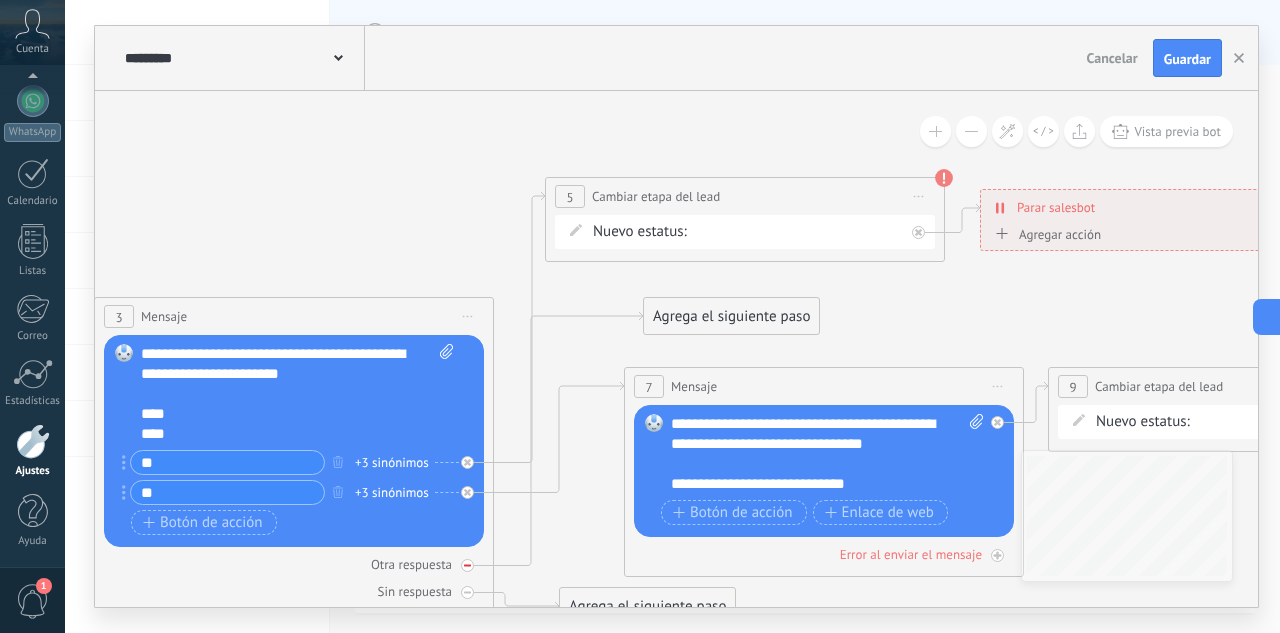 click at bounding box center (467, 565) 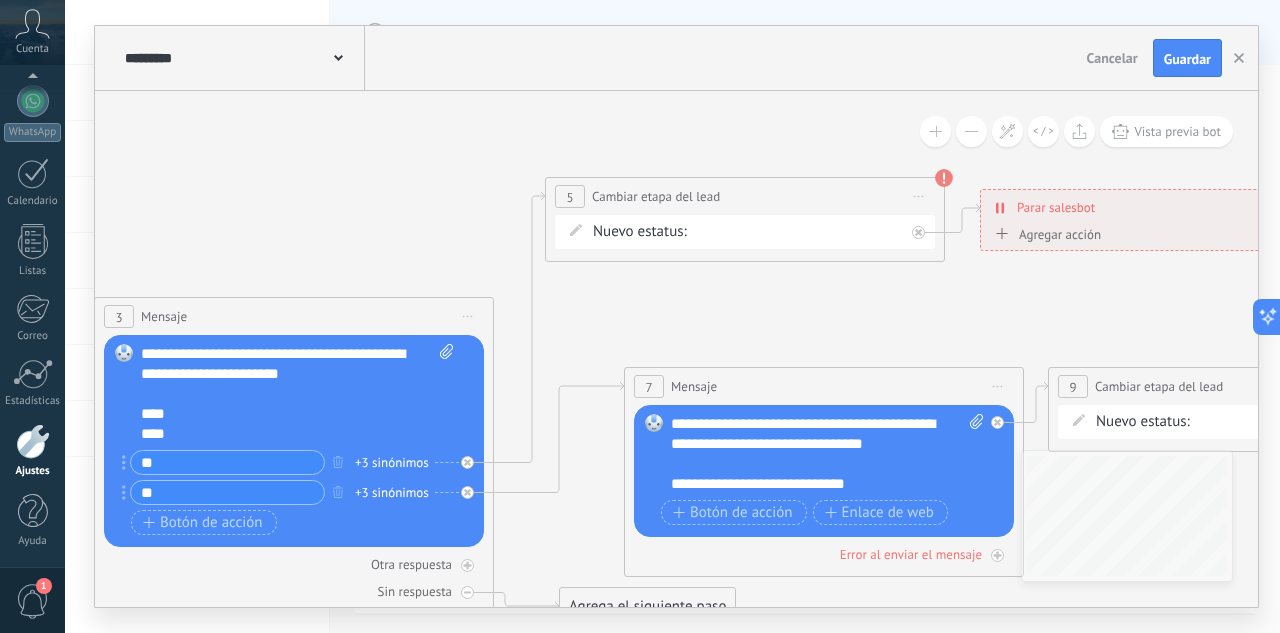 click on "INTE C.P REMARKETING Cita completada – ganado Cita cancelada – perdido" at bounding box center [0, 0] 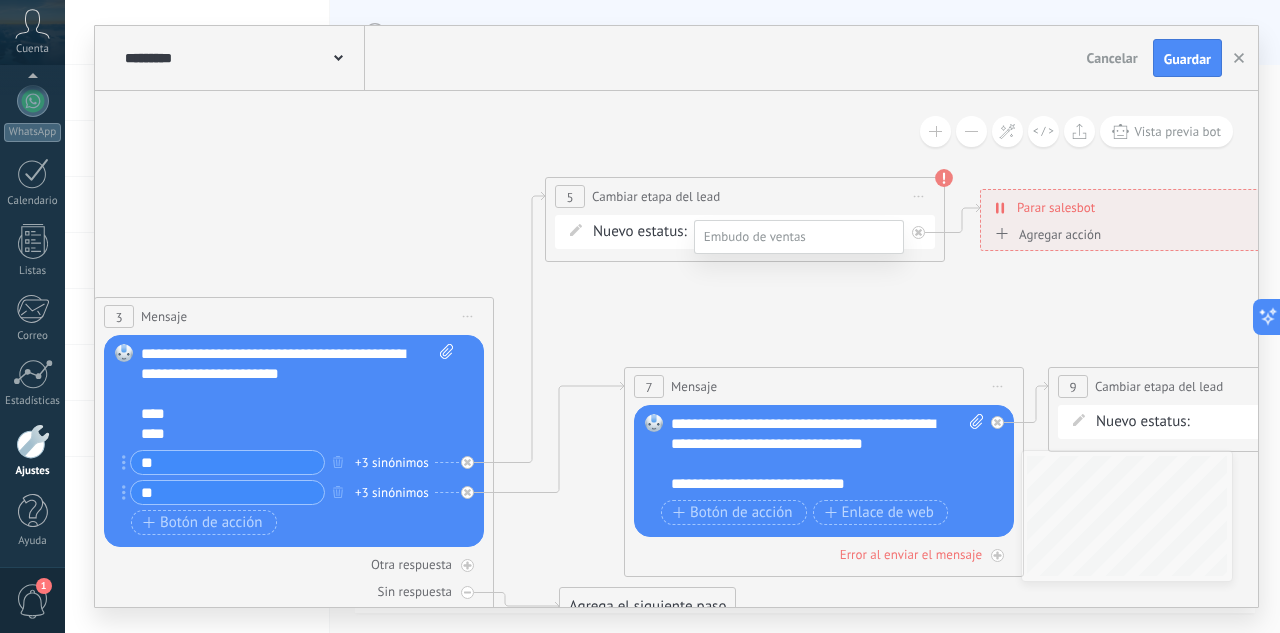 click on "C.P" at bounding box center (0, 0) 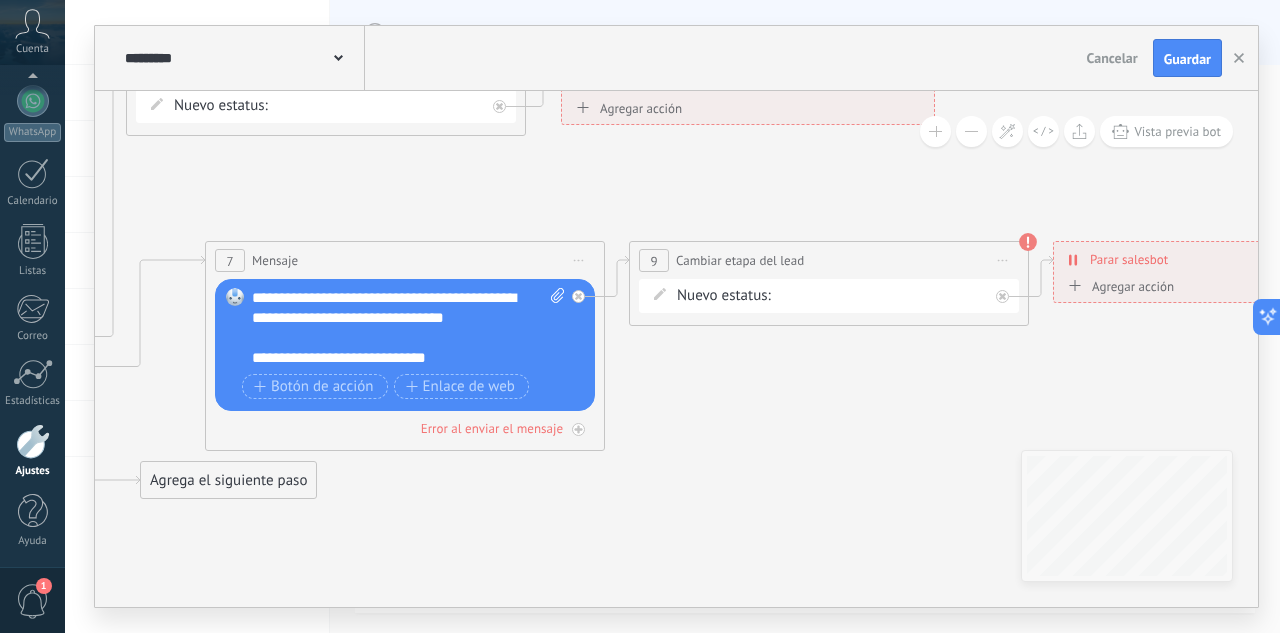 drag, startPoint x: 824, startPoint y: 320, endPoint x: 401, endPoint y: 197, distance: 440.52014 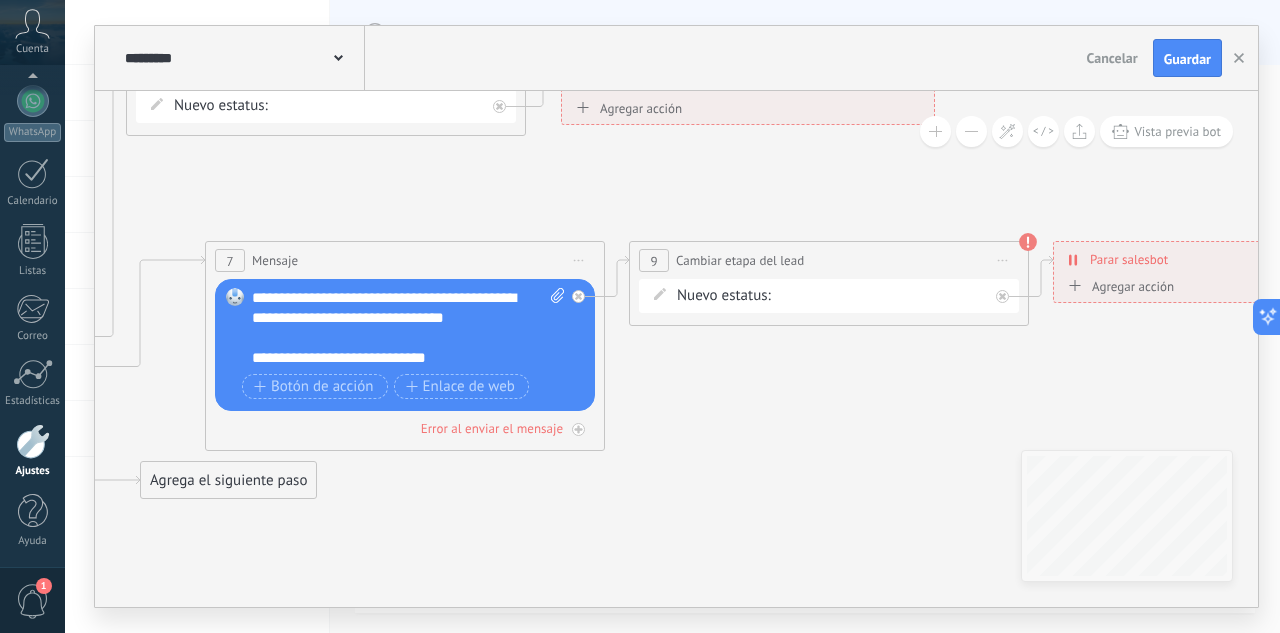 click on "INTE C.P REMARKETING Cita completada – ganado Cita cancelada – perdido" at bounding box center (0, 0) 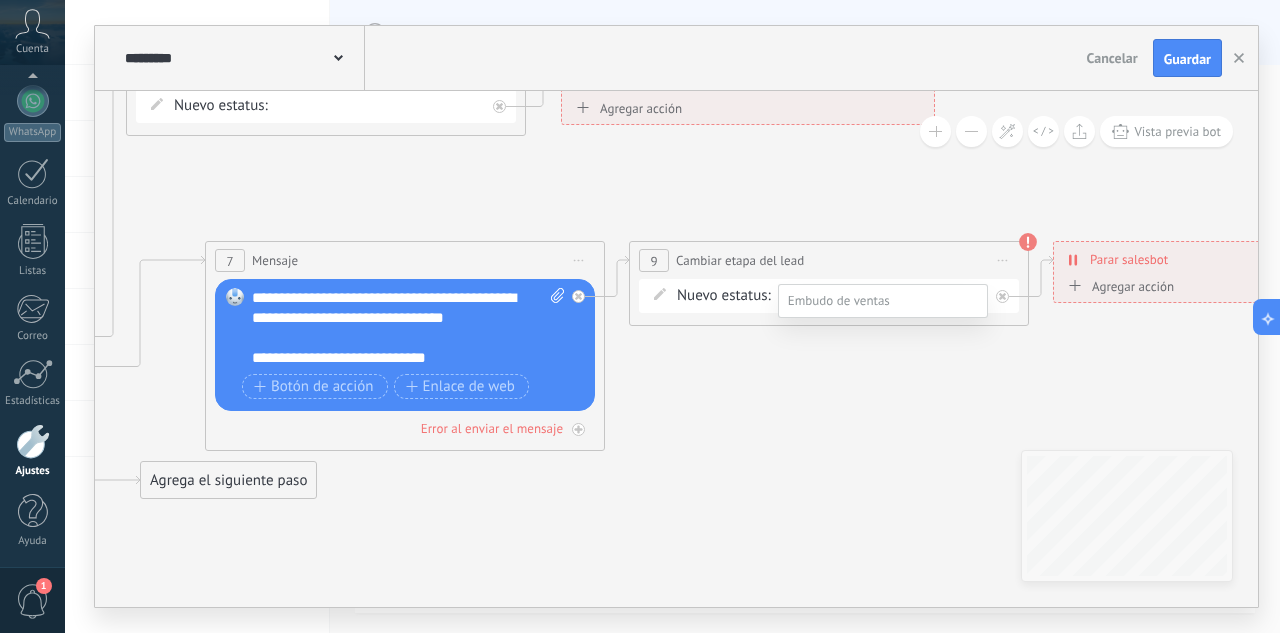 click on "REMARKETING" at bounding box center [0, 0] 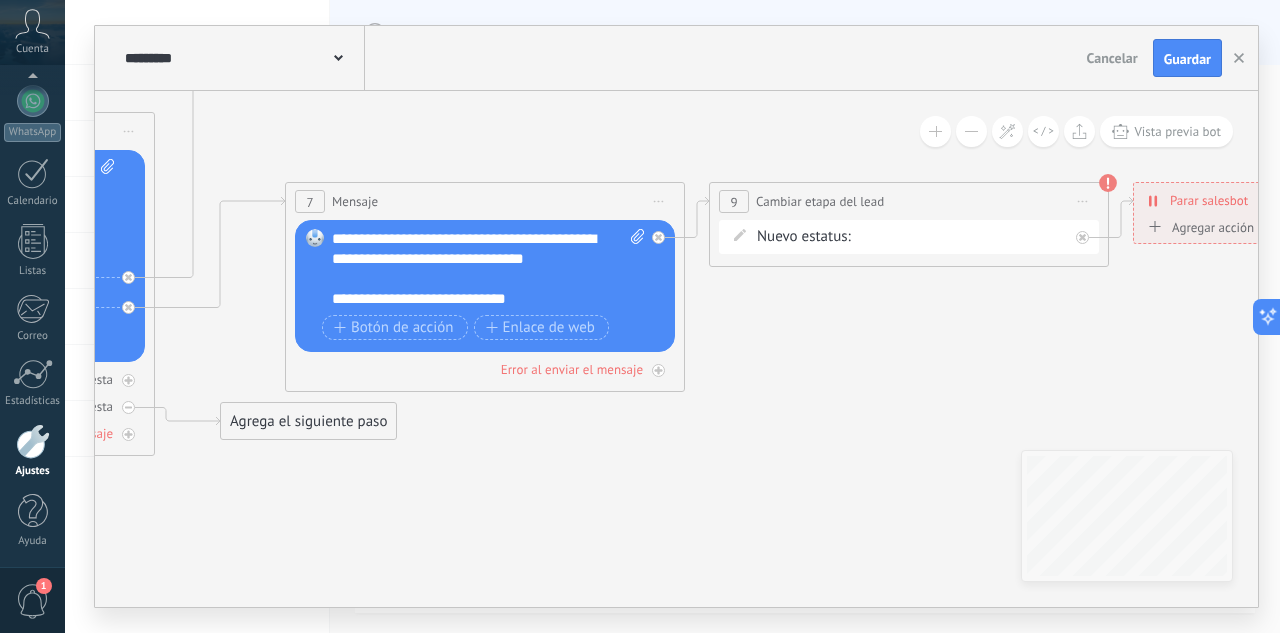drag, startPoint x: 611, startPoint y: 505, endPoint x: 484, endPoint y: 446, distance: 140.0357 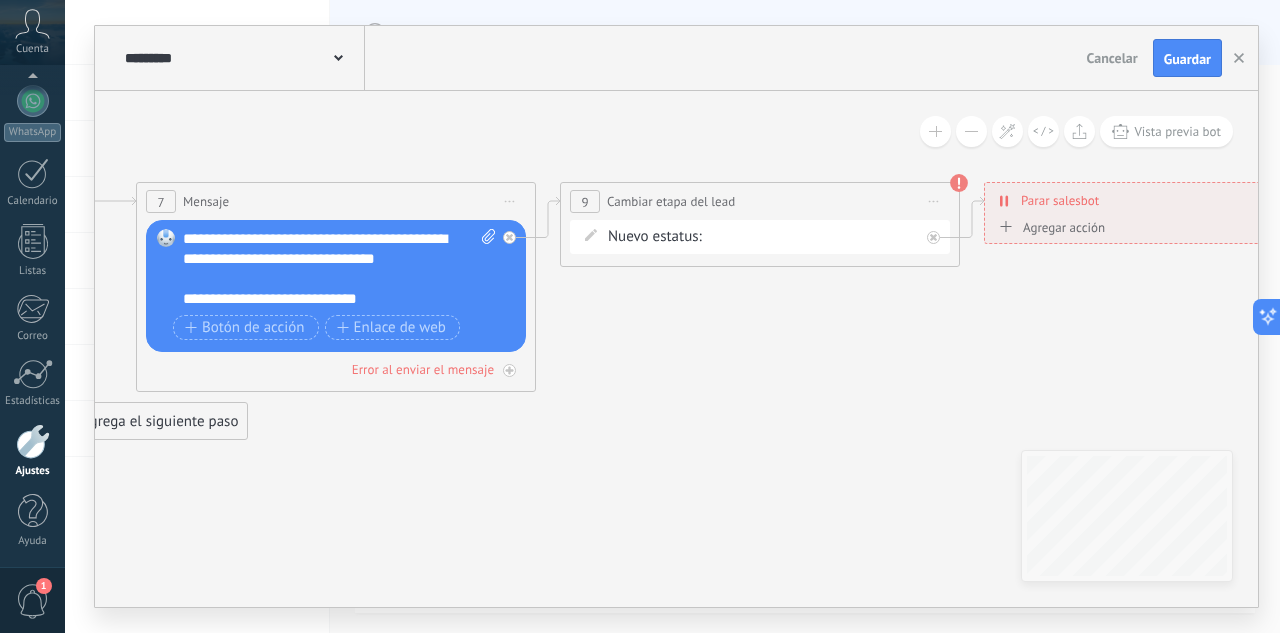 click on "INTE C.P REMARKETING Cita completada – ganado Cita cancelada – perdido" at bounding box center (0, 0) 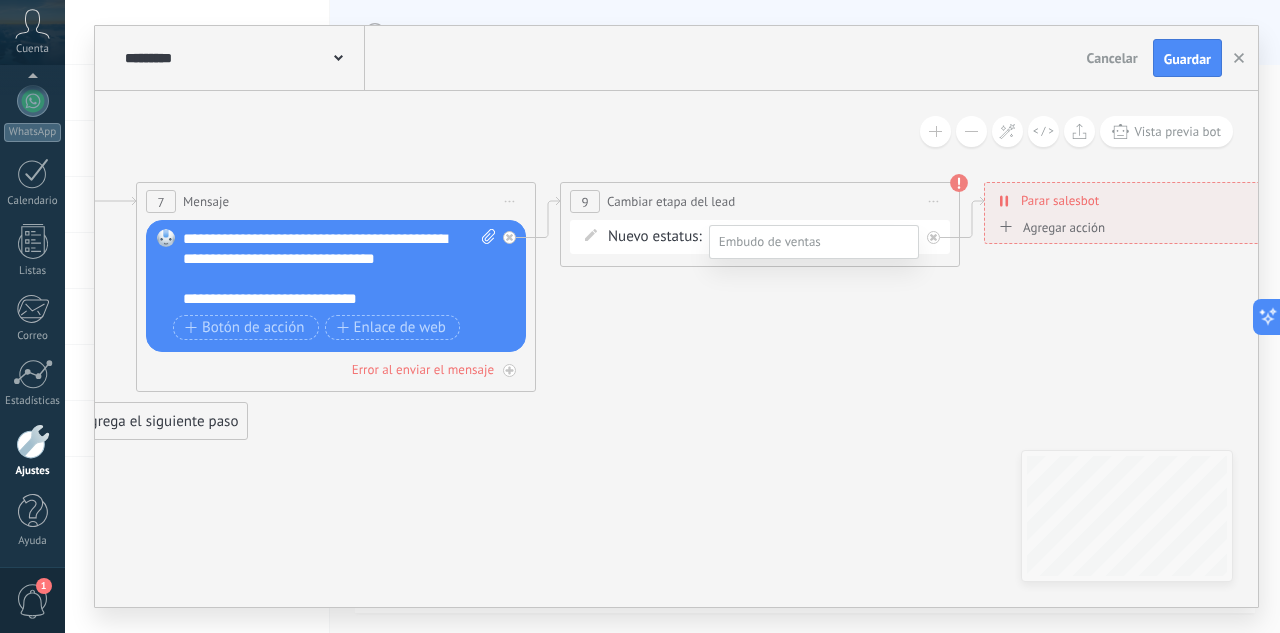 click on "Cita cancelada – perdido" at bounding box center [0, 0] 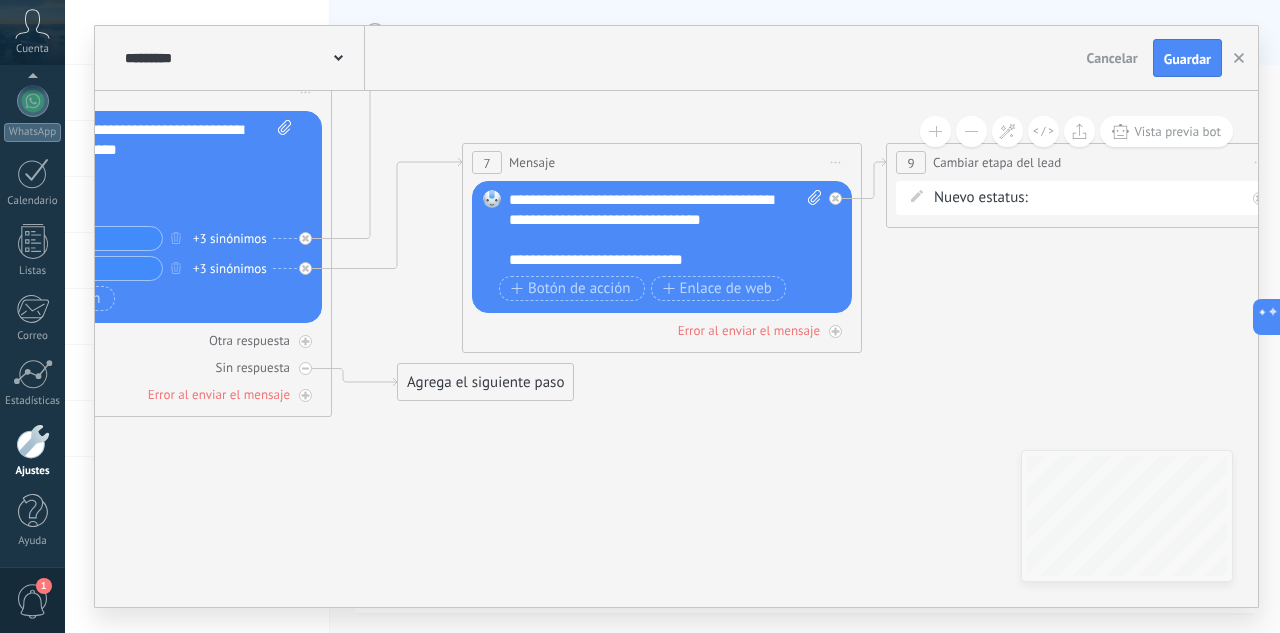 drag, startPoint x: 501, startPoint y: 514, endPoint x: 787, endPoint y: 474, distance: 288.78366 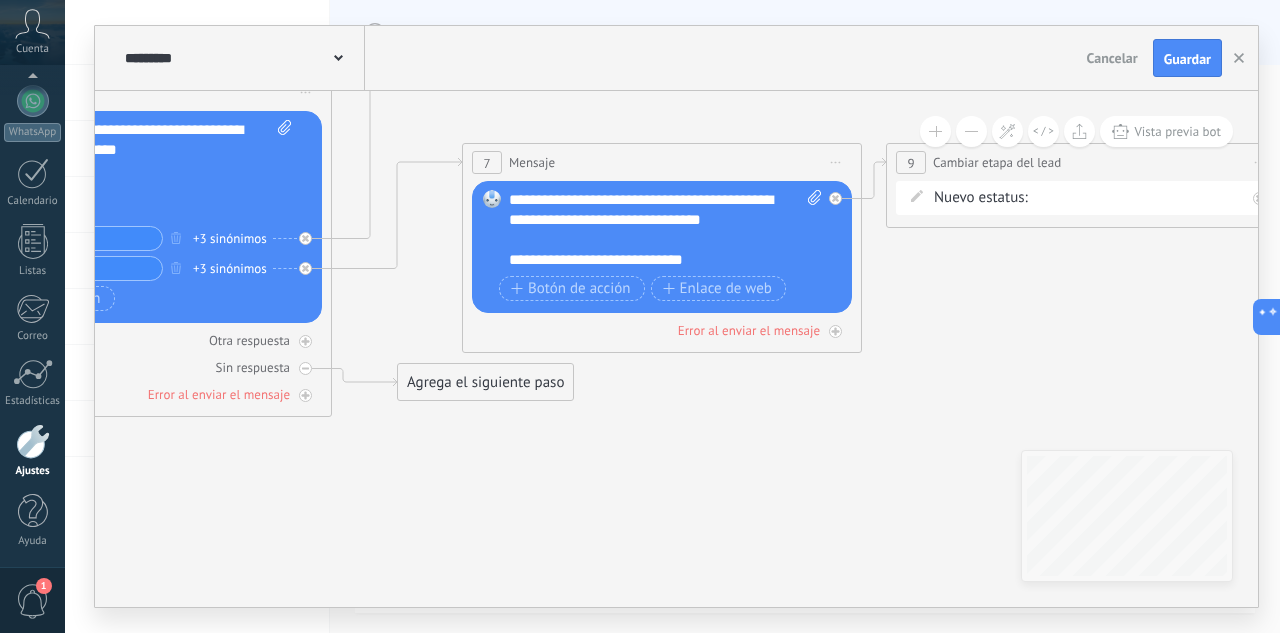click 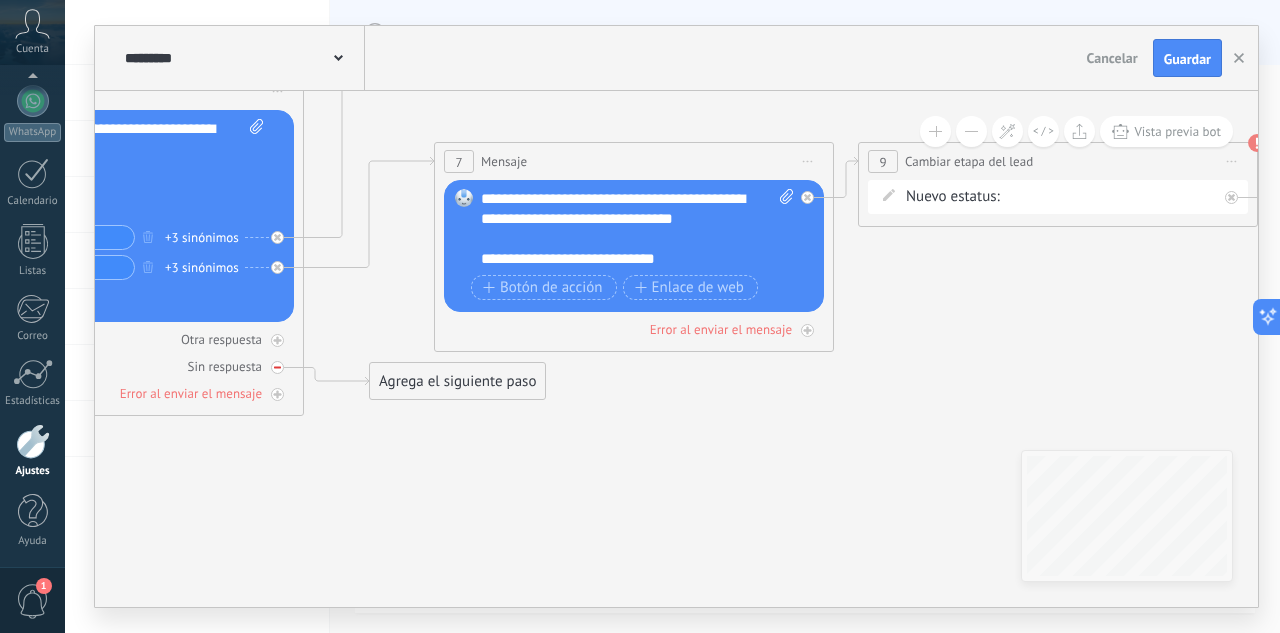 click 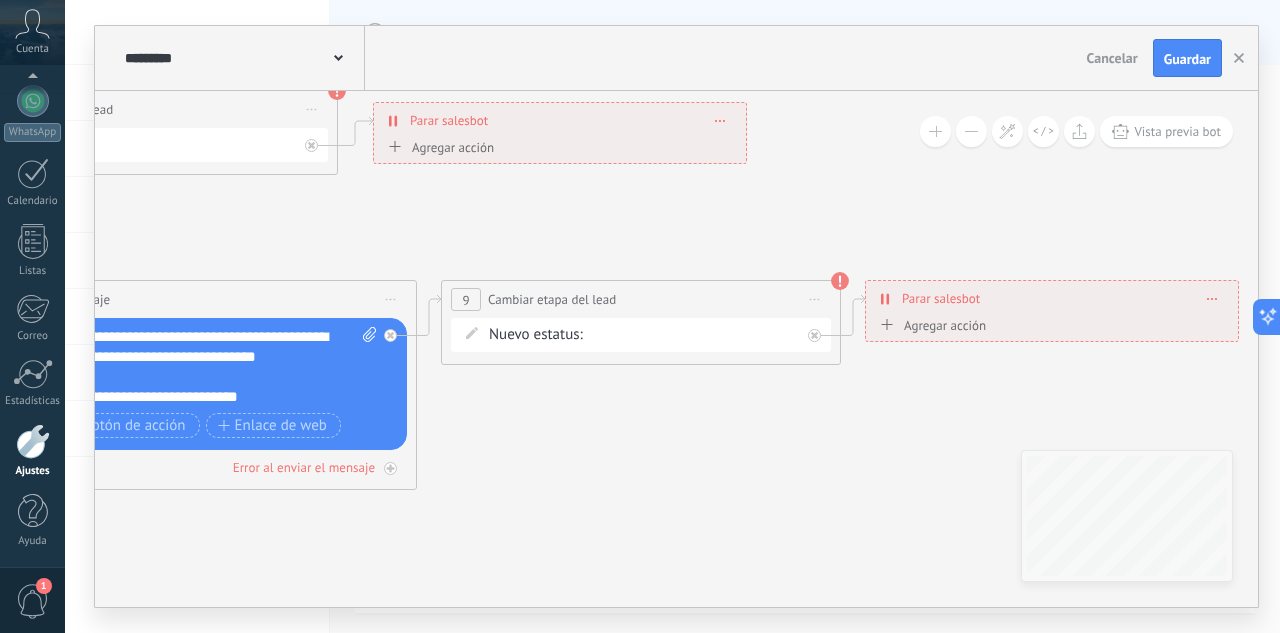drag, startPoint x: 1079, startPoint y: 280, endPoint x: 649, endPoint y: 380, distance: 441.4748 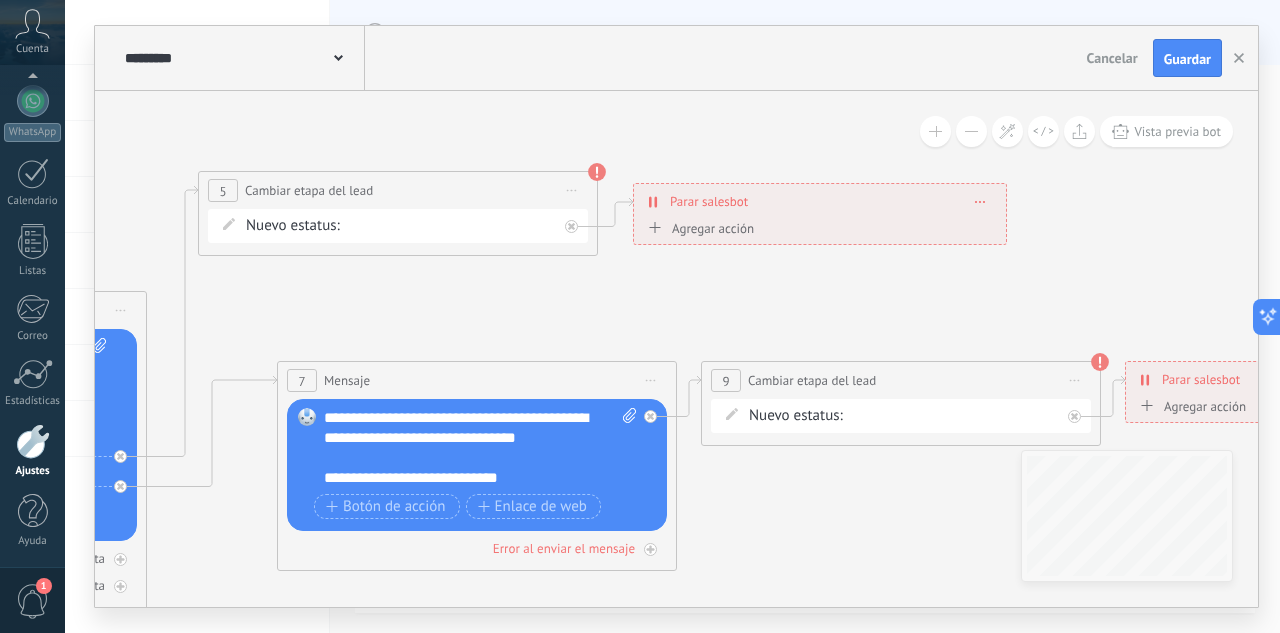 drag, startPoint x: 671, startPoint y: 242, endPoint x: 942, endPoint y: 319, distance: 281.7268 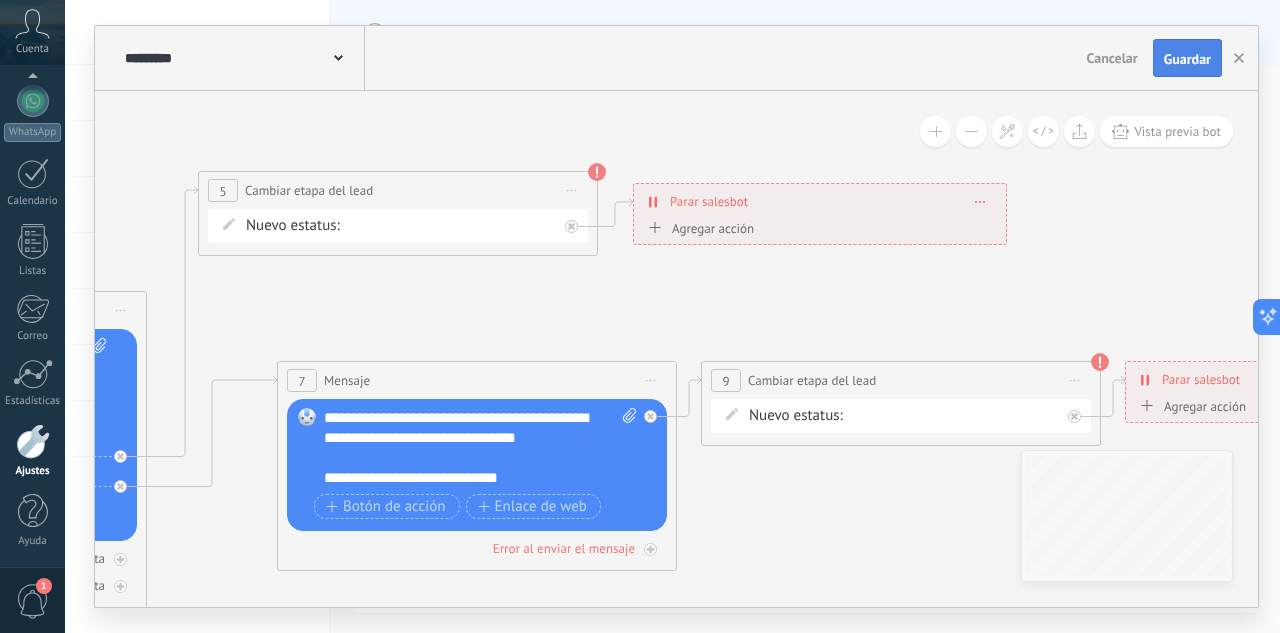 click on "Guardar" at bounding box center (1187, 59) 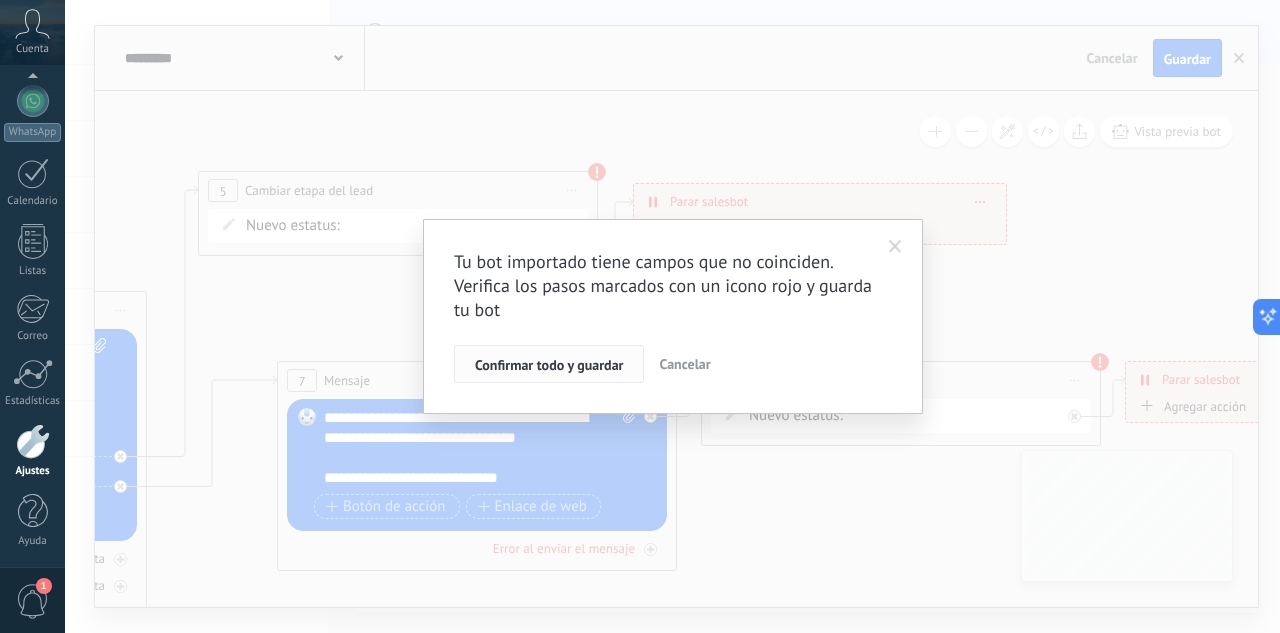 click on "Confirmar todo y guardar" at bounding box center [549, 365] 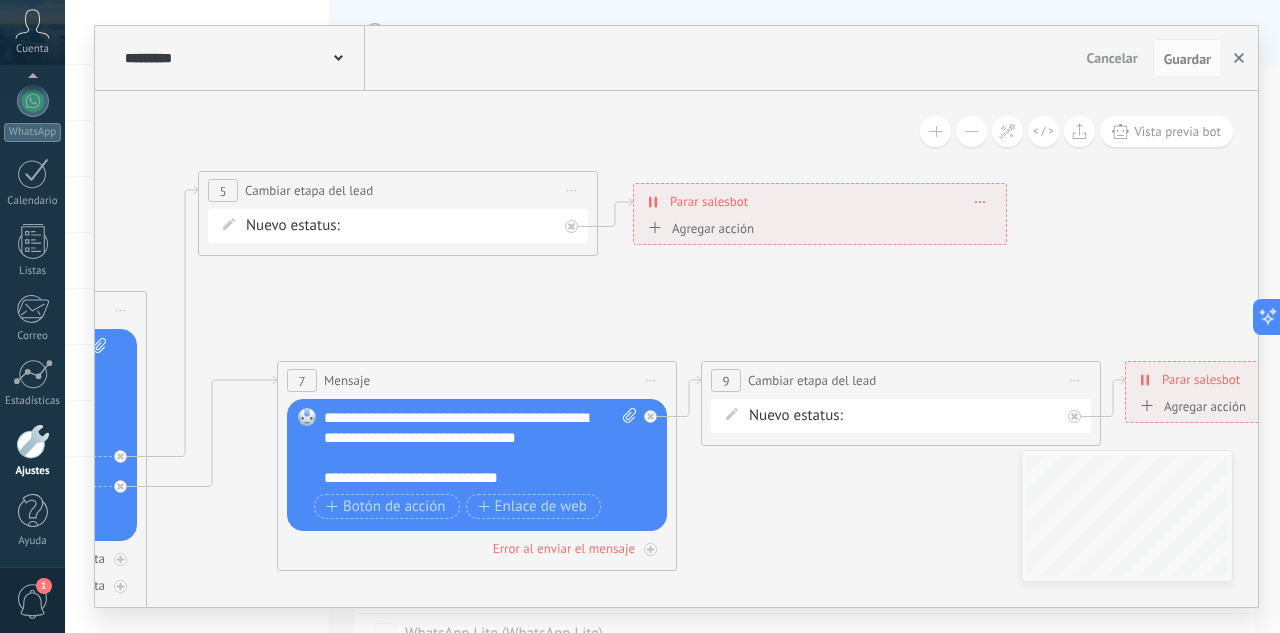 click at bounding box center (1239, 58) 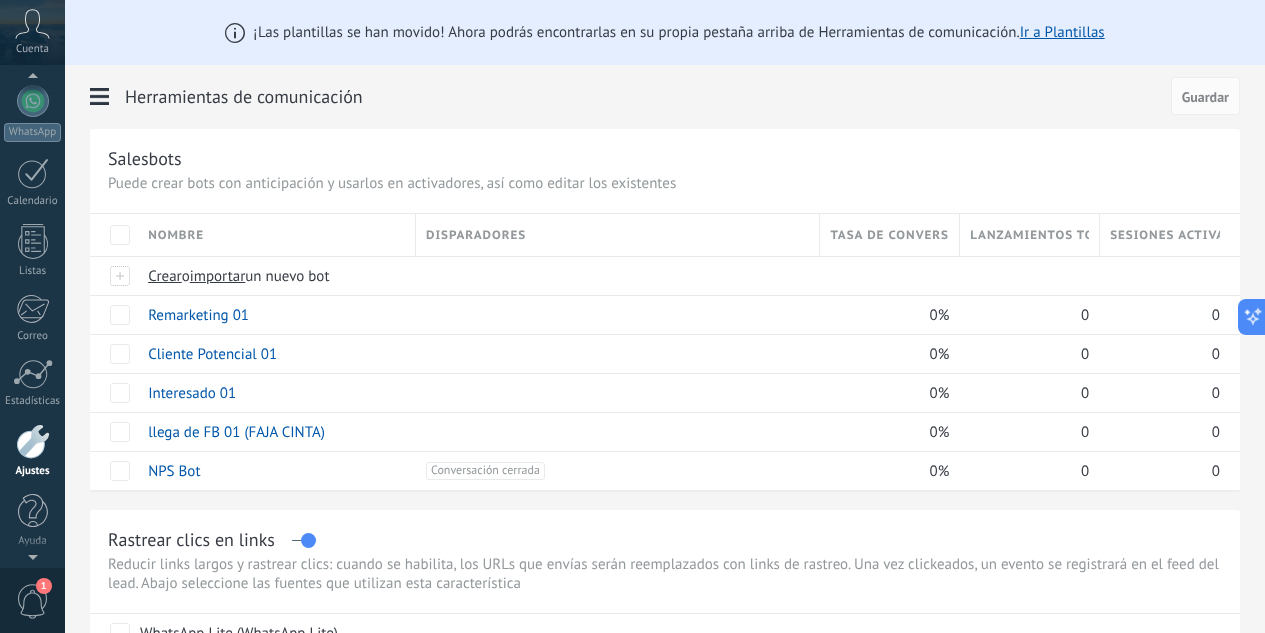scroll, scrollTop: 0, scrollLeft: 0, axis: both 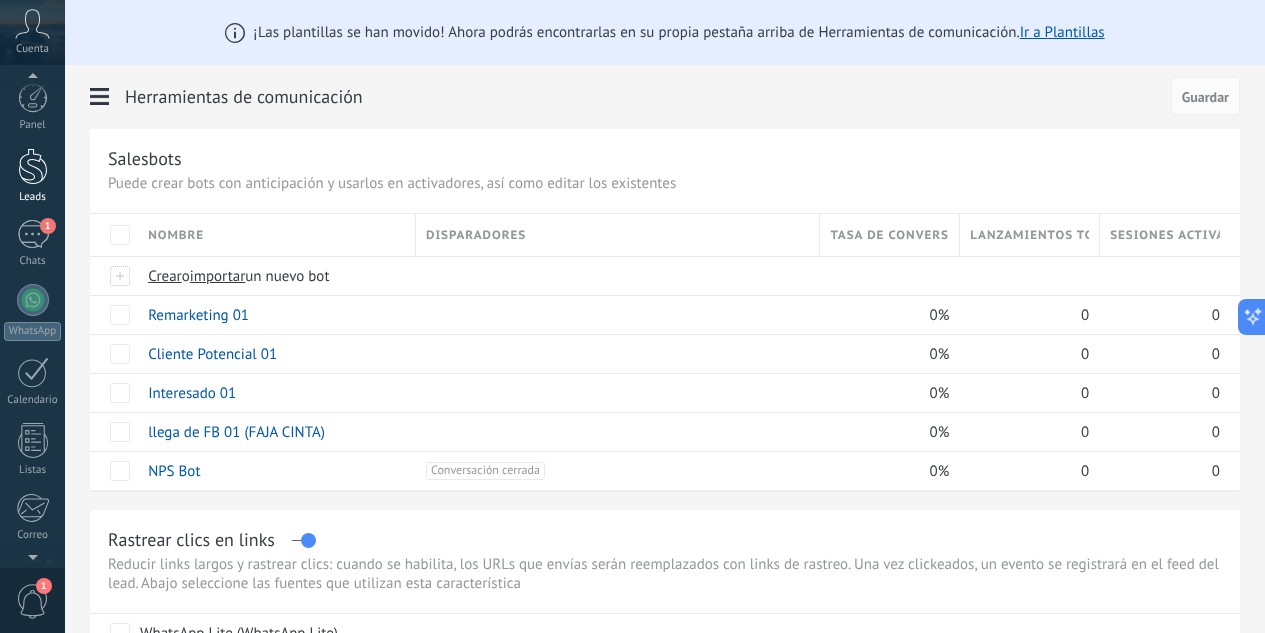 click at bounding box center (33, 166) 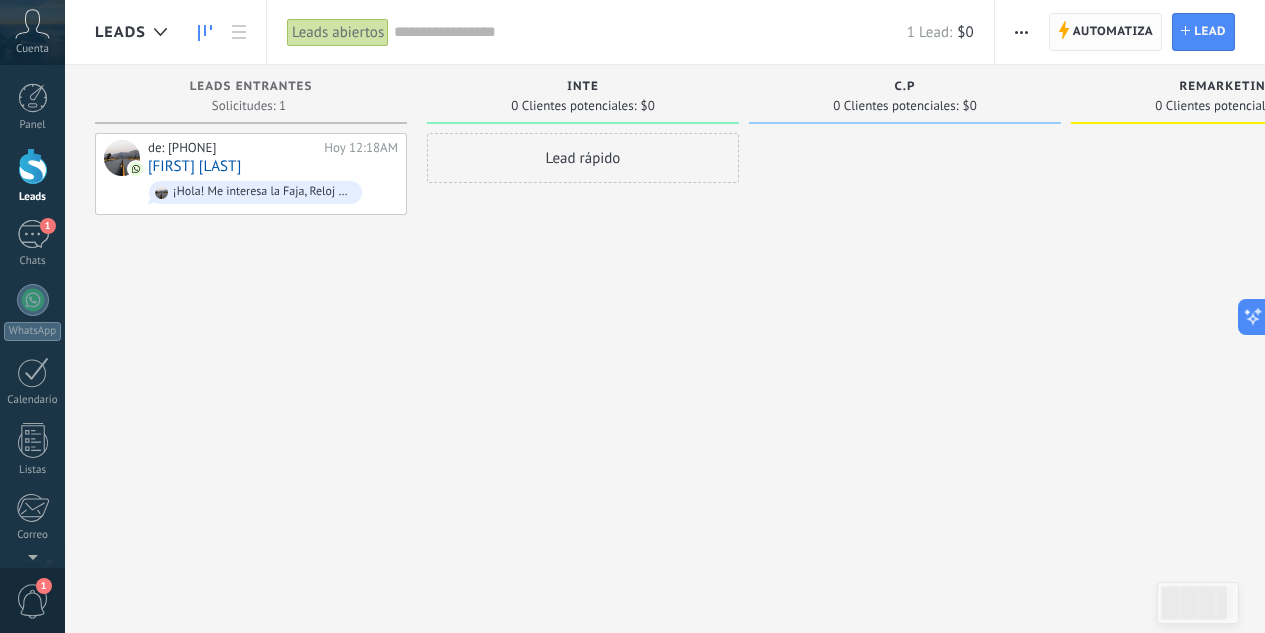 click on "Automatiza Automatiza" at bounding box center (1106, 32) 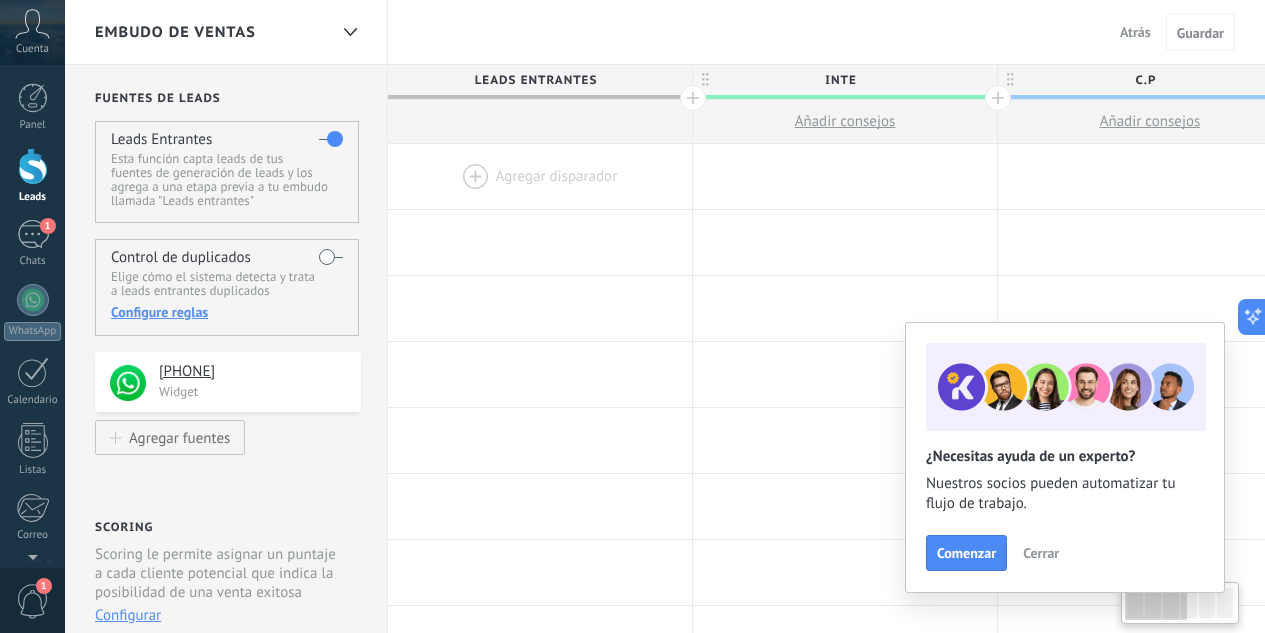 click at bounding box center [540, 176] 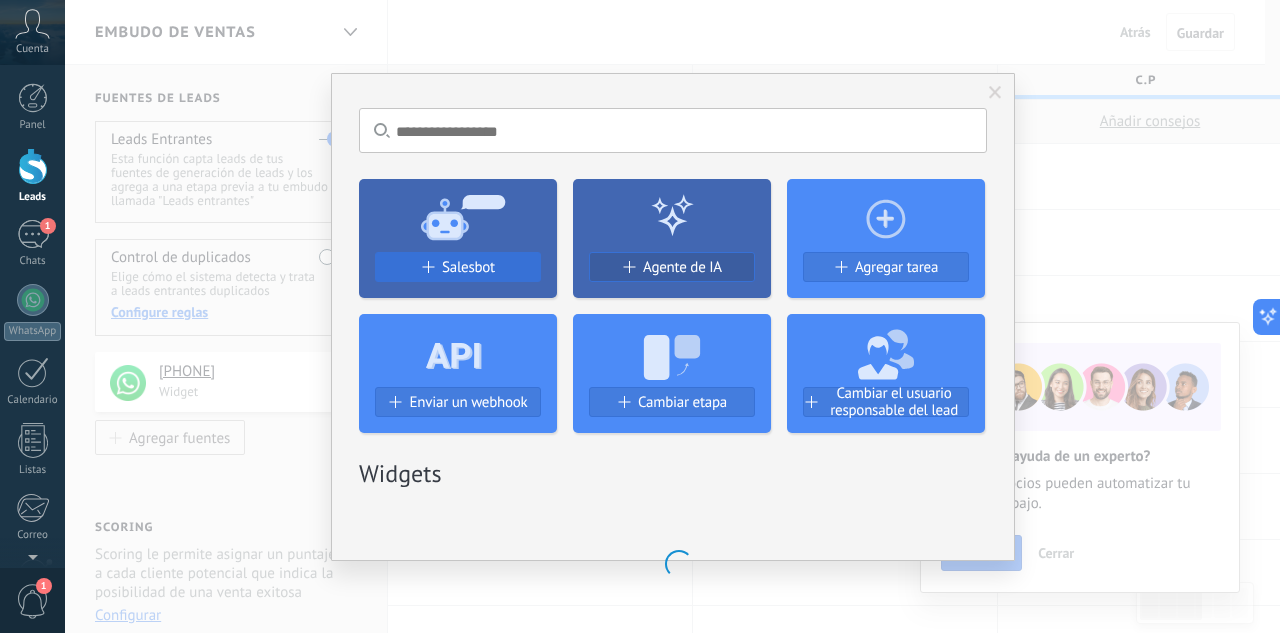 click on "Salesbot" at bounding box center (458, 267) 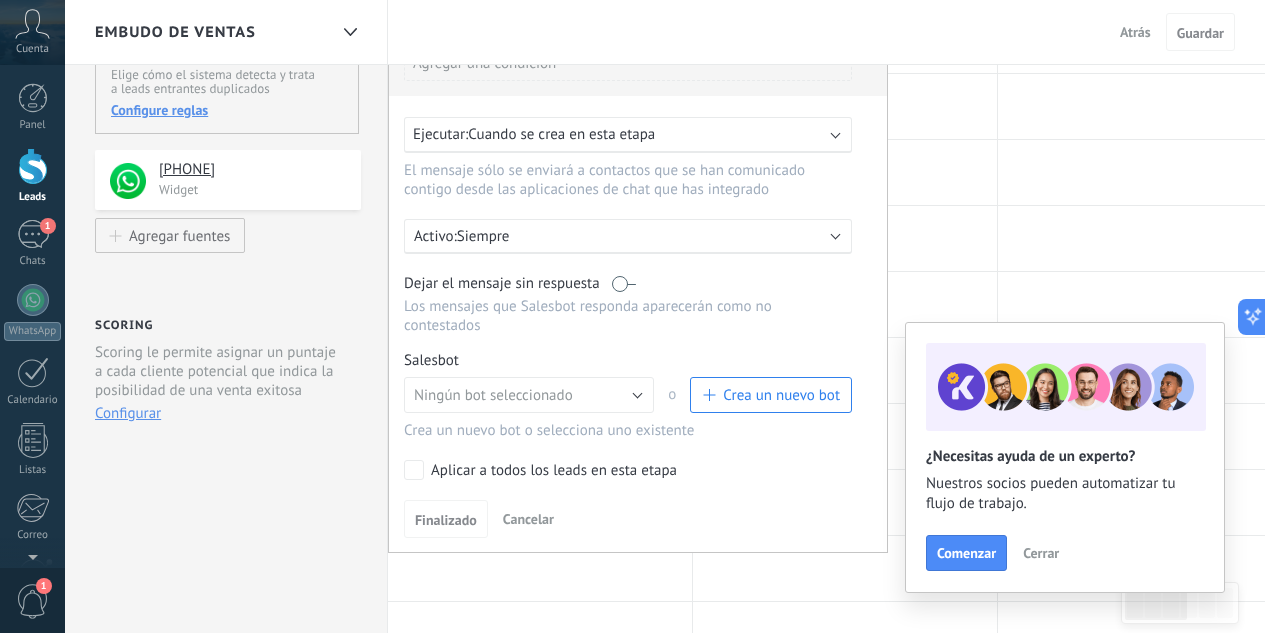 scroll, scrollTop: 214, scrollLeft: 0, axis: vertical 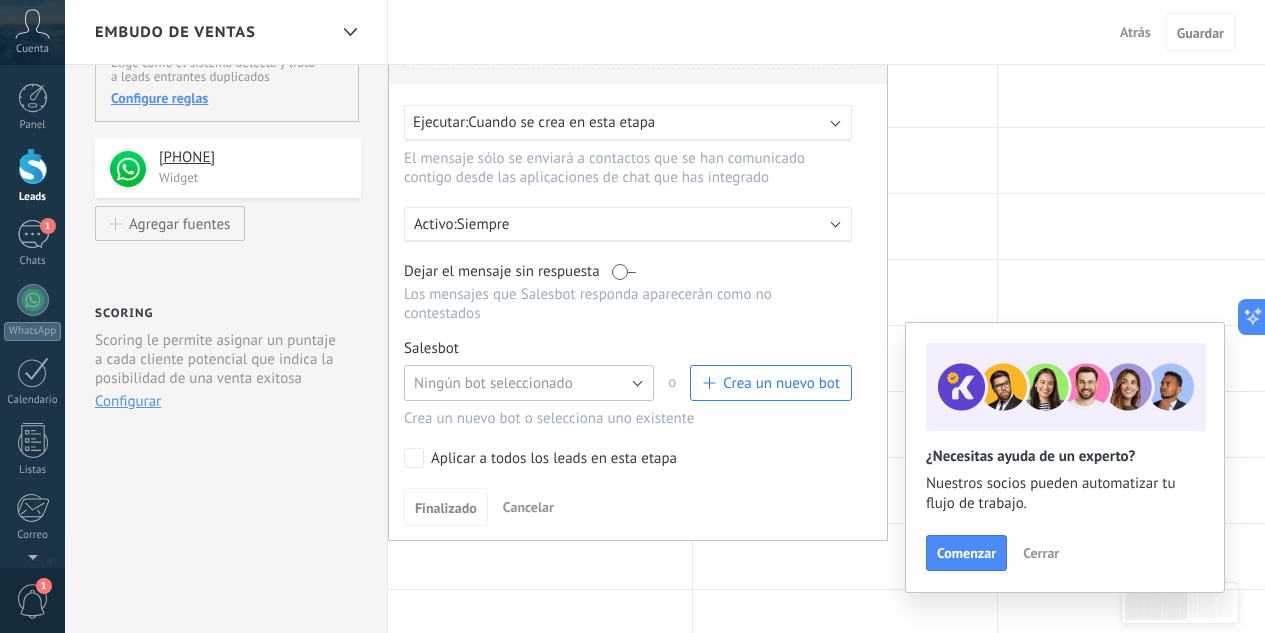 click on "Ningún bot seleccionado" at bounding box center (529, 383) 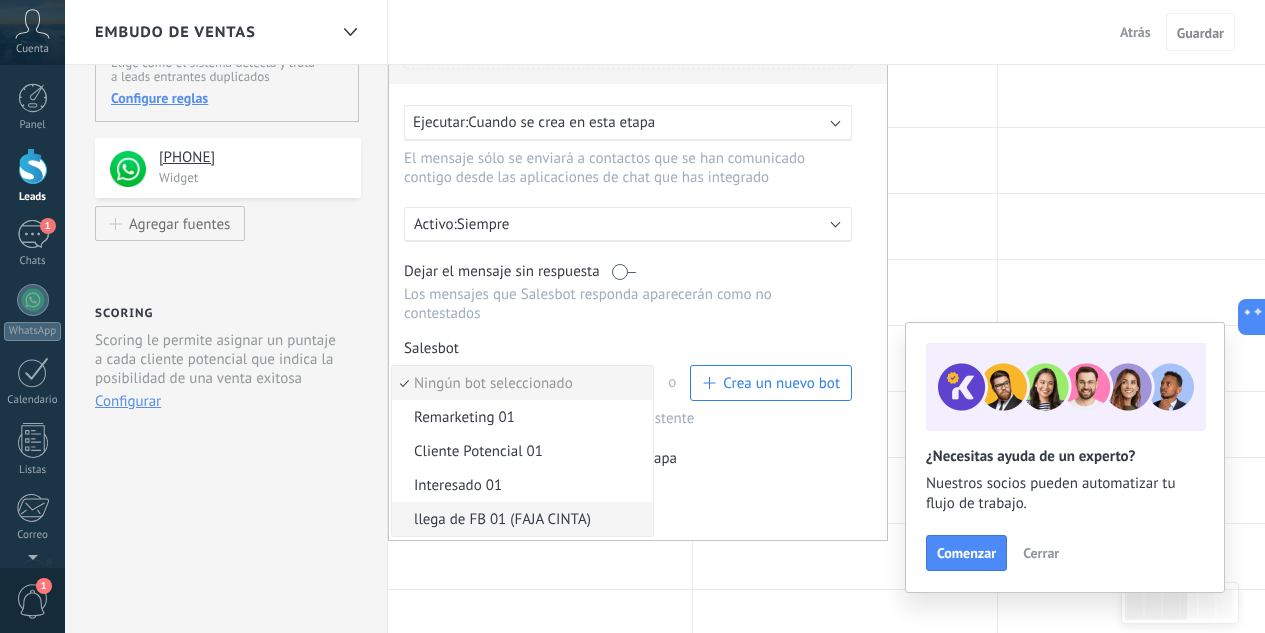 click on "llega de FB 01 (FAJA CINTA)" at bounding box center (522, 519) 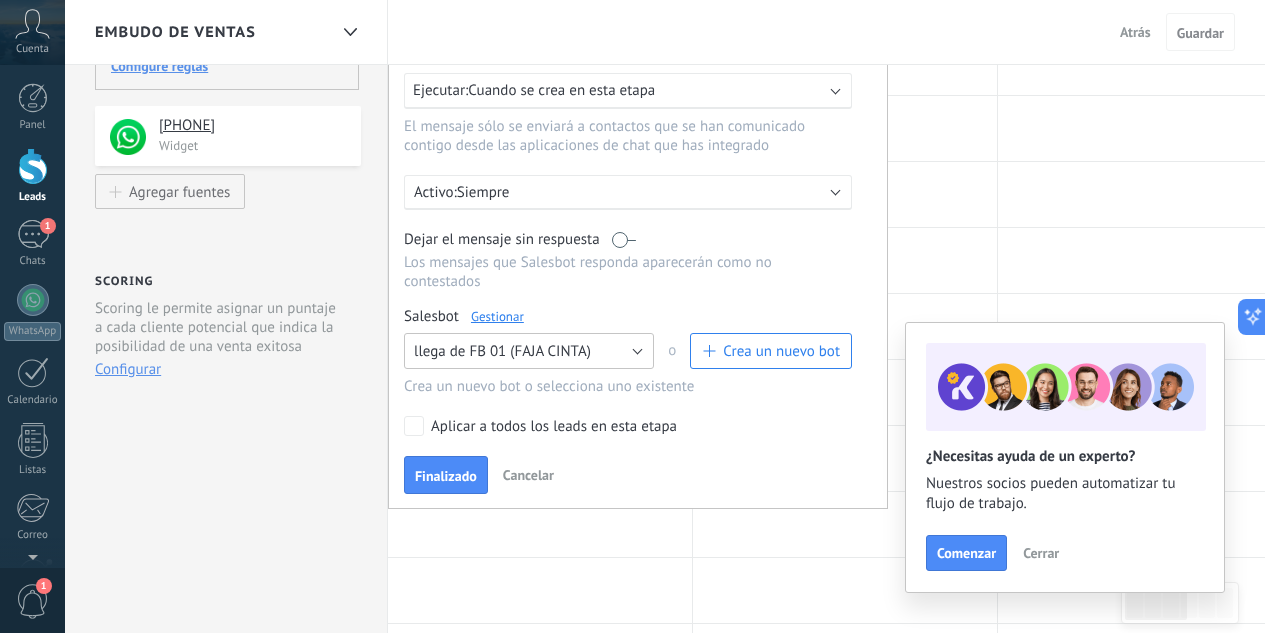 scroll, scrollTop: 248, scrollLeft: 0, axis: vertical 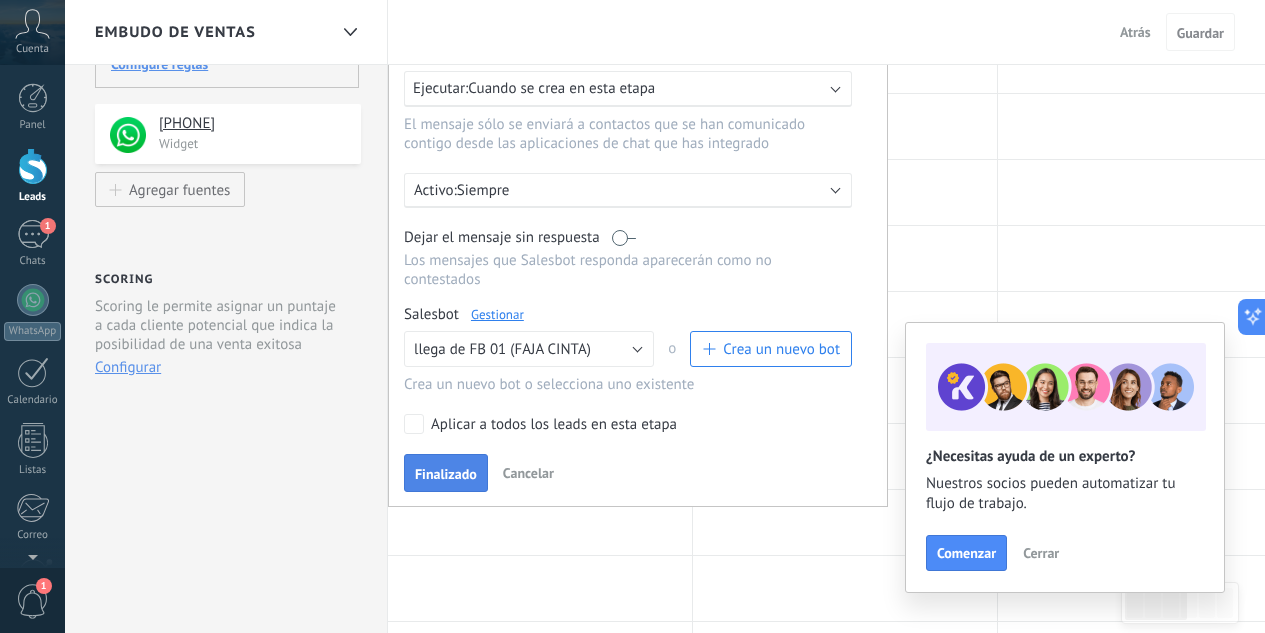 click on "Finalizado" at bounding box center [446, 474] 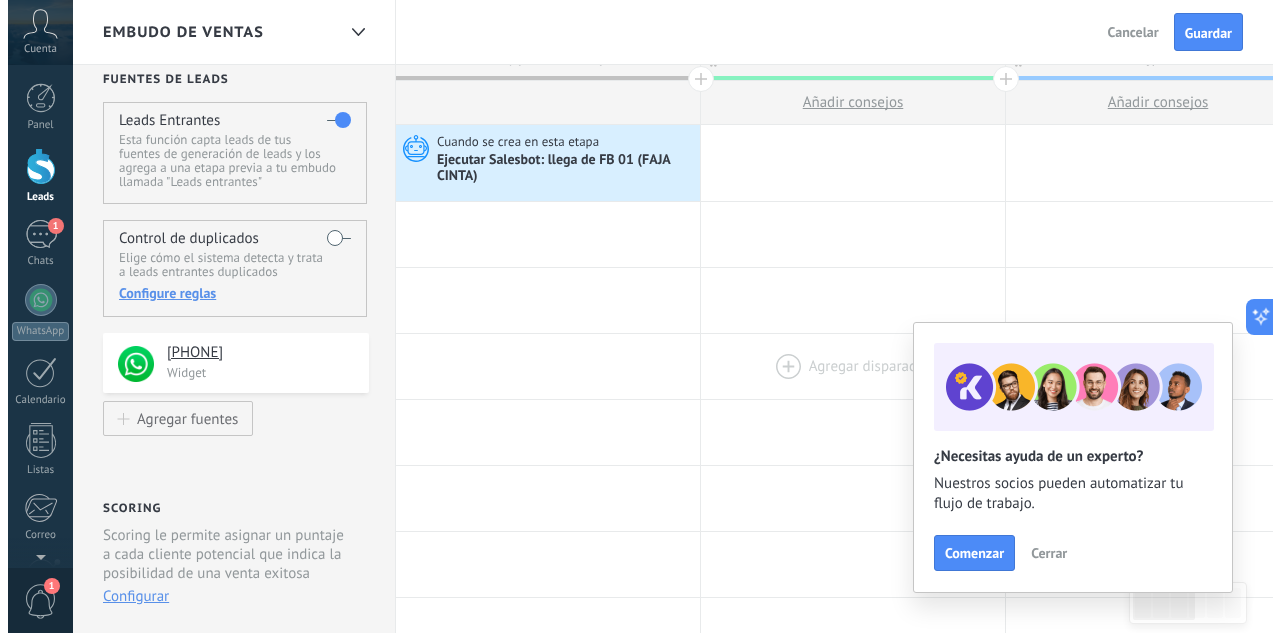 scroll, scrollTop: 0, scrollLeft: 0, axis: both 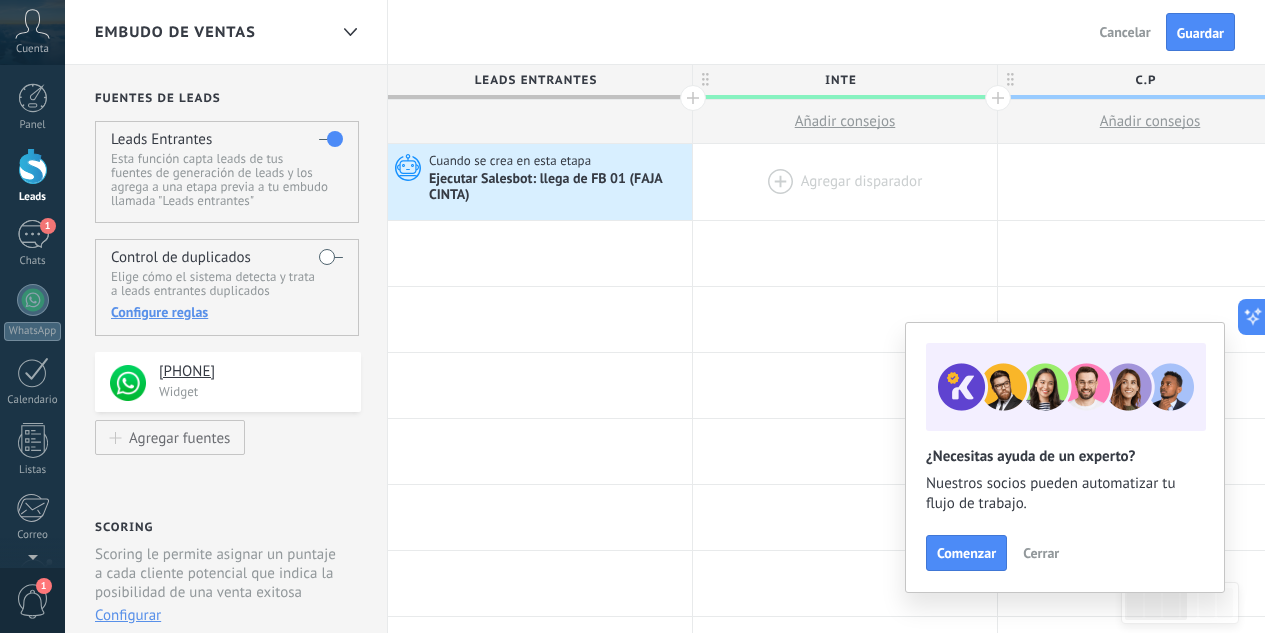 click at bounding box center [845, 182] 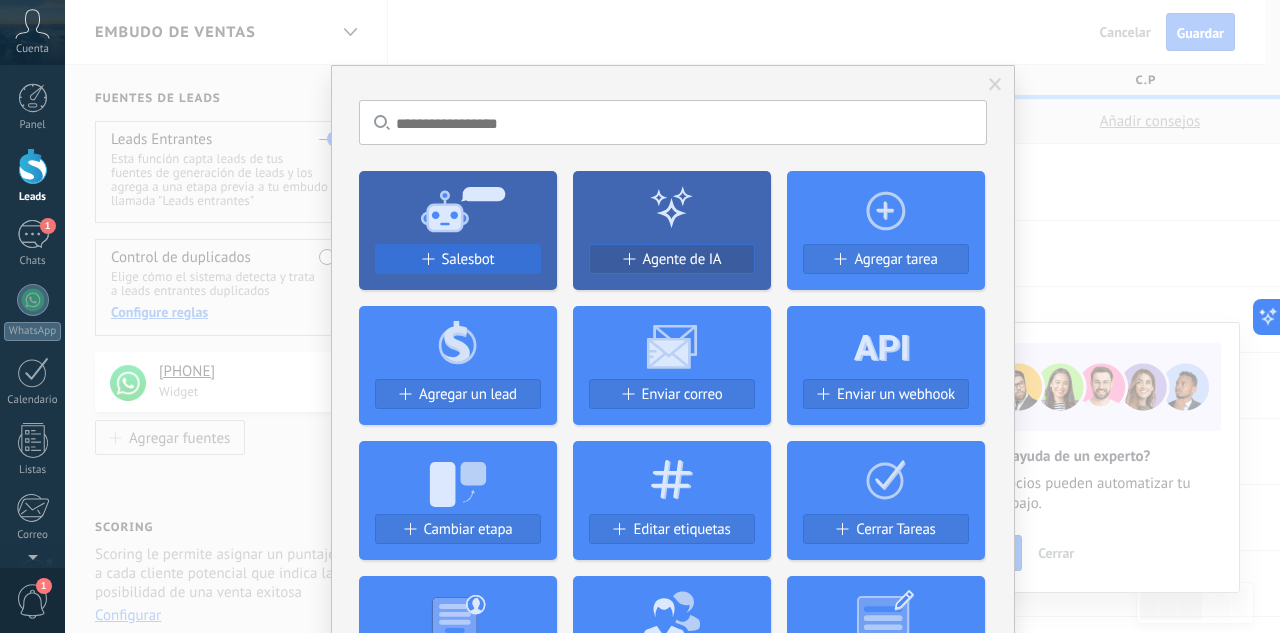 click on "Salesbot" at bounding box center (468, 259) 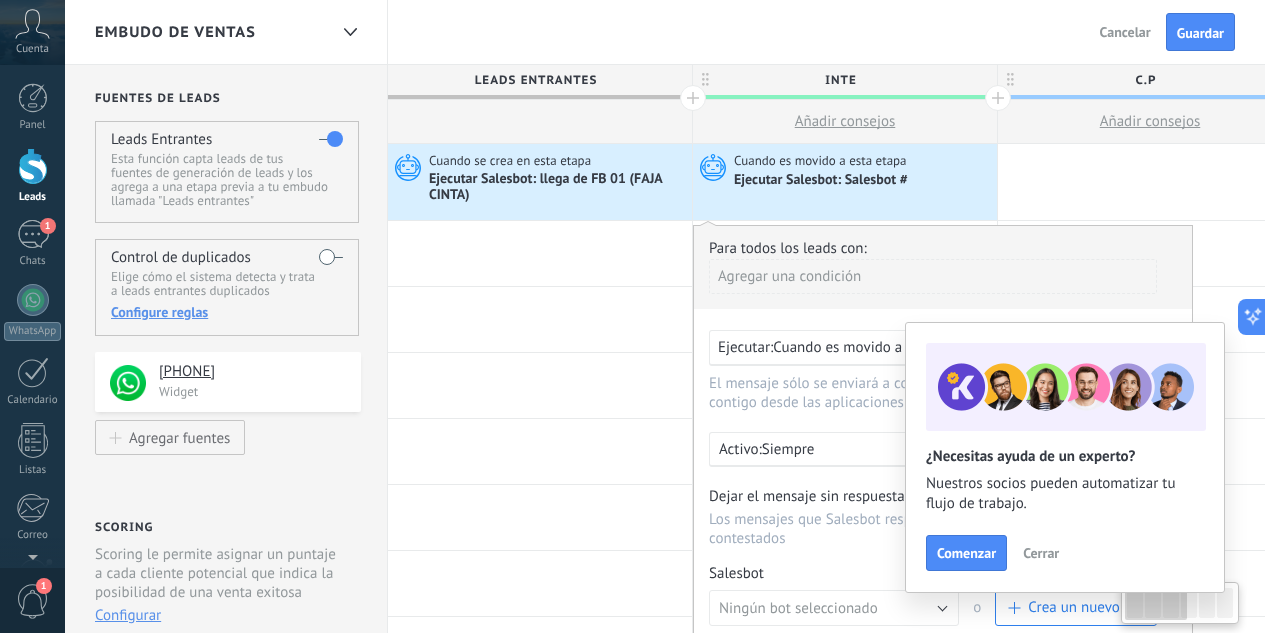 click on "Cerrar" at bounding box center (1041, 553) 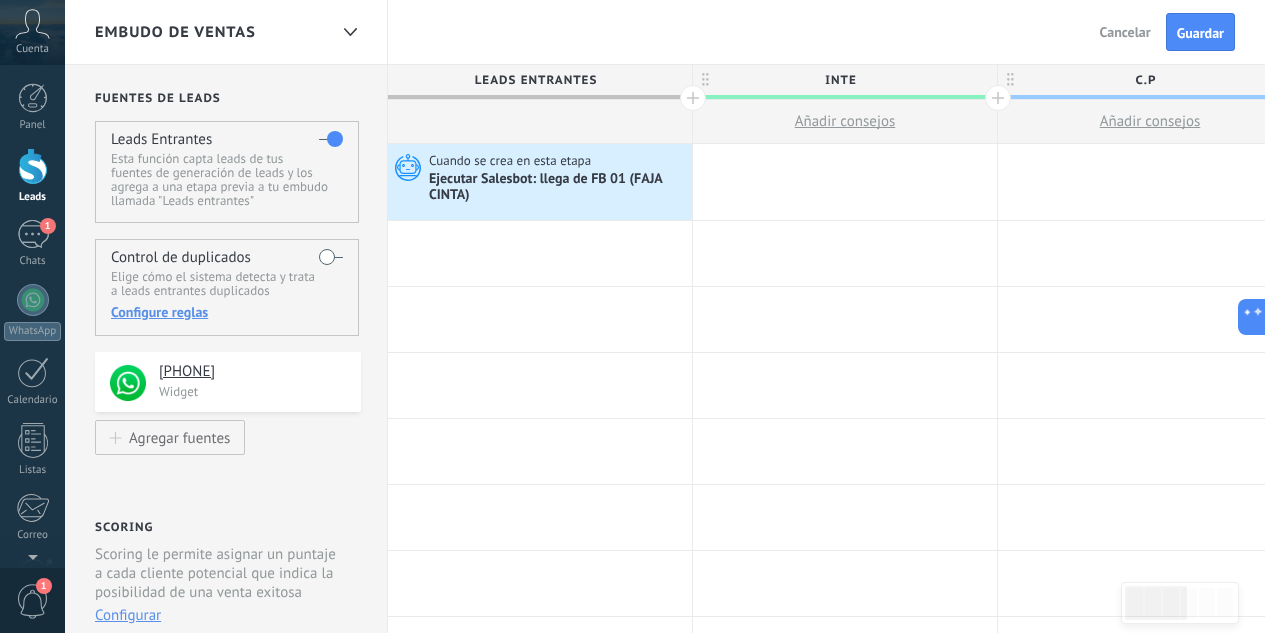 click at bounding box center [845, 182] 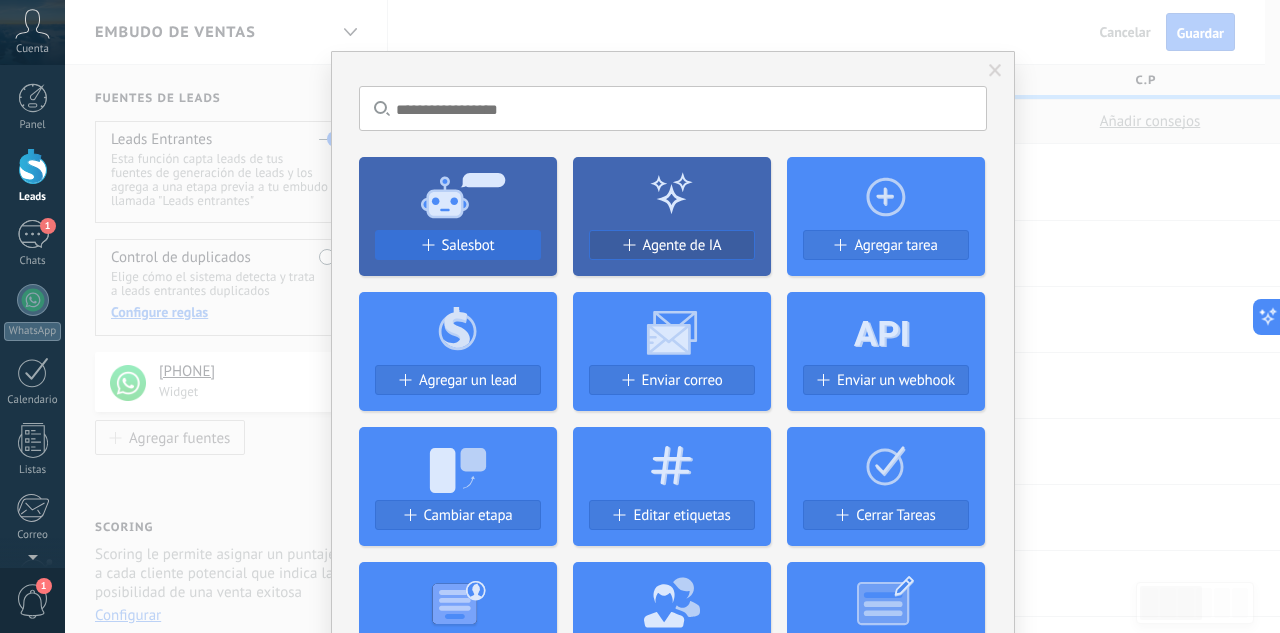 scroll, scrollTop: 16, scrollLeft: 0, axis: vertical 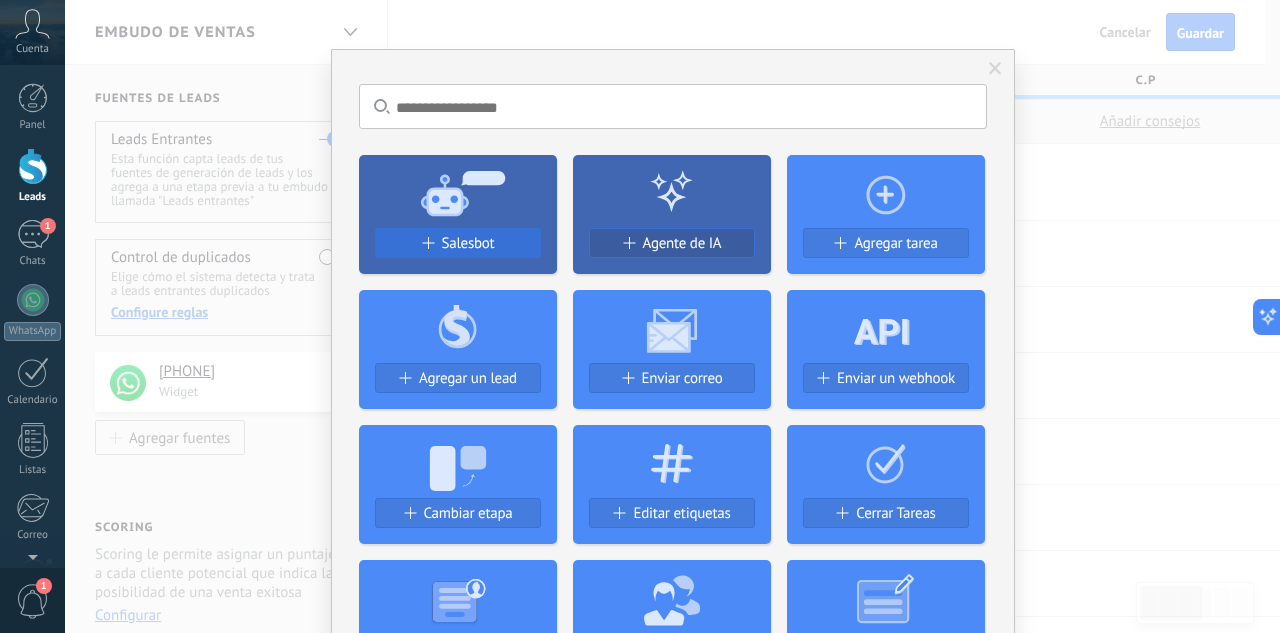 click on "Salesbot" at bounding box center (468, 243) 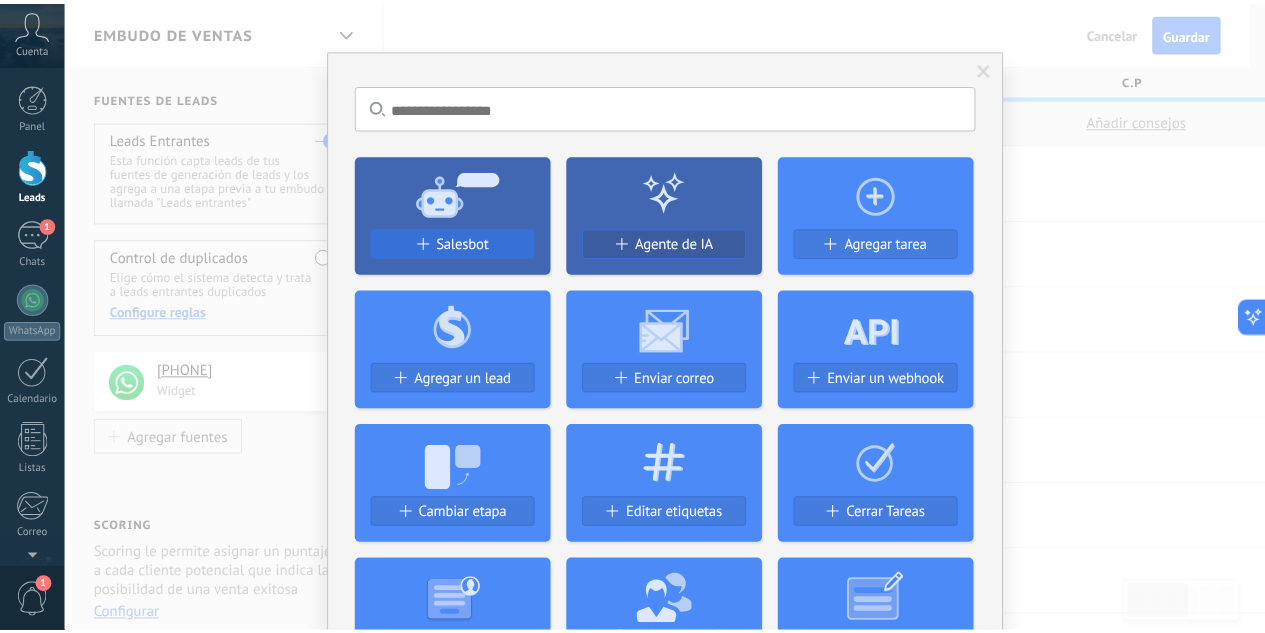 scroll, scrollTop: 0, scrollLeft: 0, axis: both 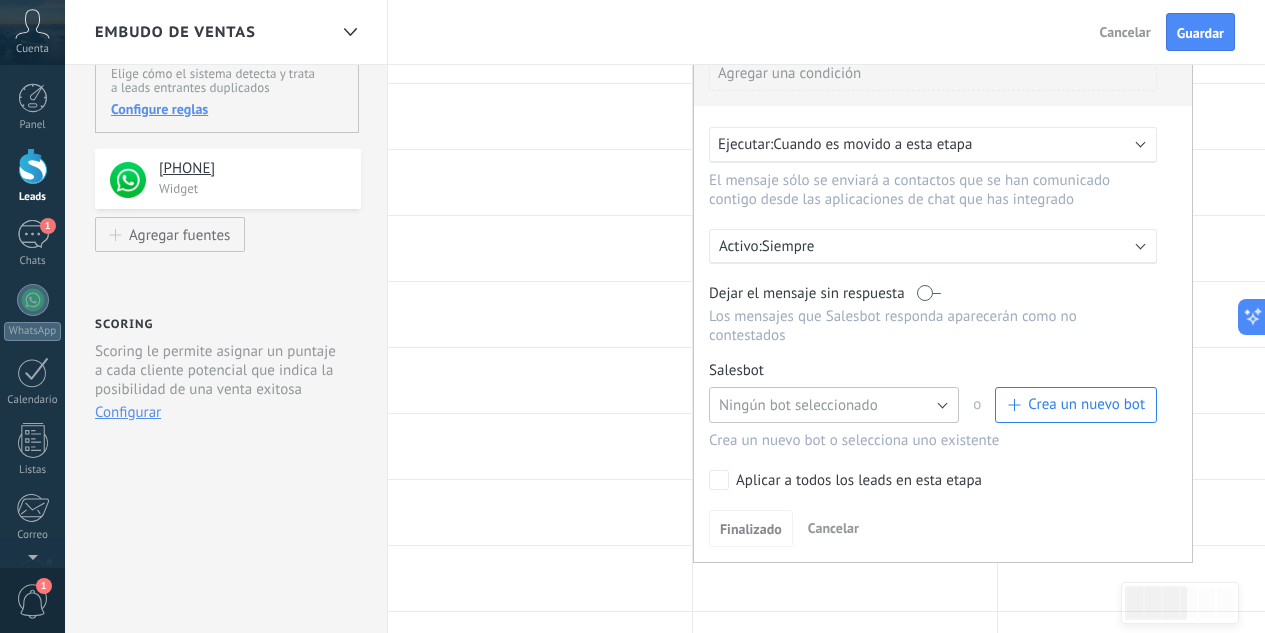 click on "Ningún bot seleccionado" at bounding box center (798, 405) 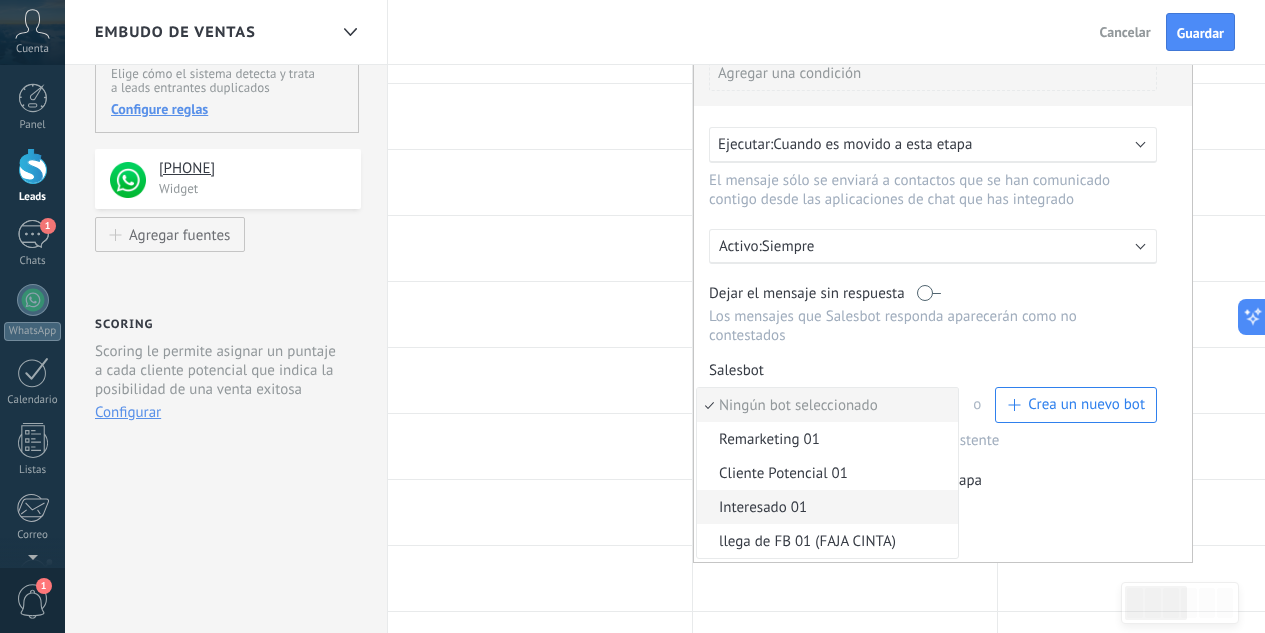 click on "Interesado 01" at bounding box center [824, 507] 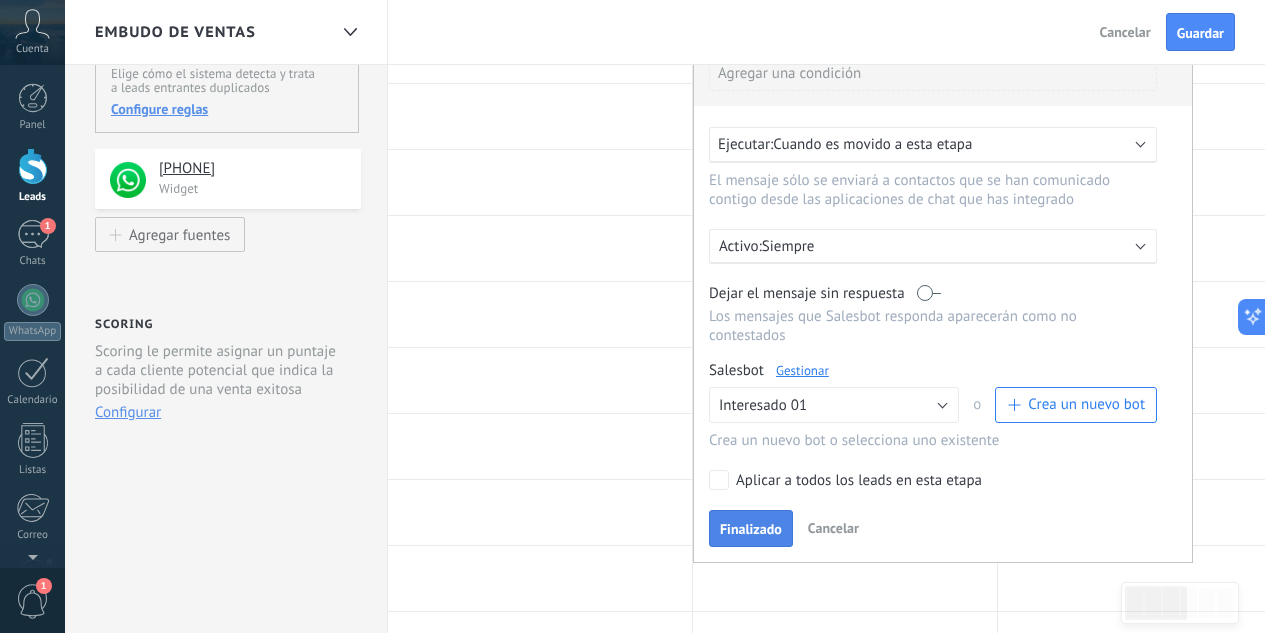 click on "Finalizado" at bounding box center [751, 529] 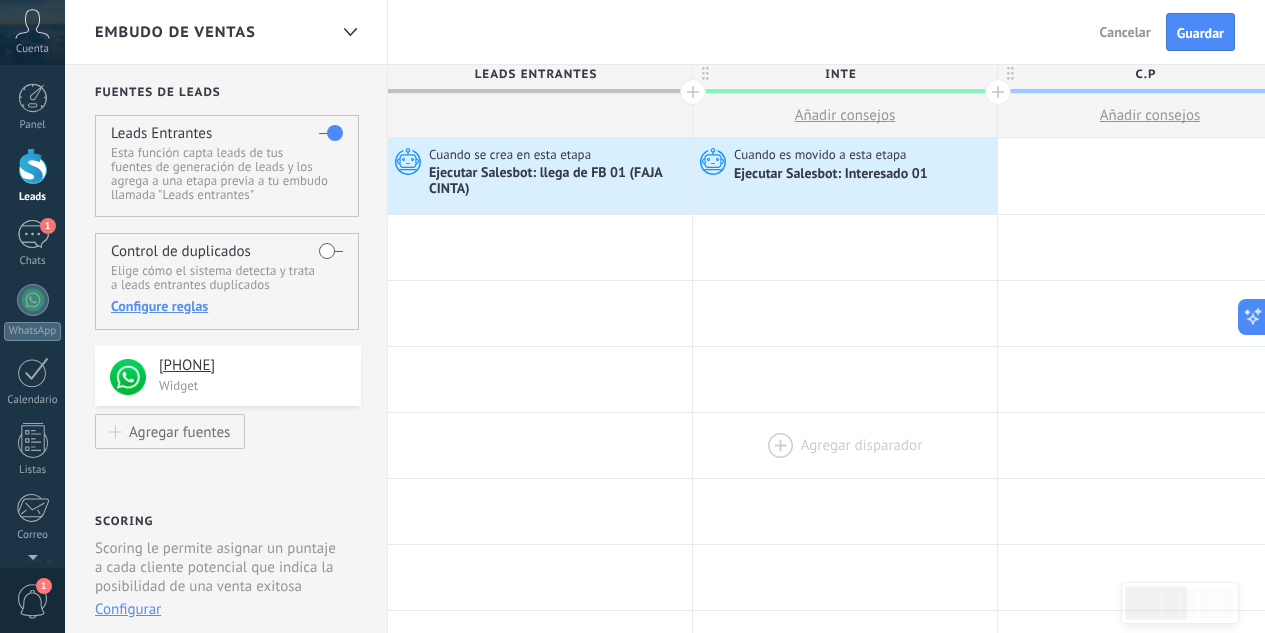 scroll, scrollTop: 0, scrollLeft: 0, axis: both 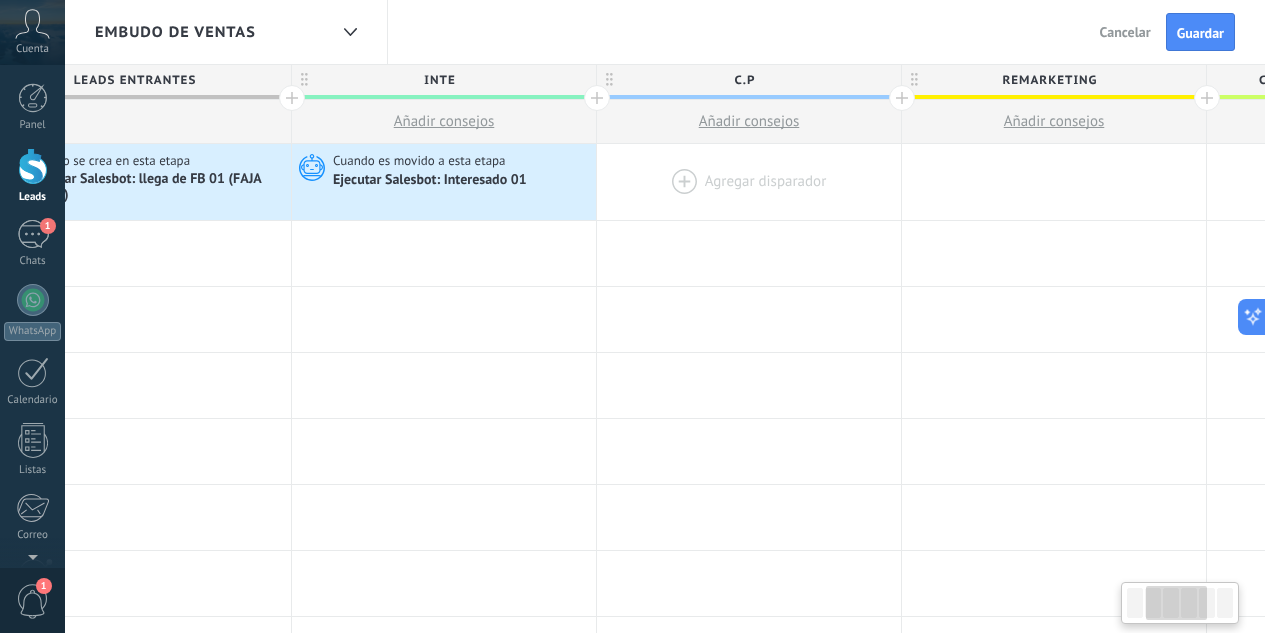 click at bounding box center (749, 182) 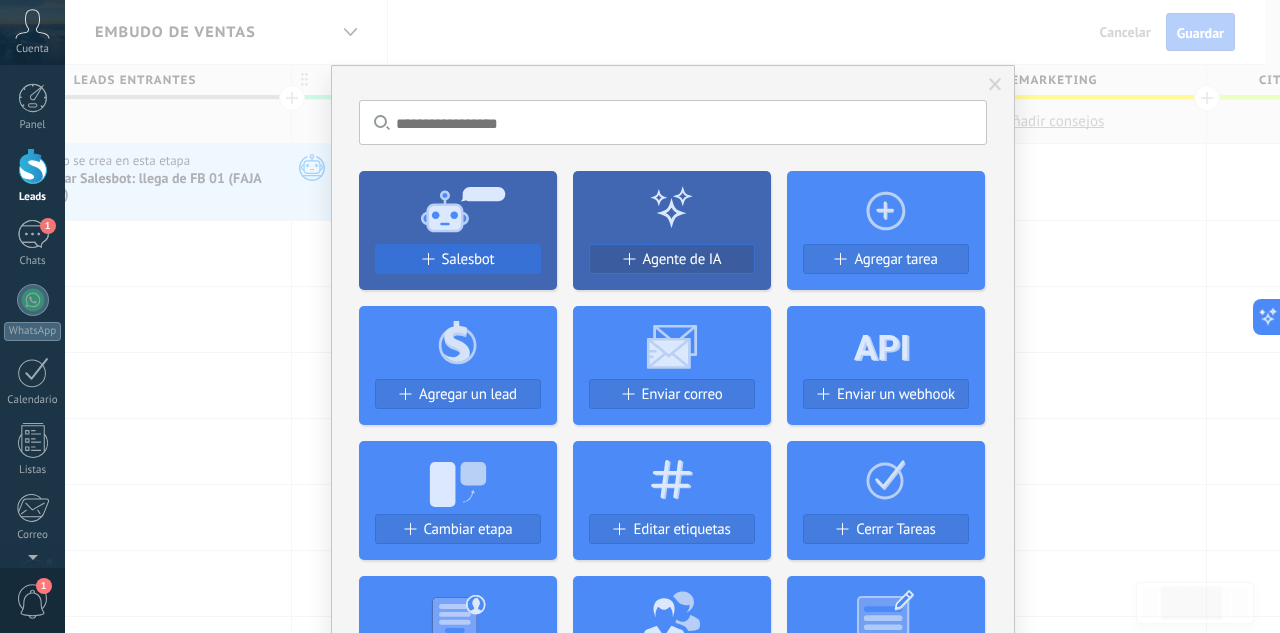 click on "Salesbot" at bounding box center (468, 259) 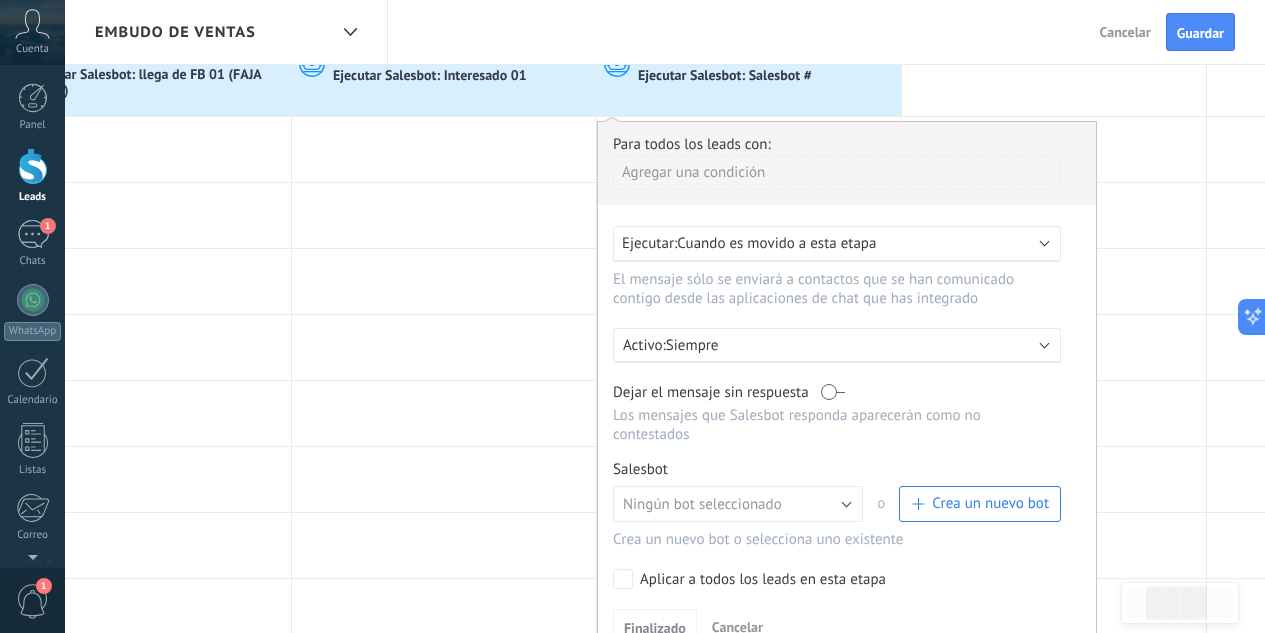 scroll, scrollTop: 105, scrollLeft: 0, axis: vertical 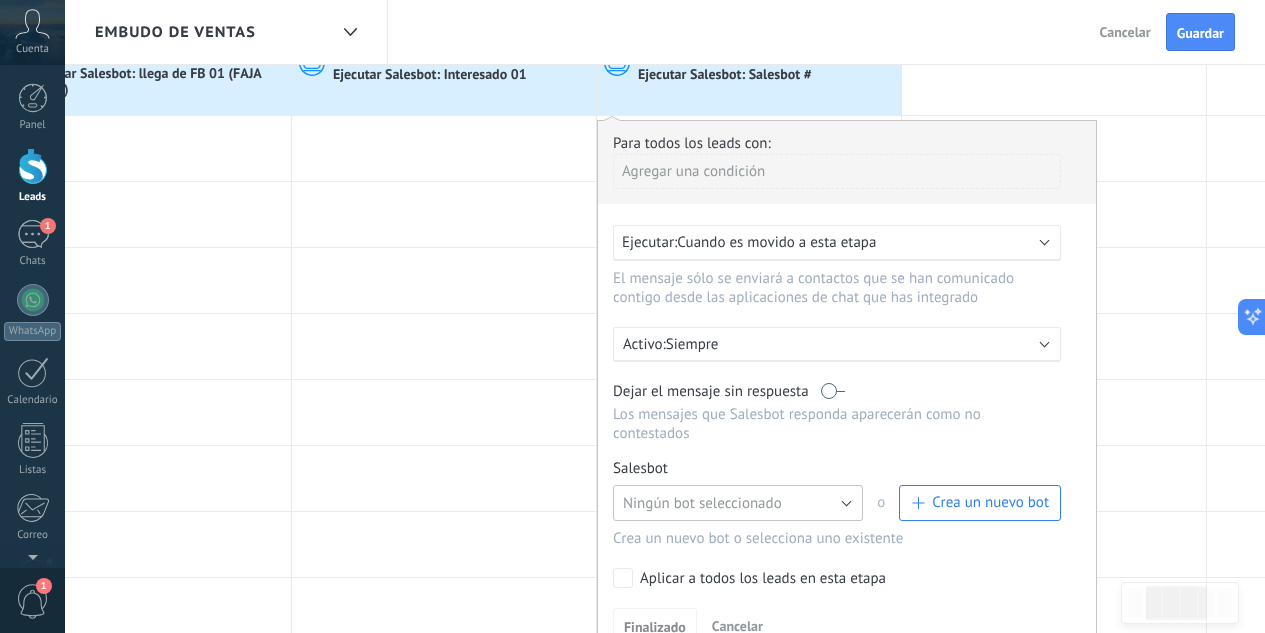 click on "Ningún bot seleccionado" at bounding box center (702, 503) 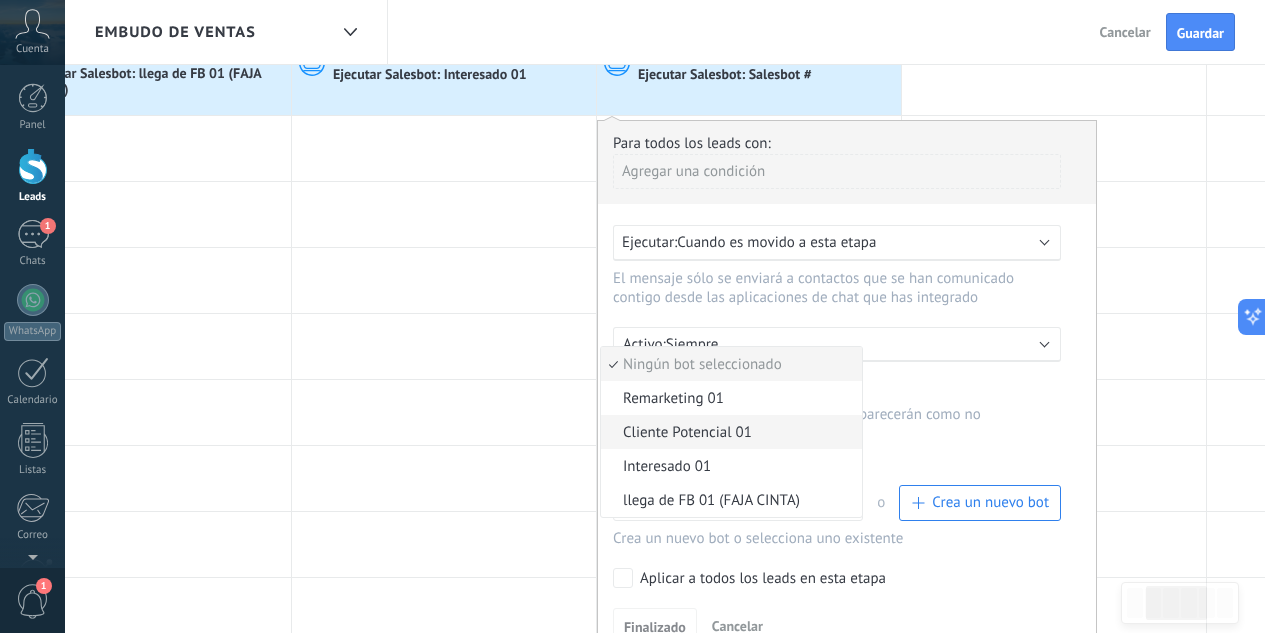 click on "Cliente Potencial 01" at bounding box center (728, 432) 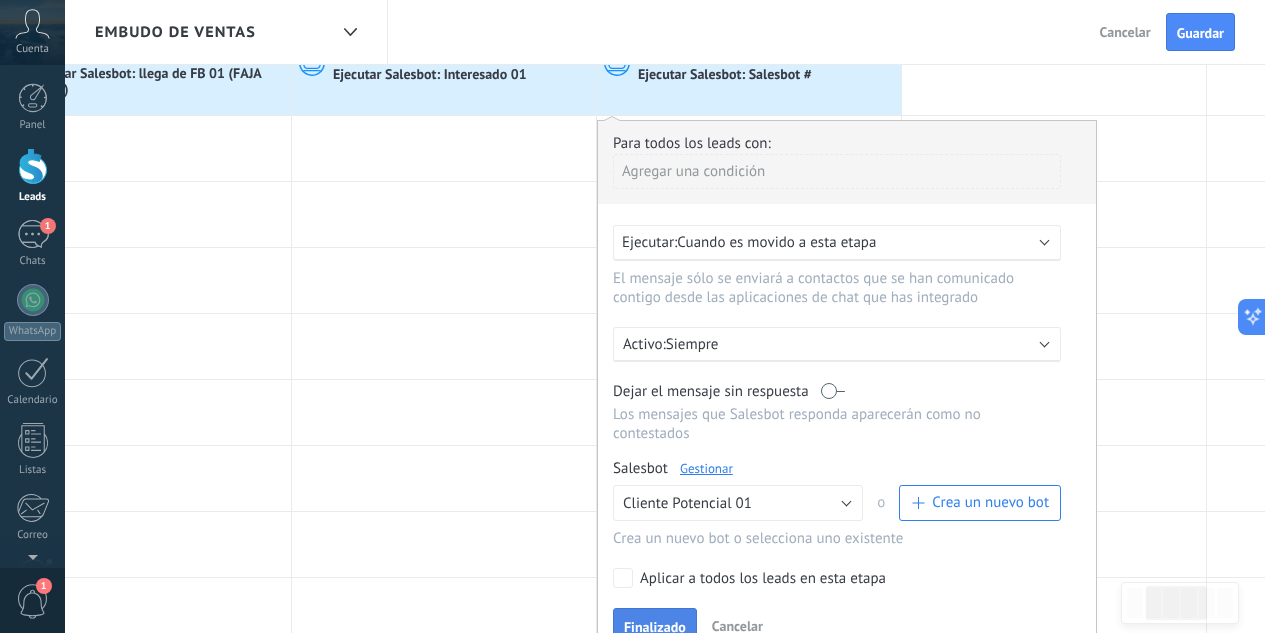click on "Finalizado" at bounding box center [655, 627] 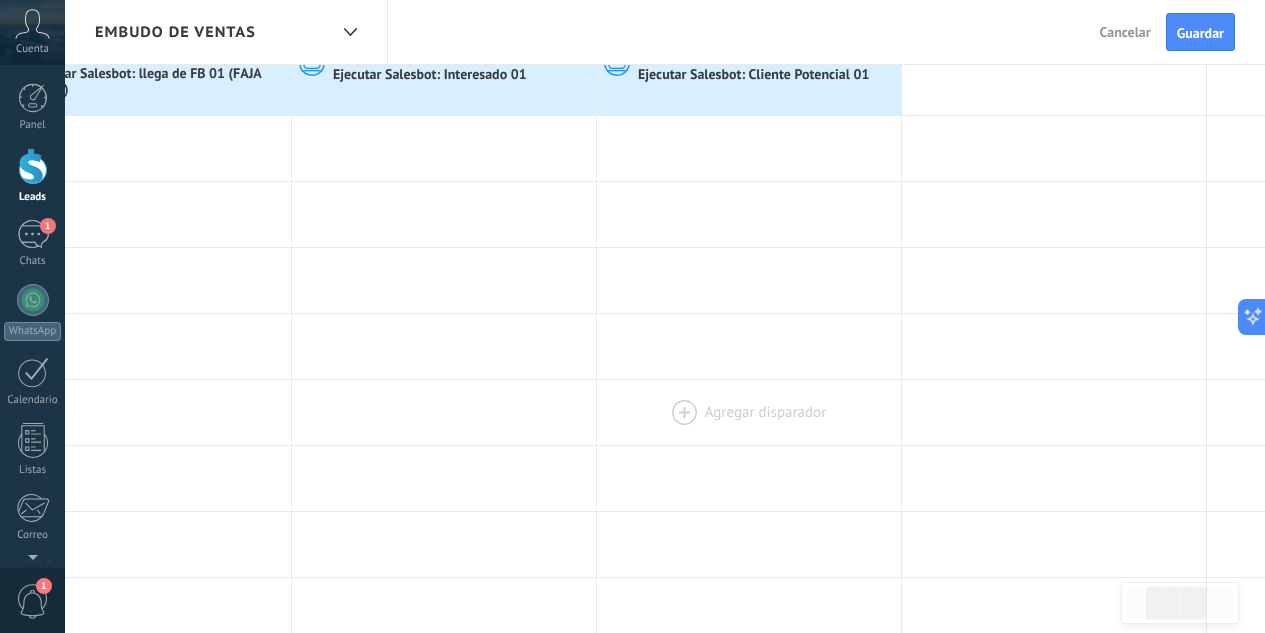 scroll, scrollTop: 0, scrollLeft: 0, axis: both 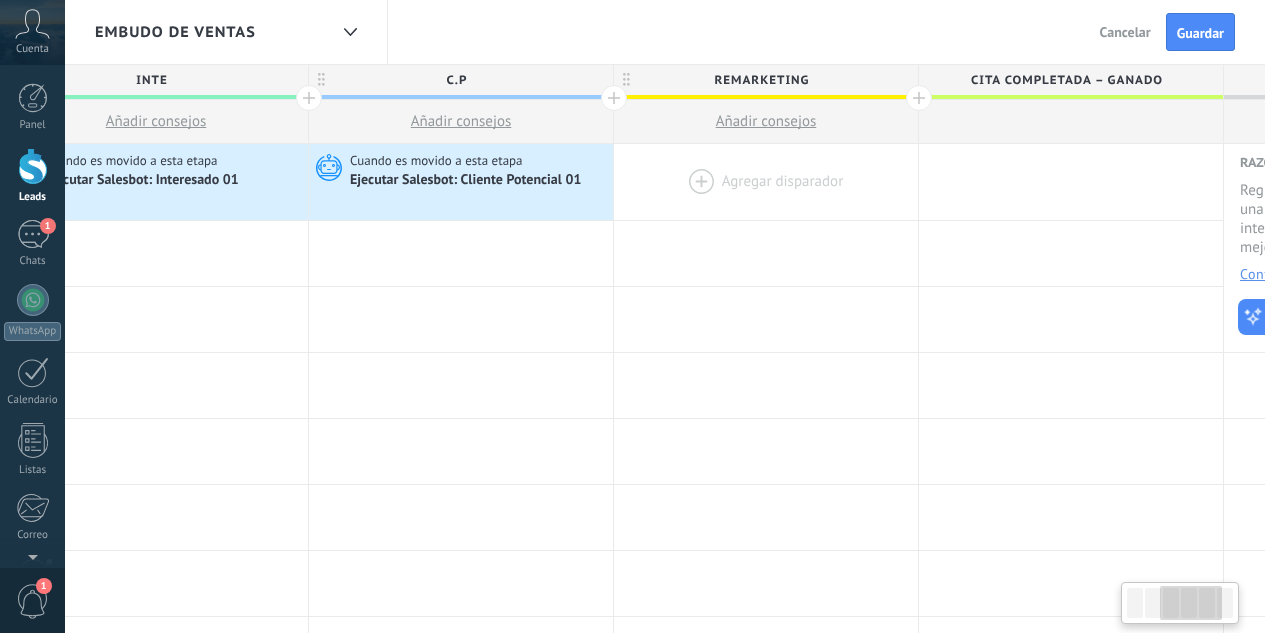 click at bounding box center [766, 182] 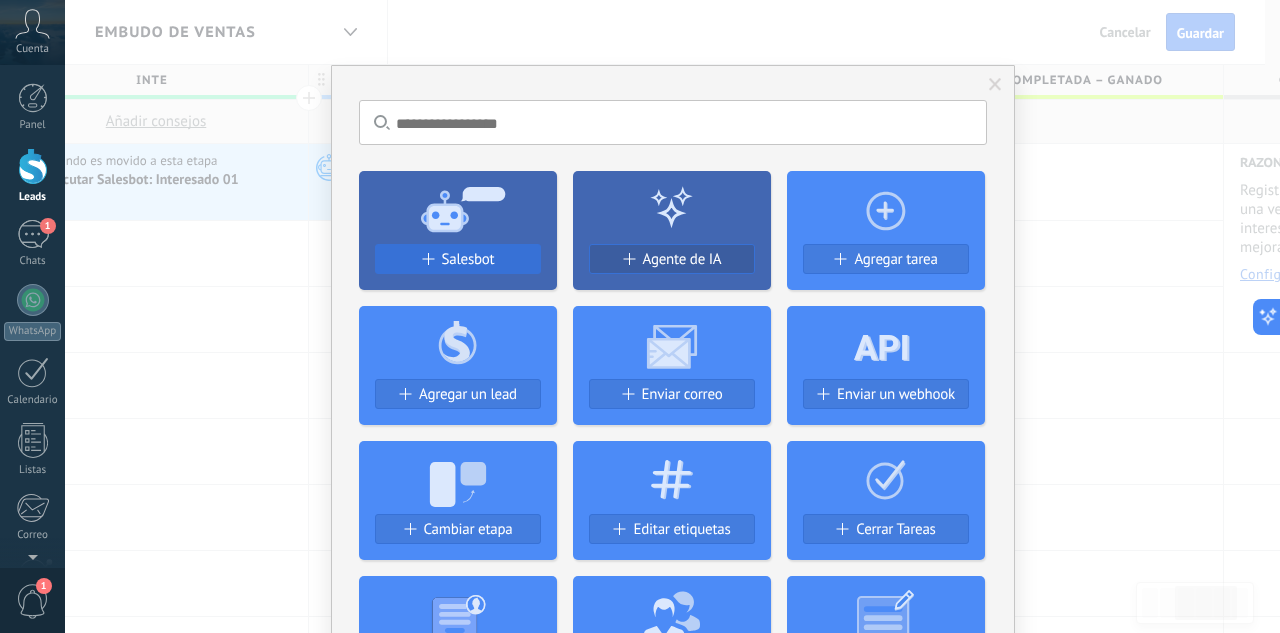 click on "Salesbot" at bounding box center (458, 259) 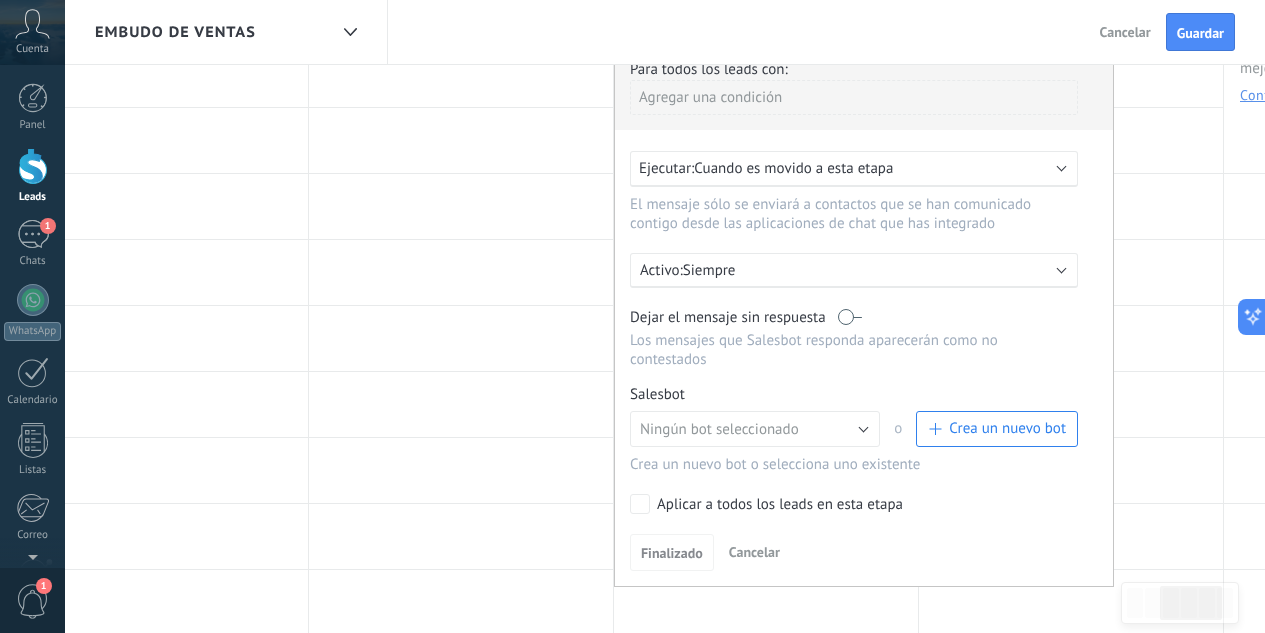 scroll, scrollTop: 180, scrollLeft: 0, axis: vertical 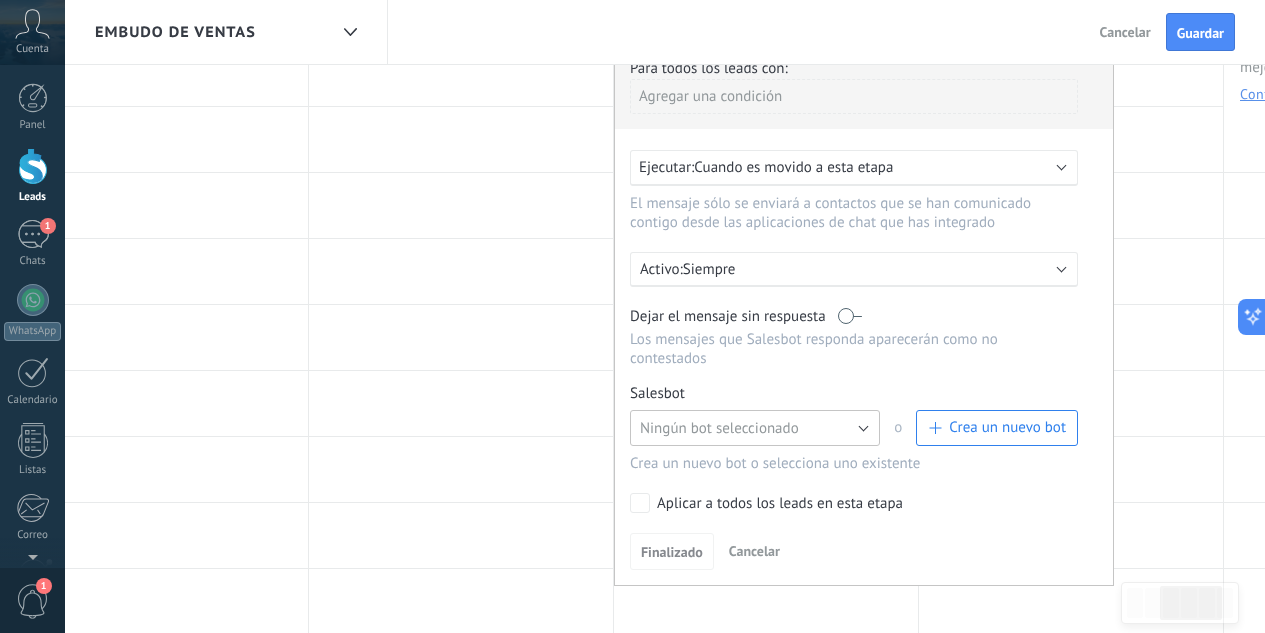 click on "Ningún bot seleccionado" at bounding box center (719, 428) 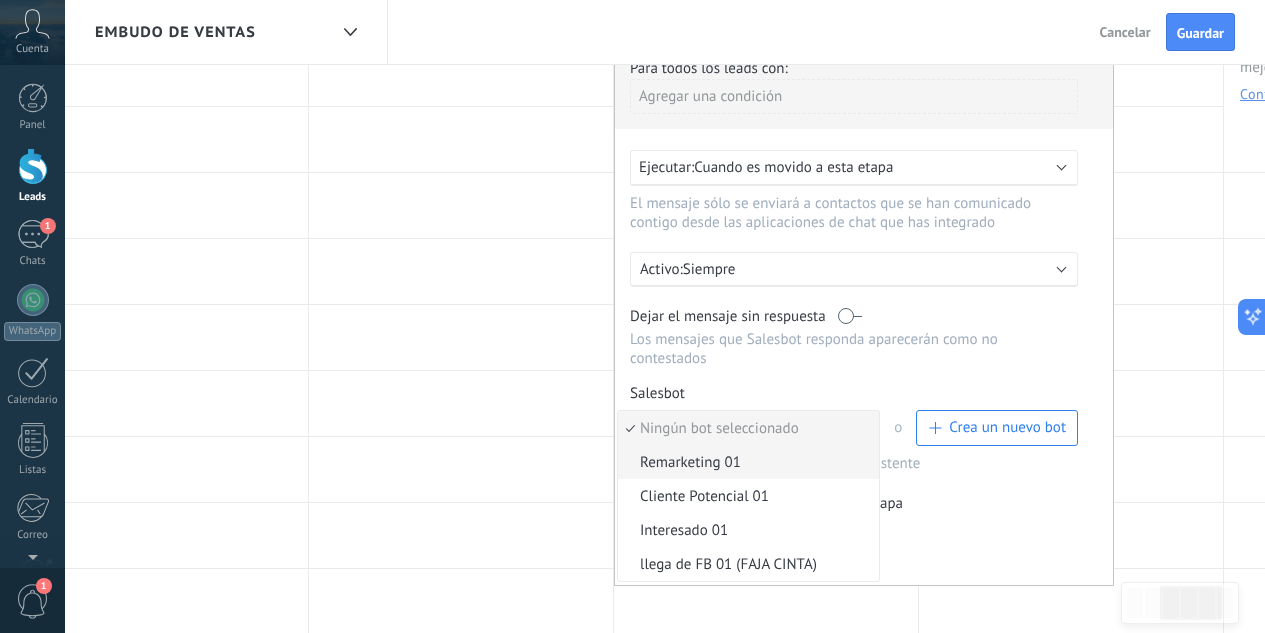 click on "Remarketing 01" at bounding box center (745, 462) 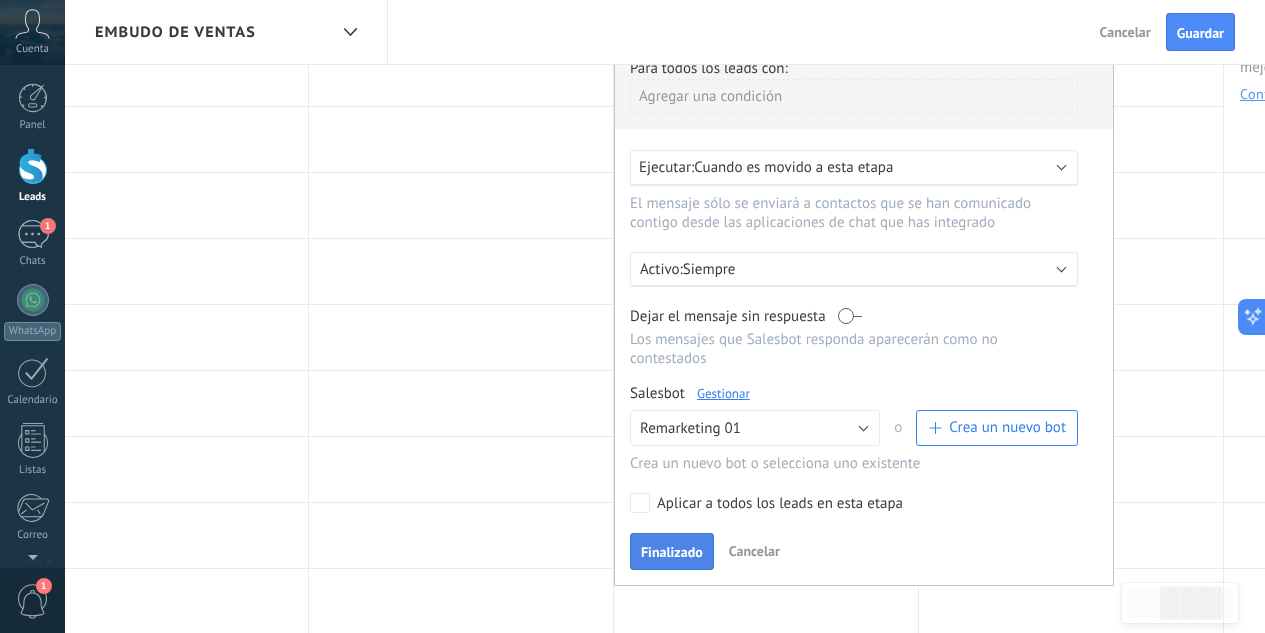 click on "Finalizado" at bounding box center [672, 552] 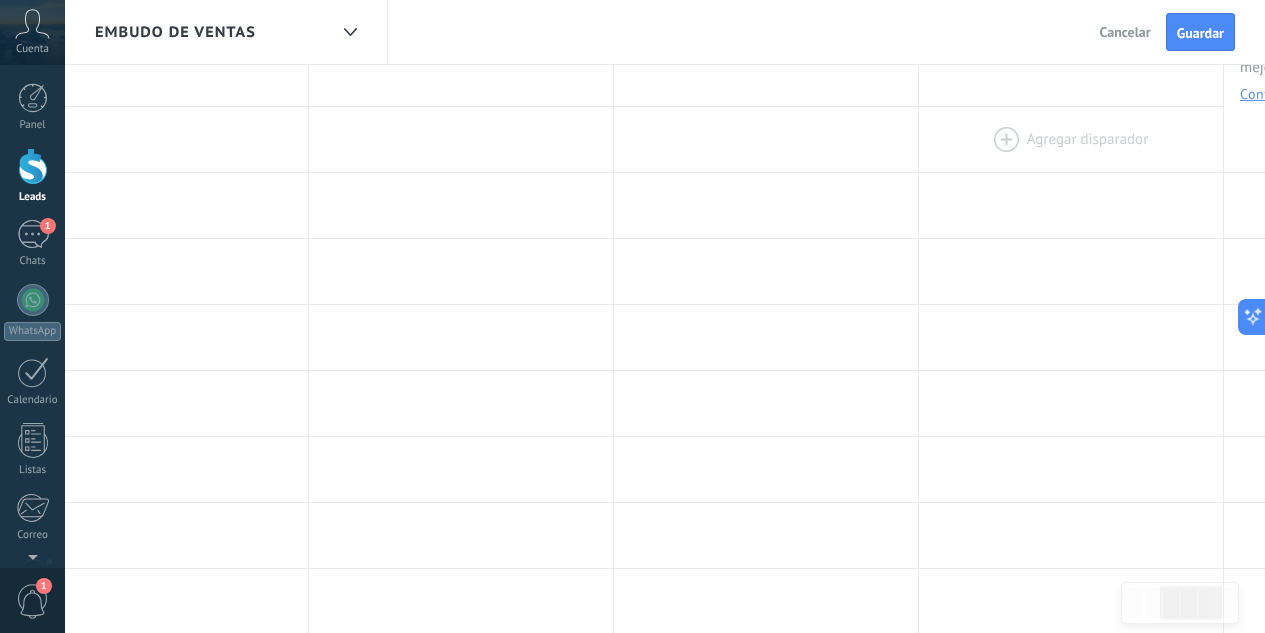 scroll, scrollTop: 0, scrollLeft: 0, axis: both 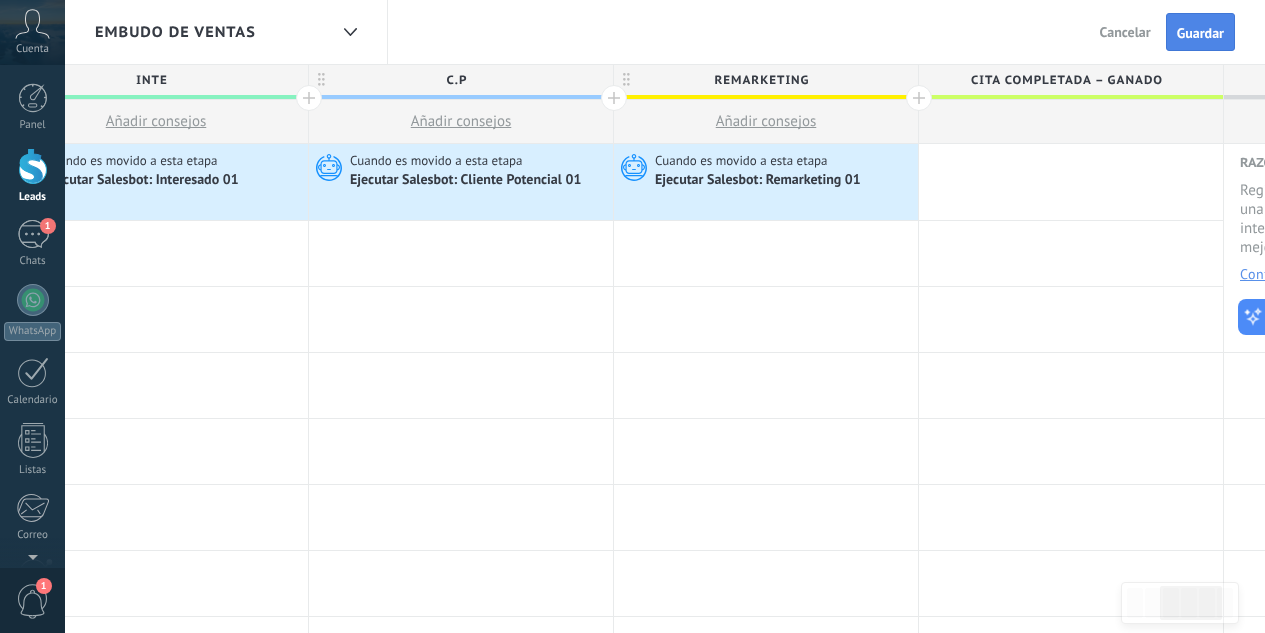 click on "Guardar" at bounding box center [1200, 33] 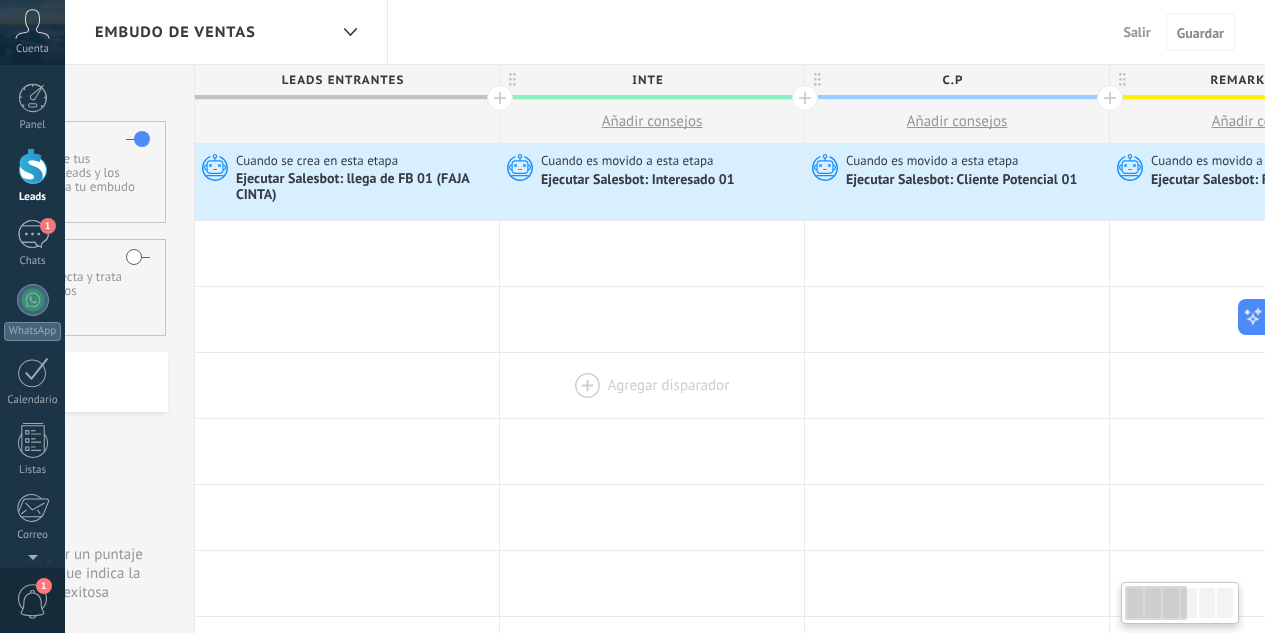 scroll, scrollTop: 0, scrollLeft: 0, axis: both 